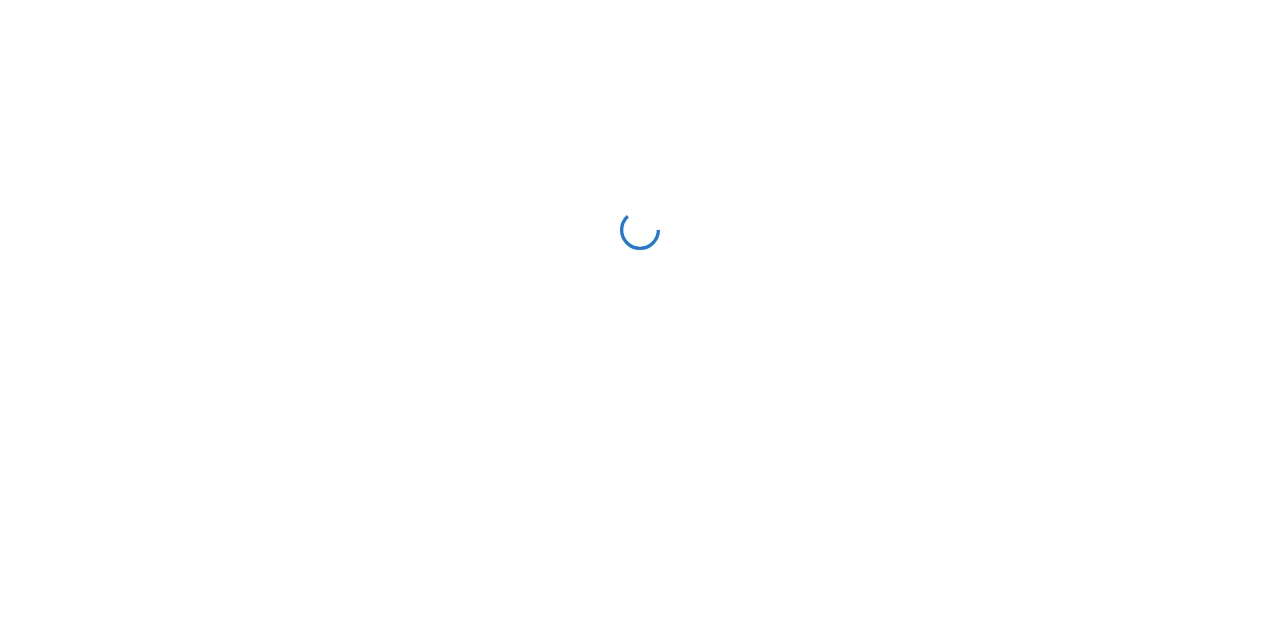 scroll, scrollTop: 0, scrollLeft: 0, axis: both 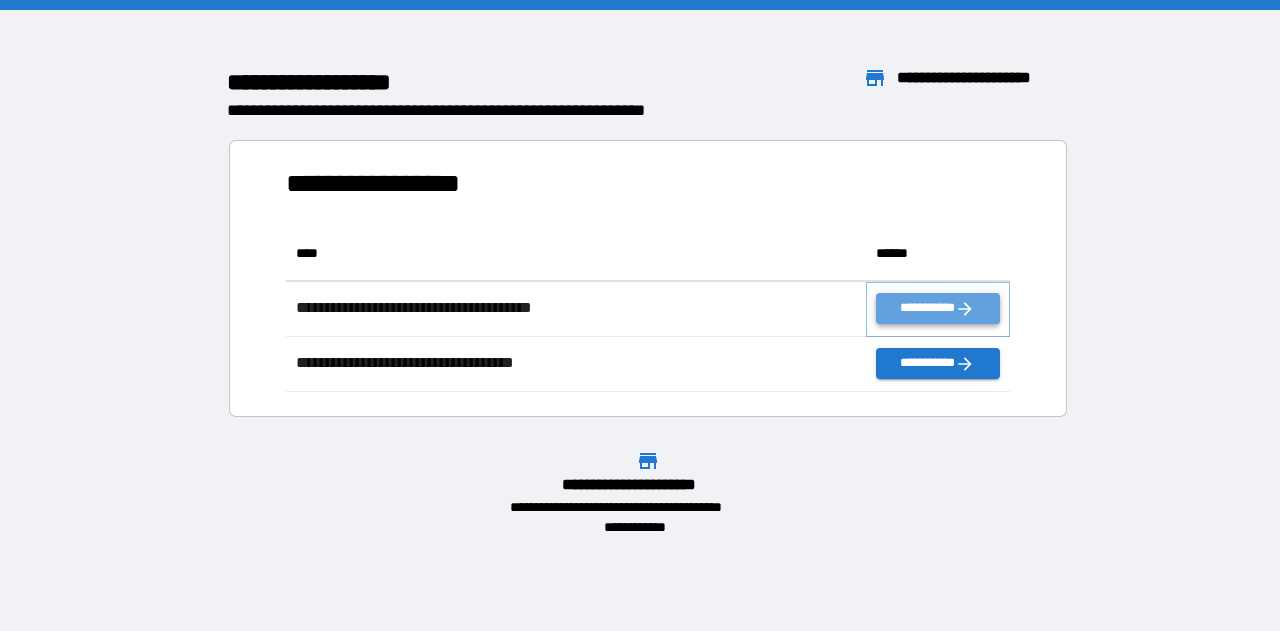 click on "**********" at bounding box center [938, 308] 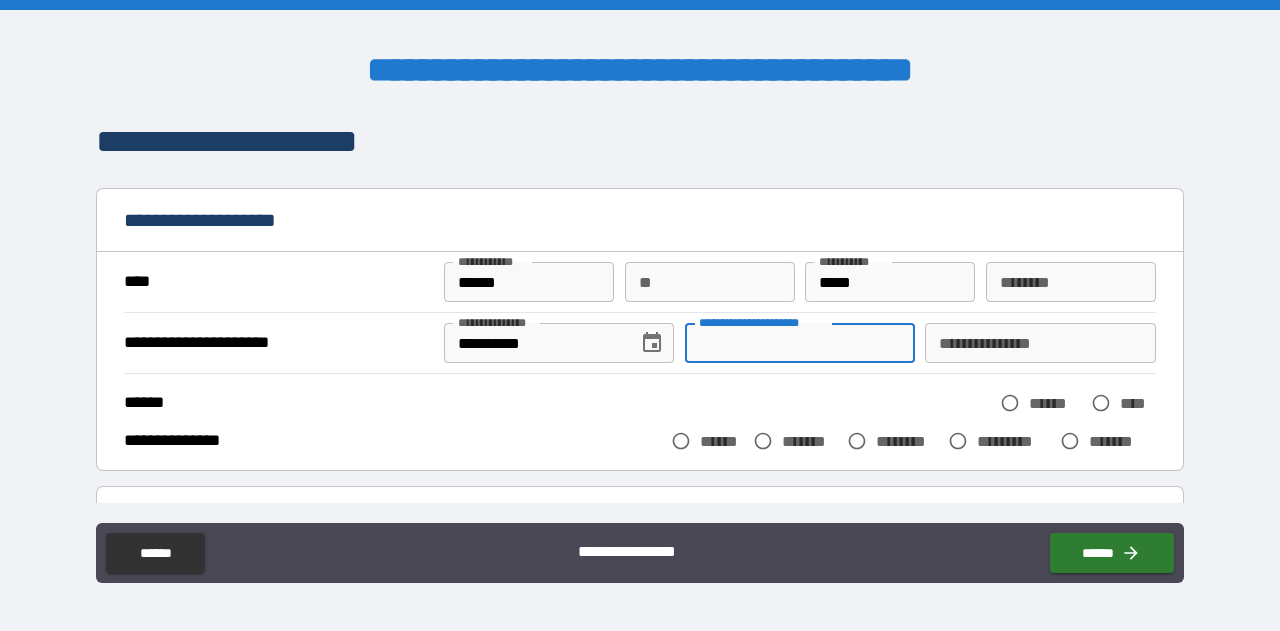 click on "**********" at bounding box center [800, 343] 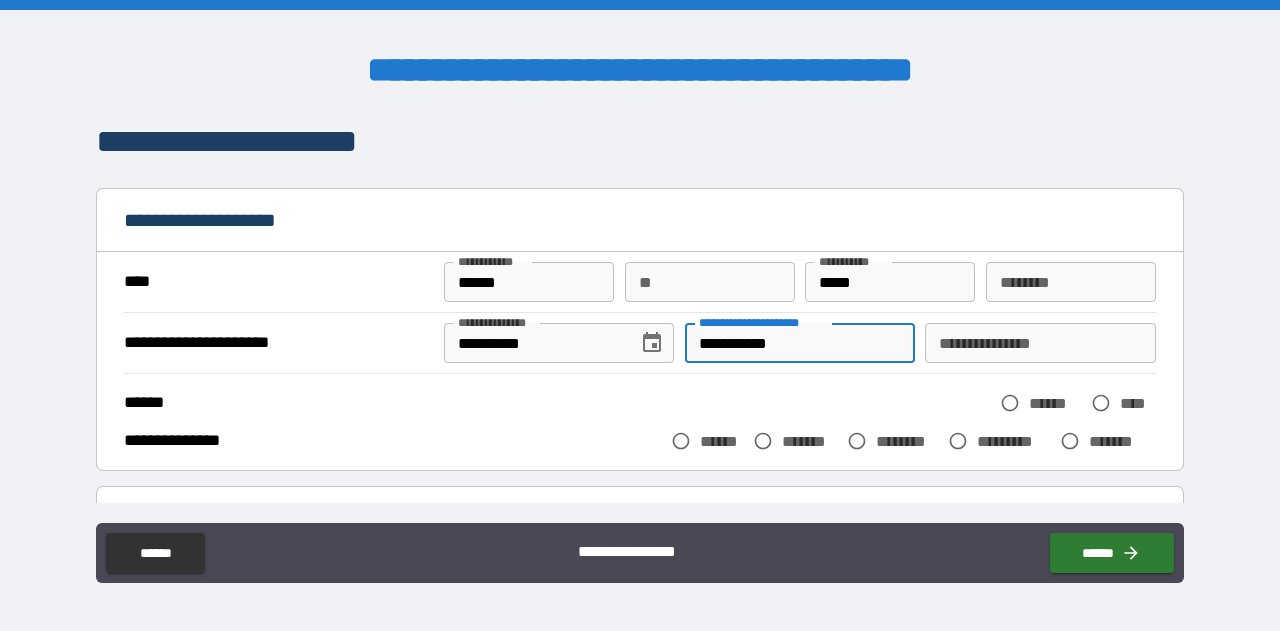 type on "**********" 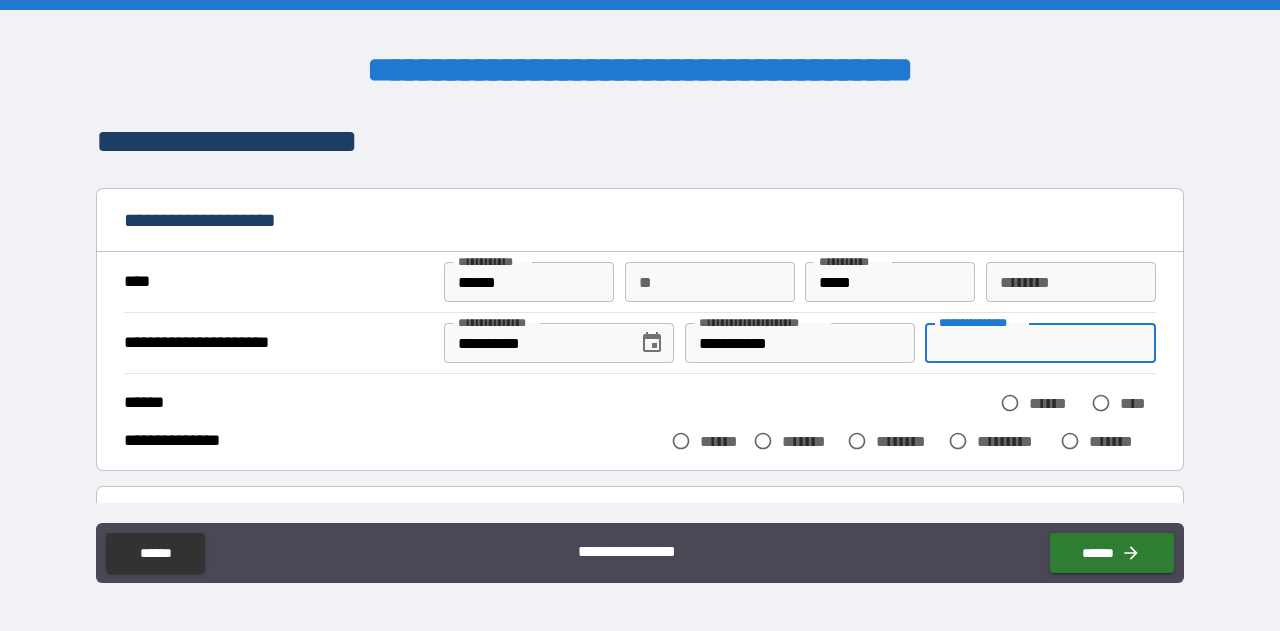click on "**********" at bounding box center (1040, 343) 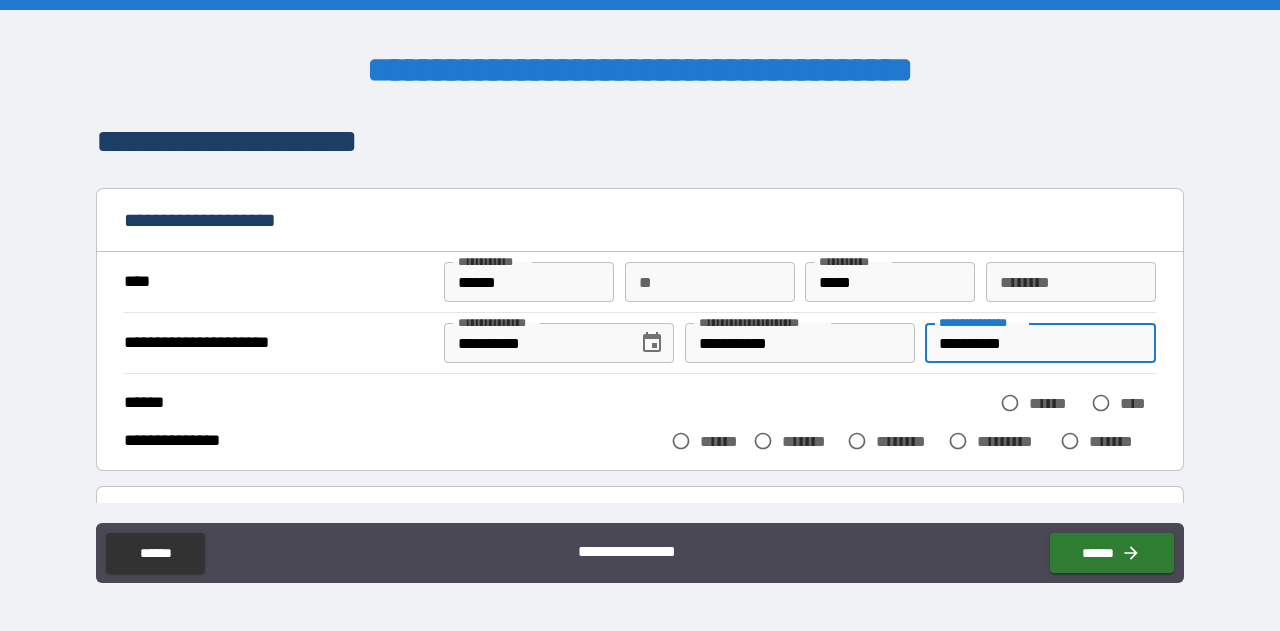 type on "**********" 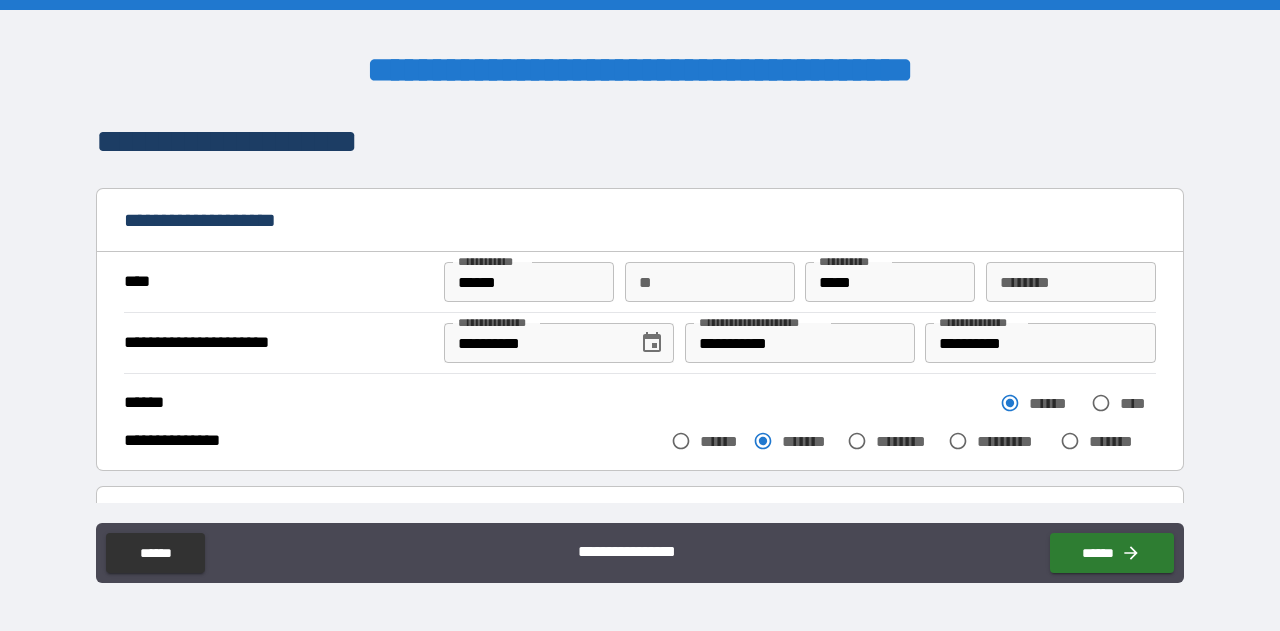 scroll, scrollTop: 342, scrollLeft: 0, axis: vertical 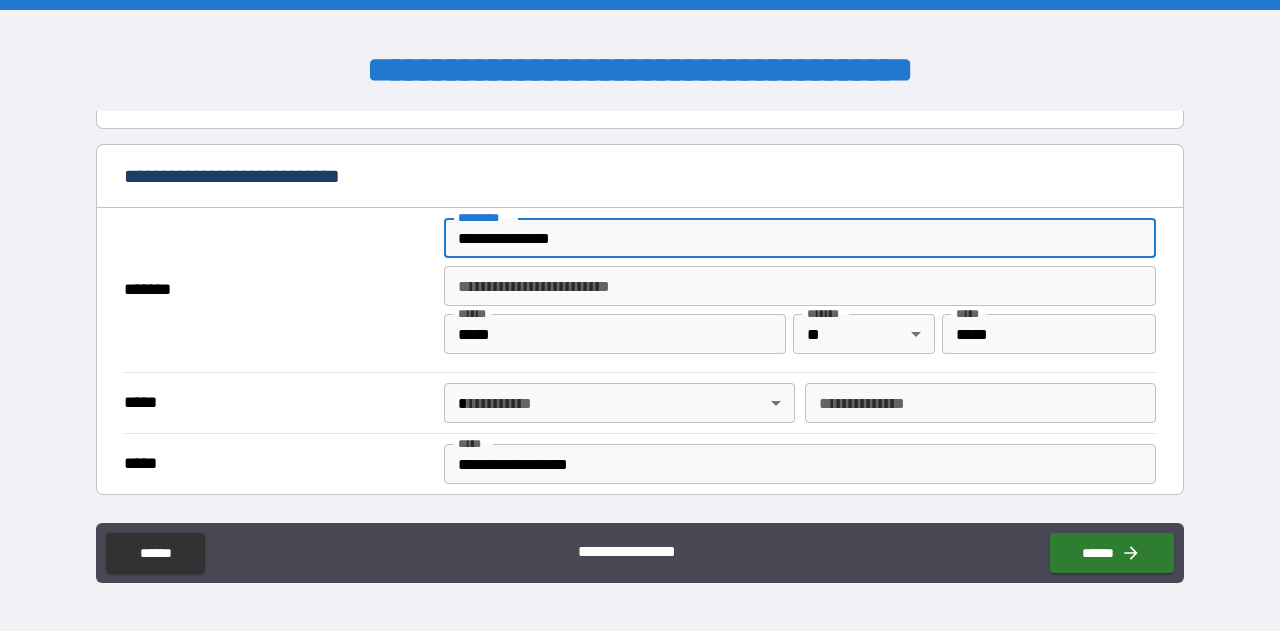 click on "**********" at bounding box center (800, 238) 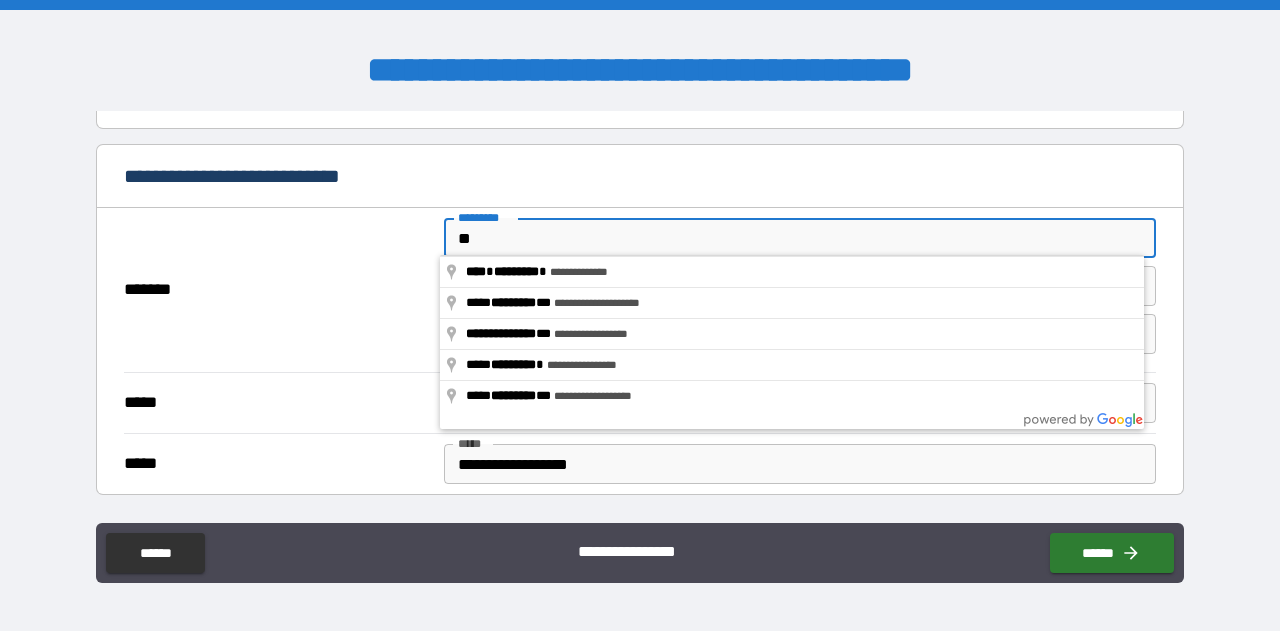 type on "*" 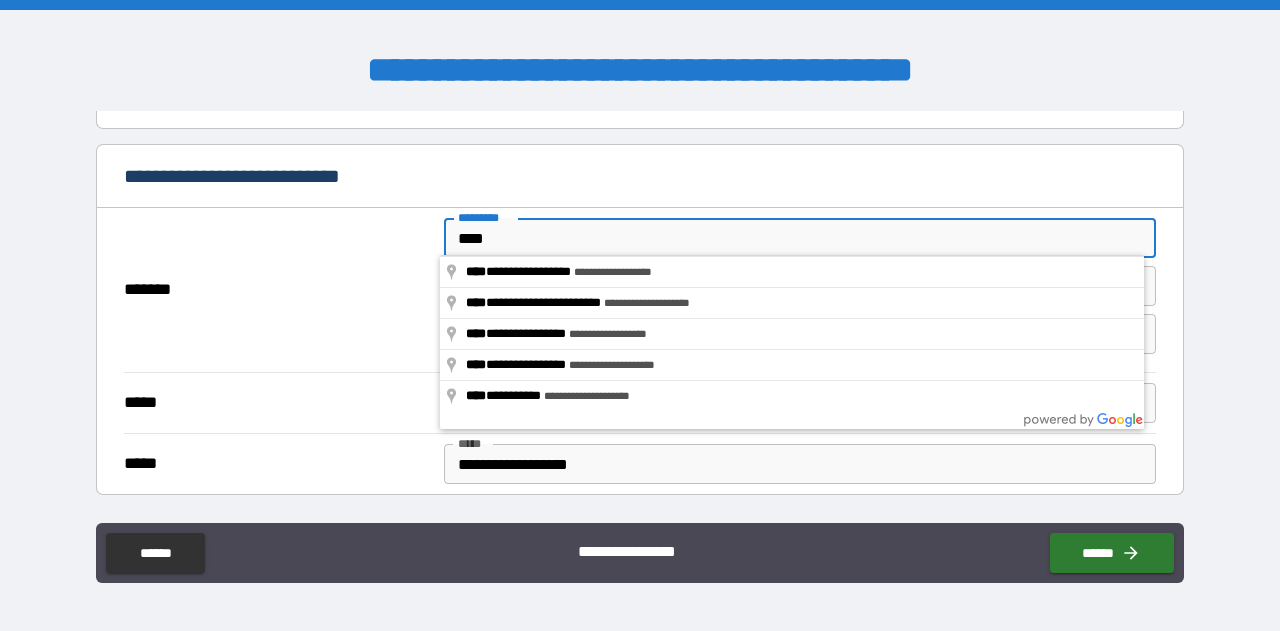 type on "**********" 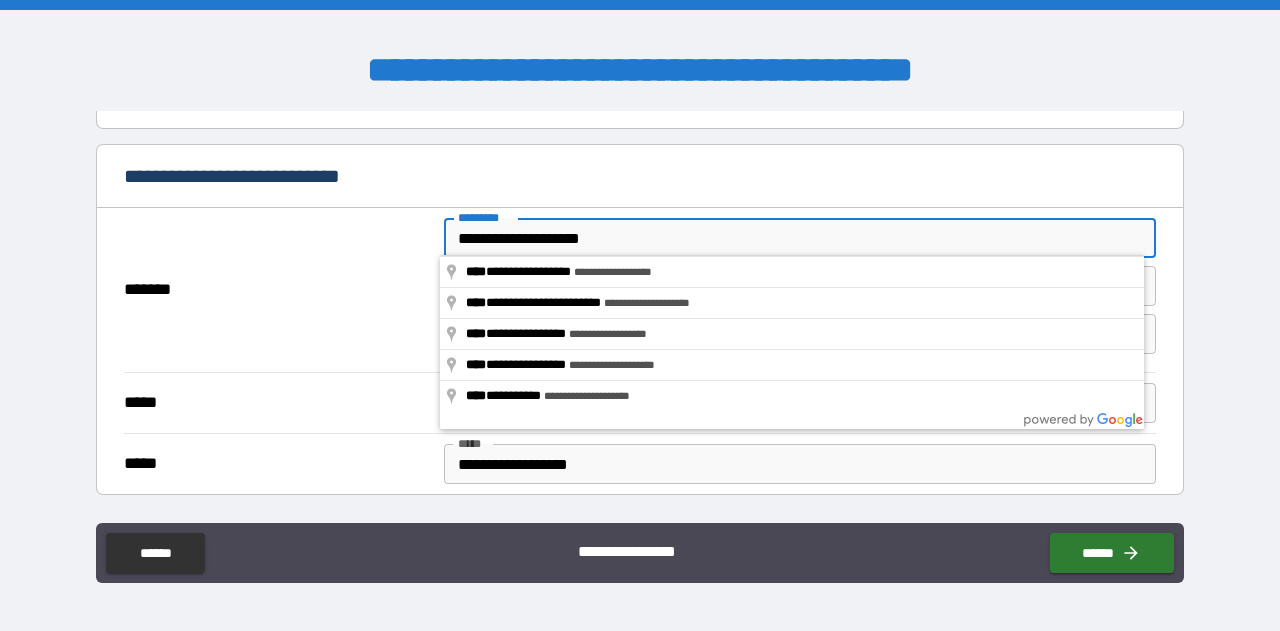 type on "*" 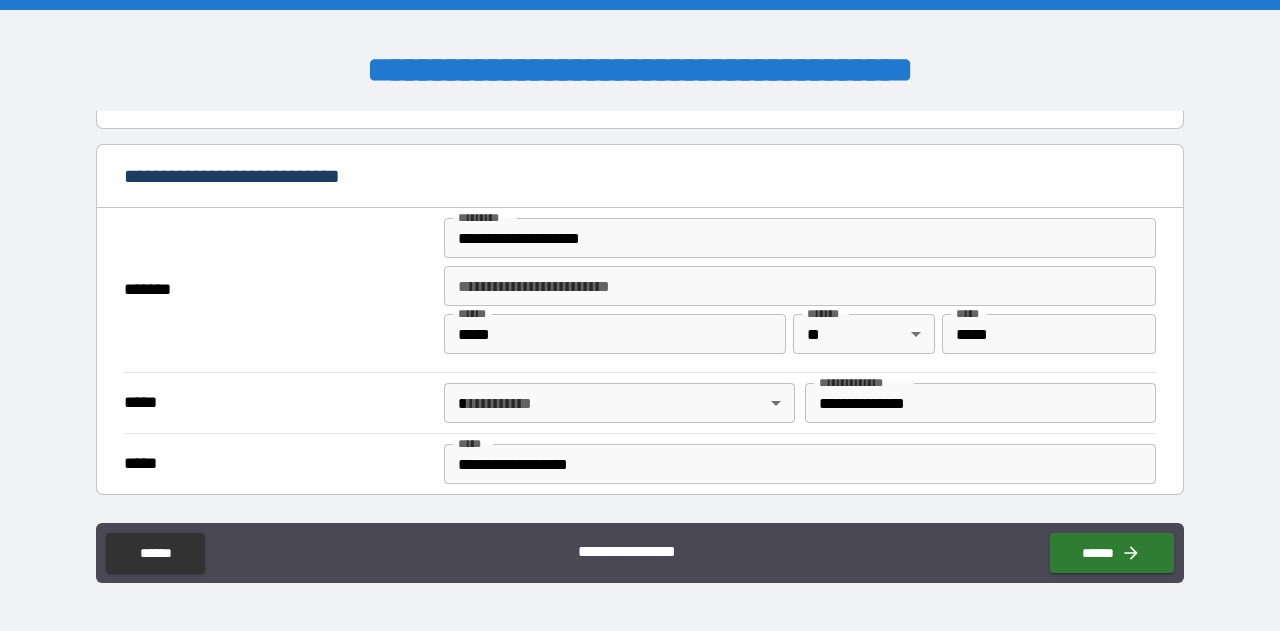 click on "*******" at bounding box center (279, 290) 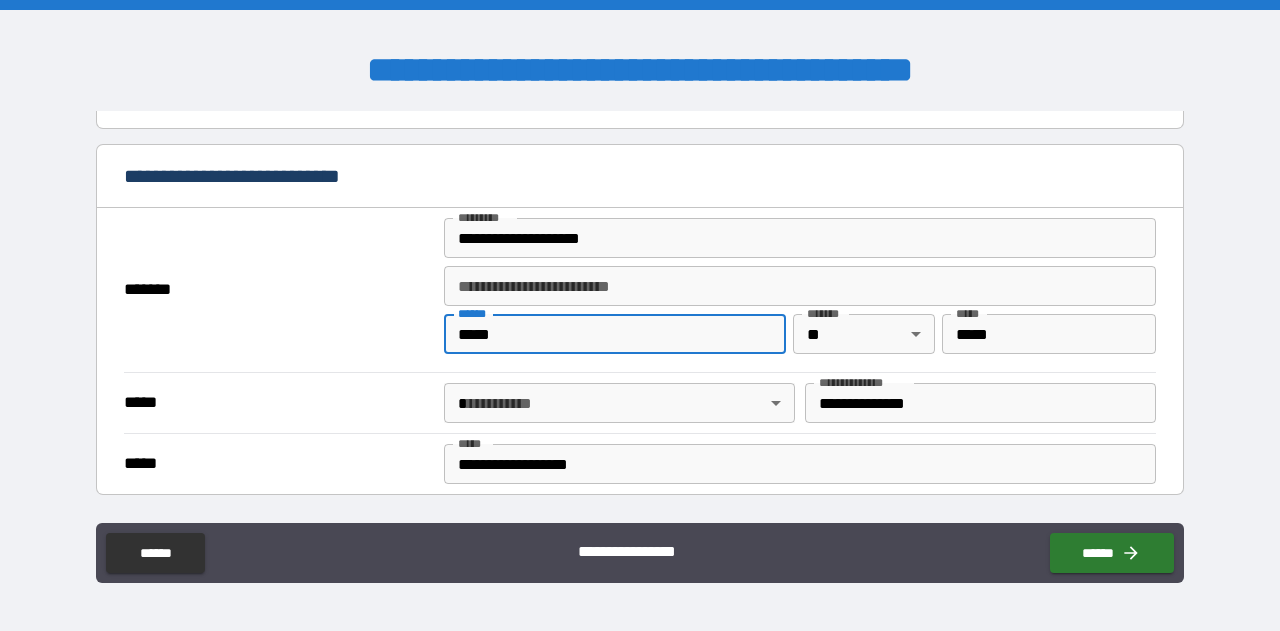 click on "*****" at bounding box center [615, 334] 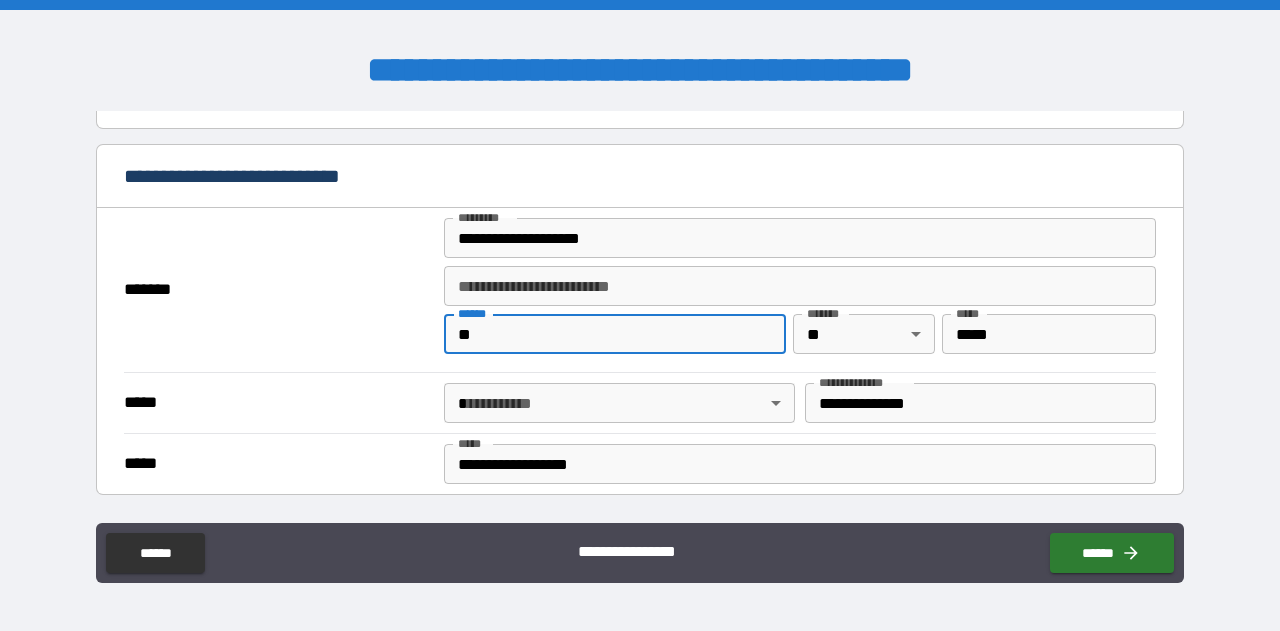 type on "*" 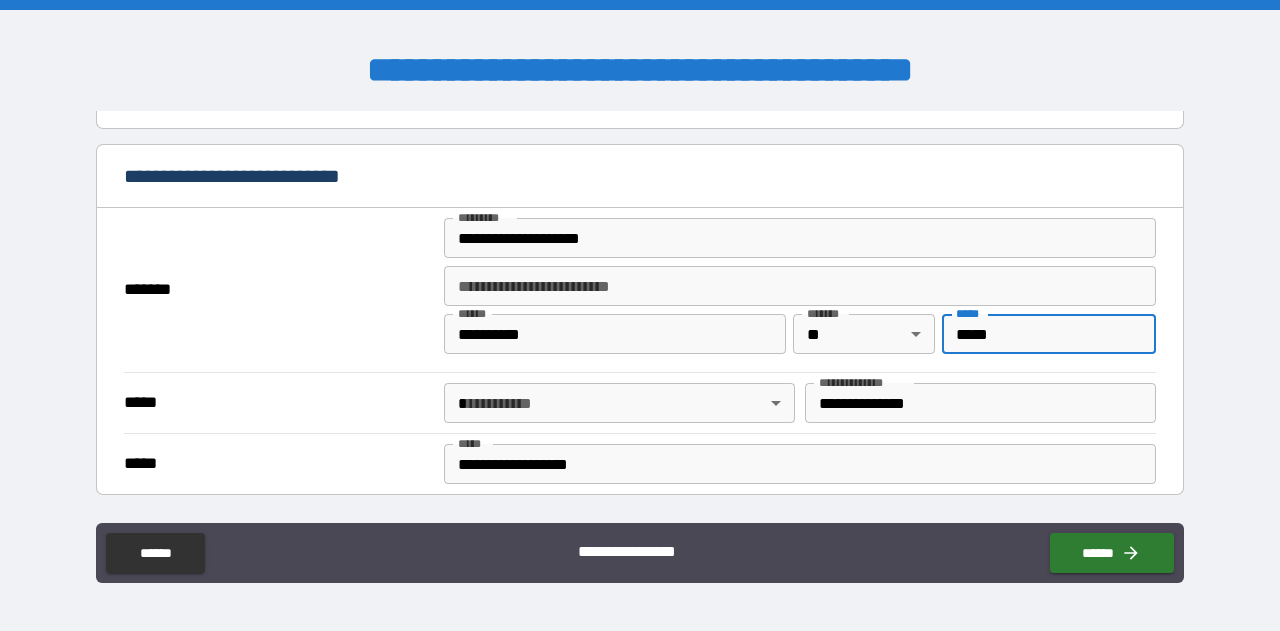 click on "*****" at bounding box center [1049, 334] 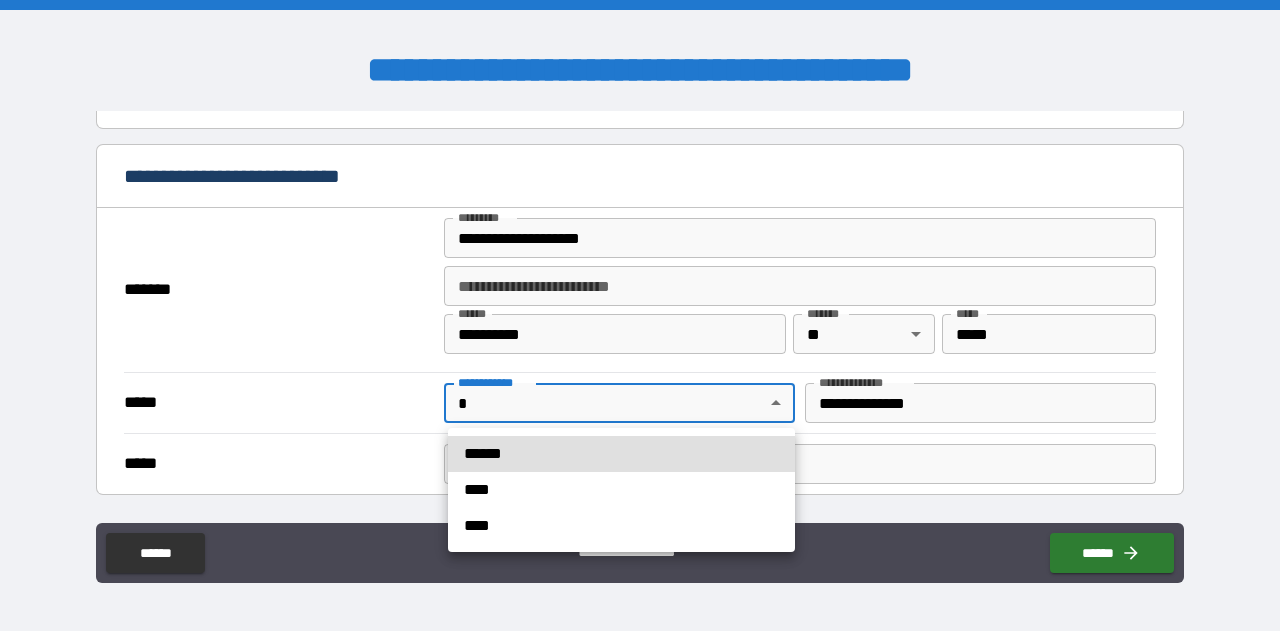 click on "**********" at bounding box center [640, 315] 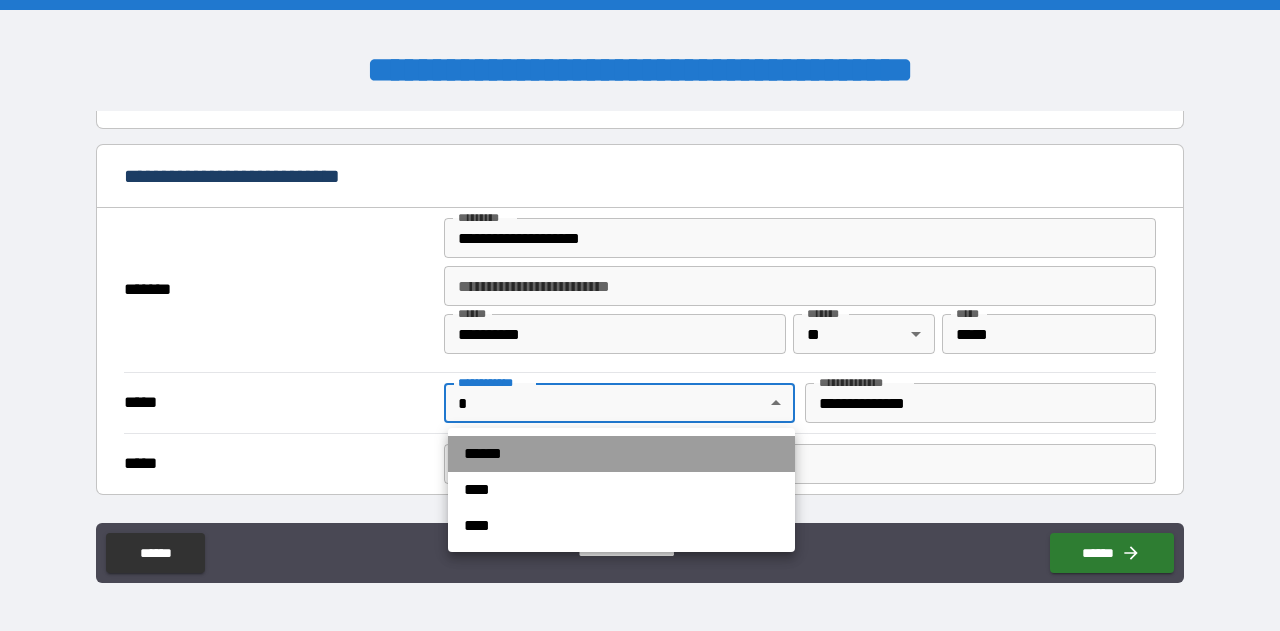 click on "******" at bounding box center (621, 454) 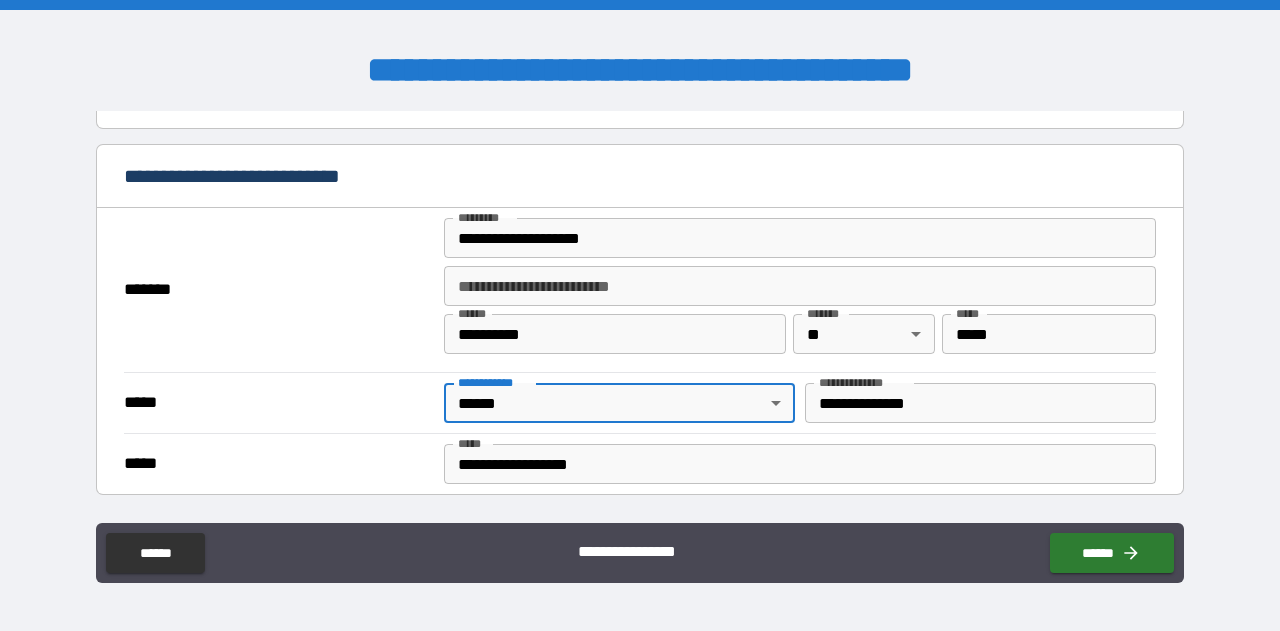 scroll, scrollTop: 684, scrollLeft: 0, axis: vertical 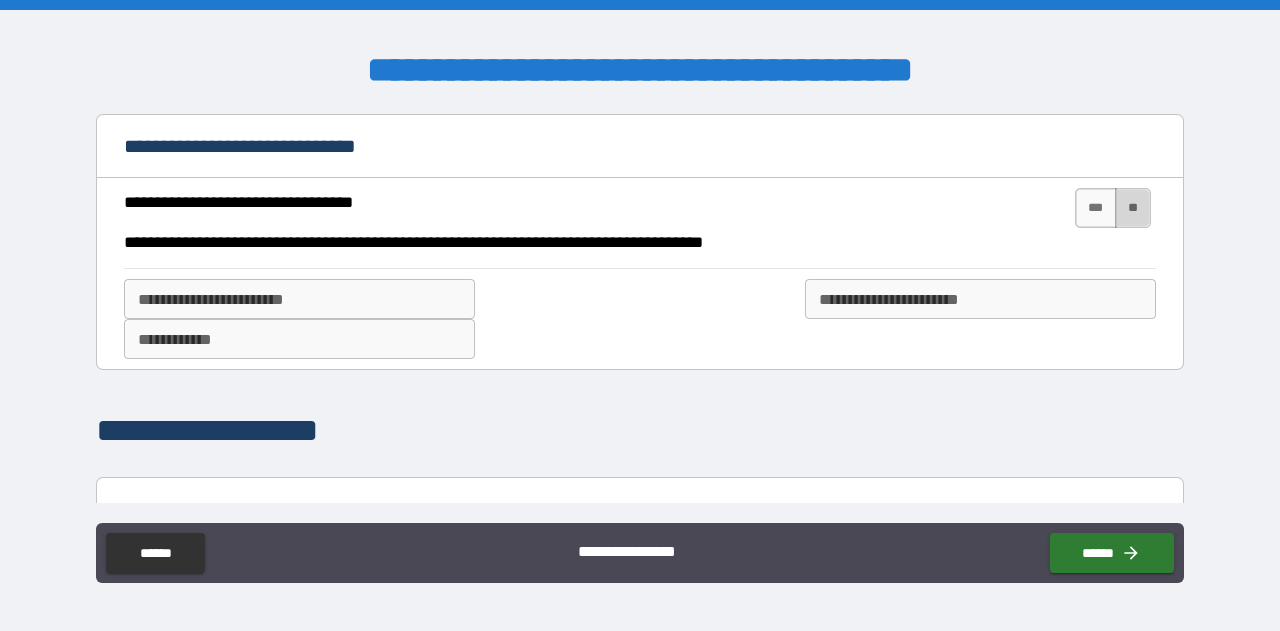 click on "**" at bounding box center [1133, 208] 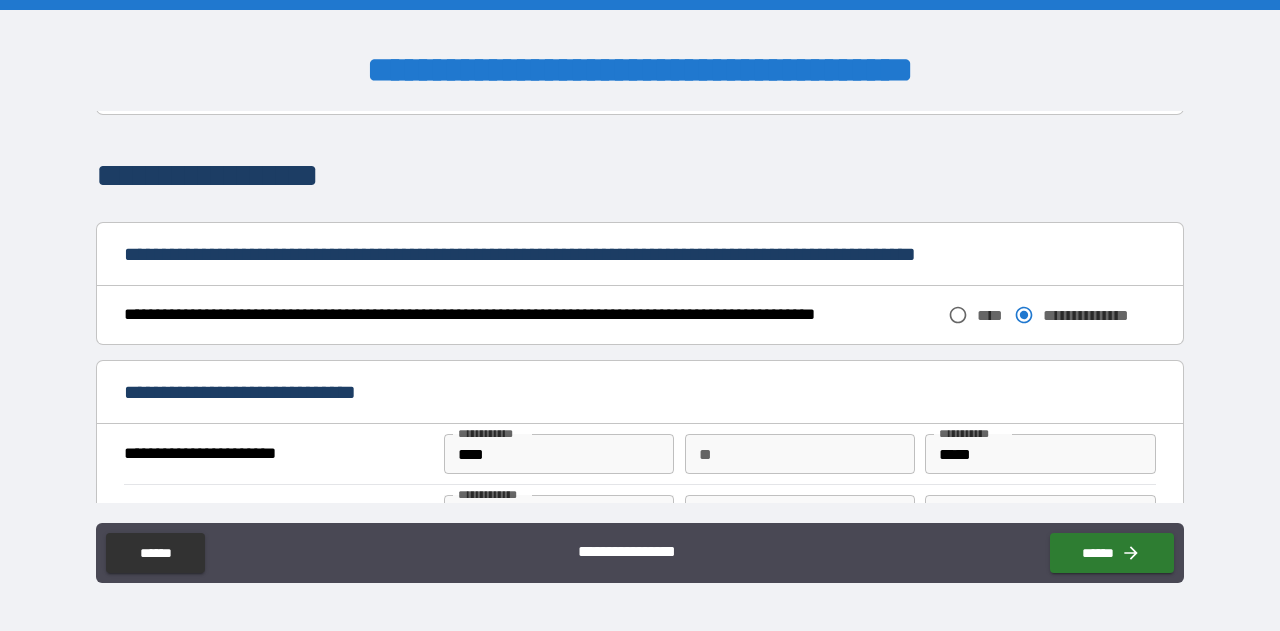 scroll, scrollTop: 994, scrollLeft: 0, axis: vertical 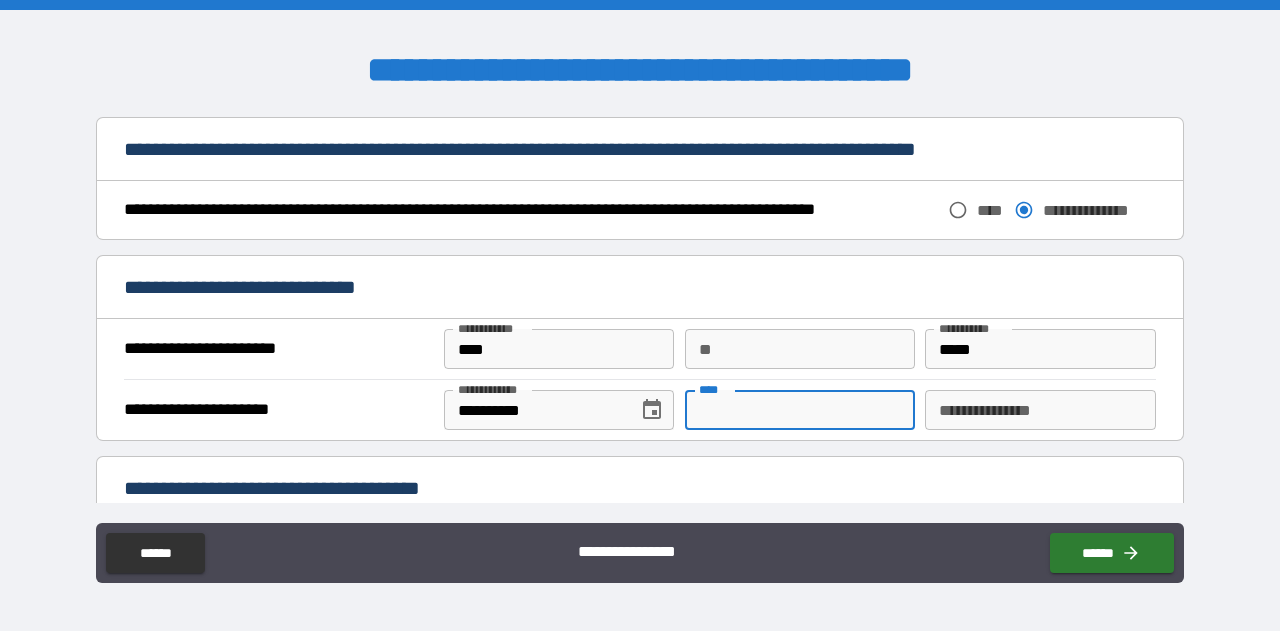 click on "****" at bounding box center [800, 410] 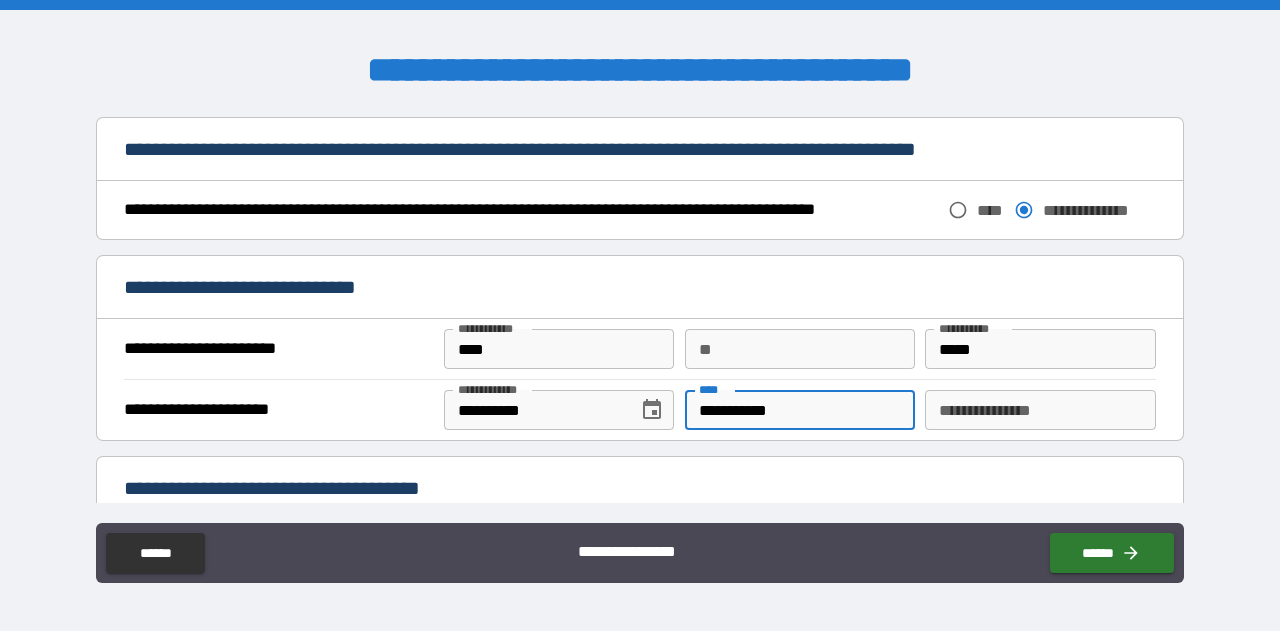 scroll, scrollTop: 1440, scrollLeft: 0, axis: vertical 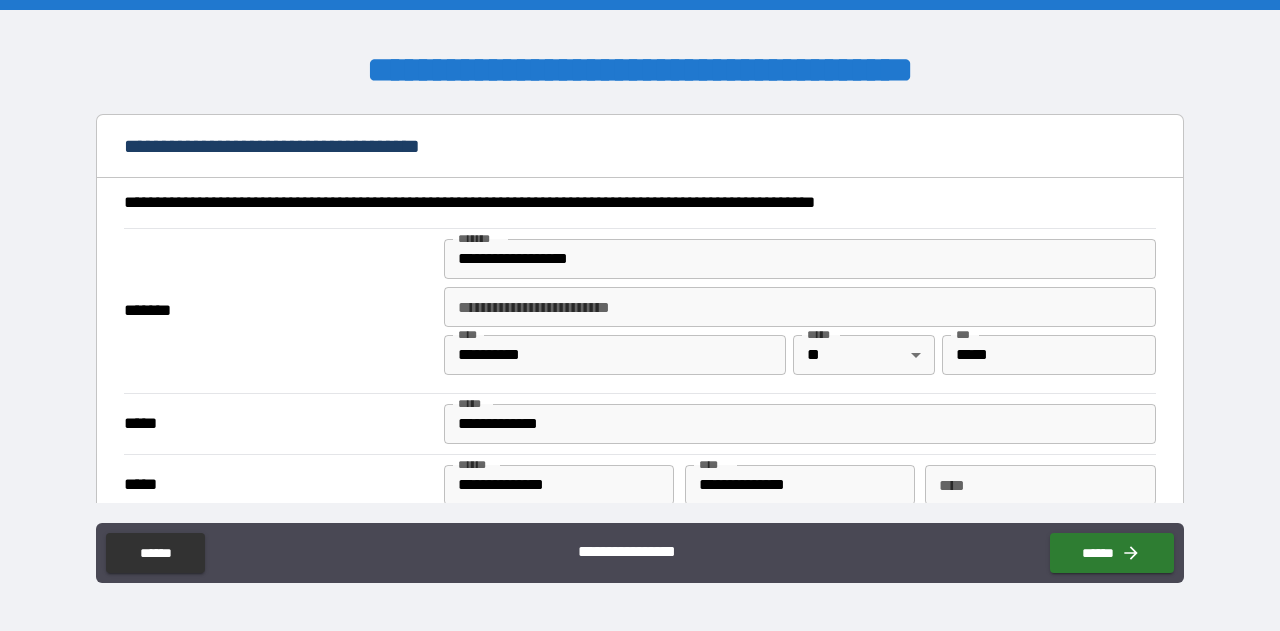 type on "**********" 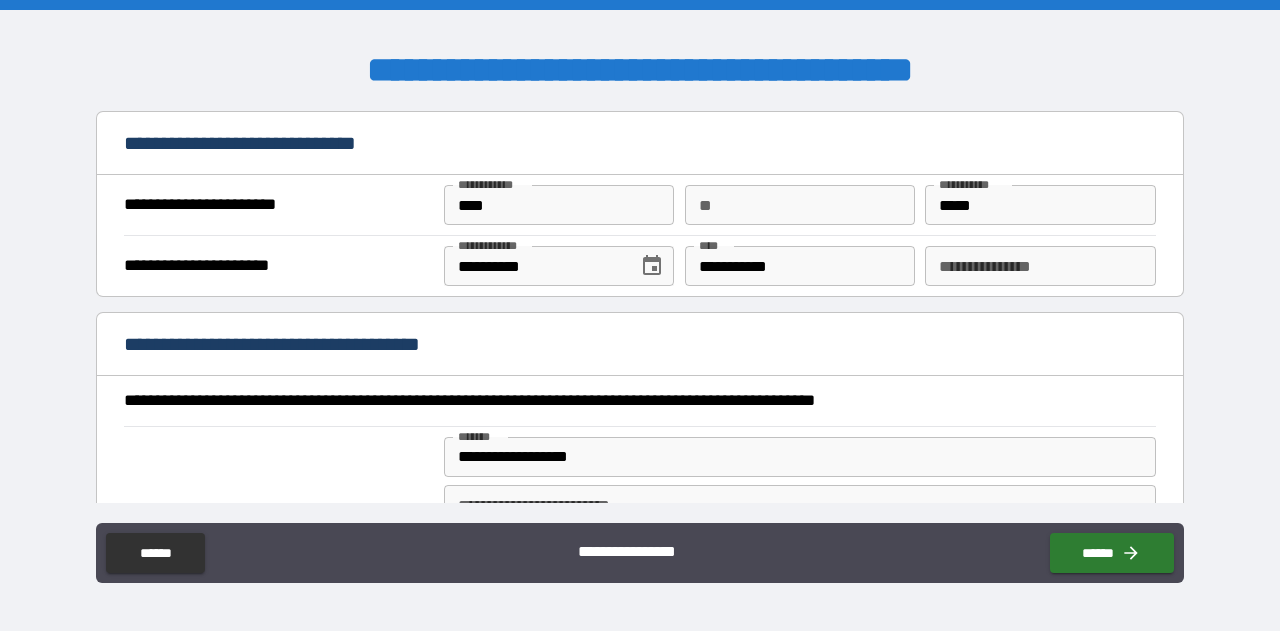 scroll, scrollTop: 1235, scrollLeft: 0, axis: vertical 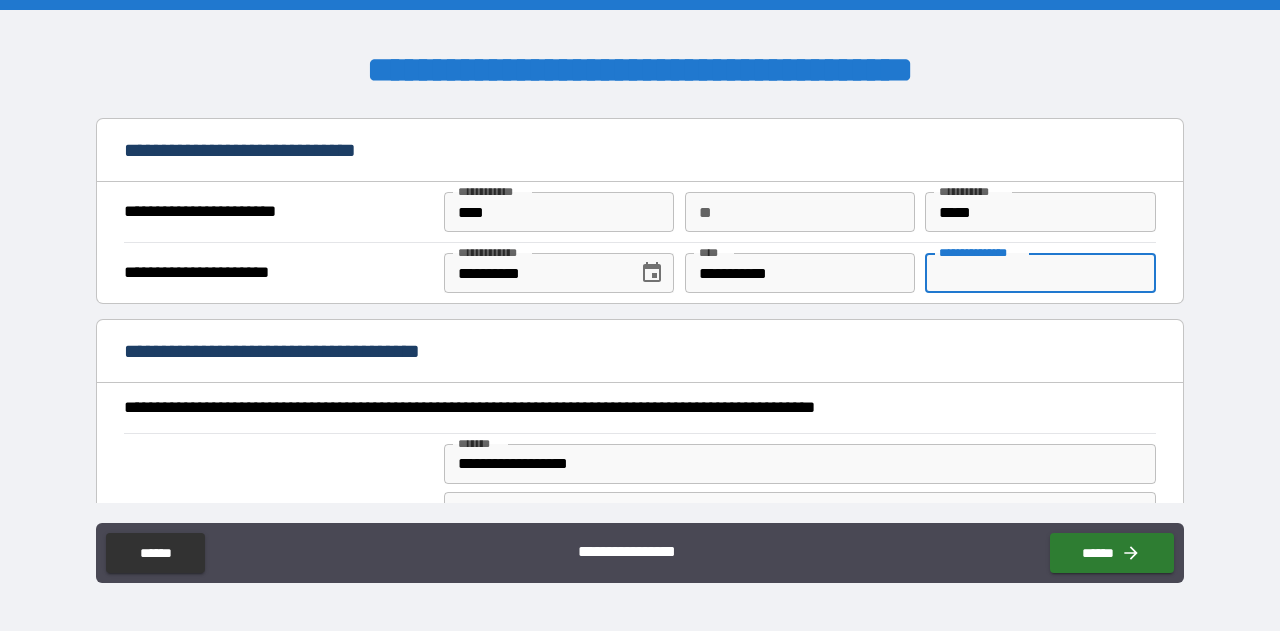 click on "**********" at bounding box center (1040, 273) 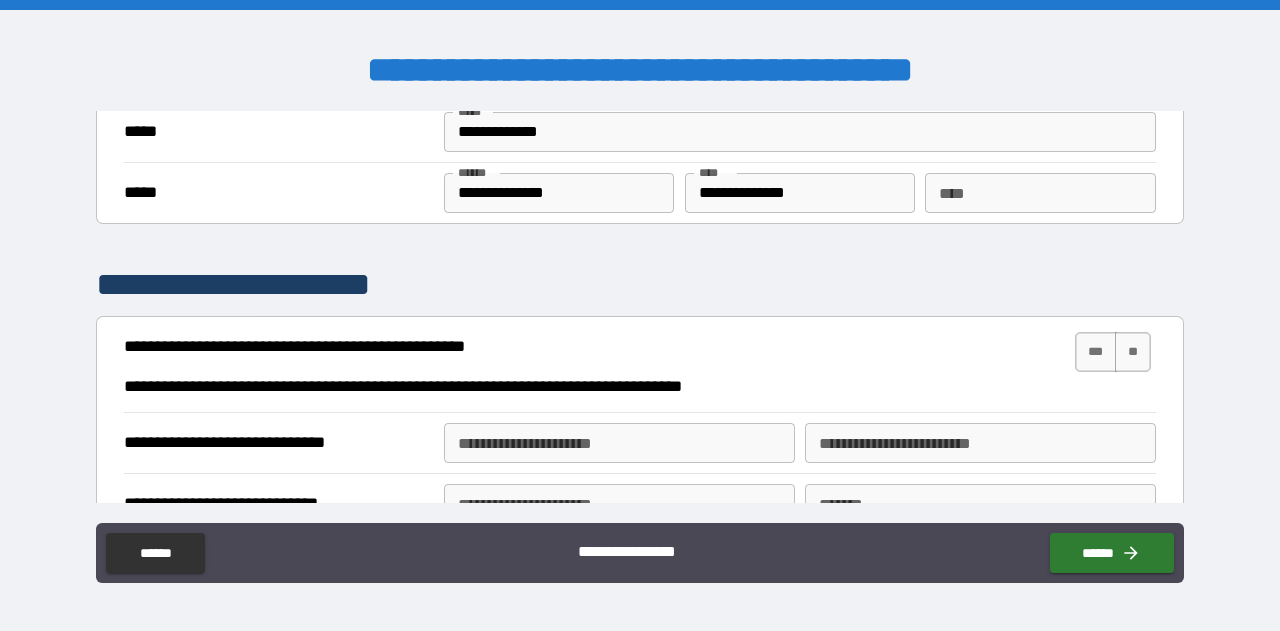 scroll, scrollTop: 1725, scrollLeft: 0, axis: vertical 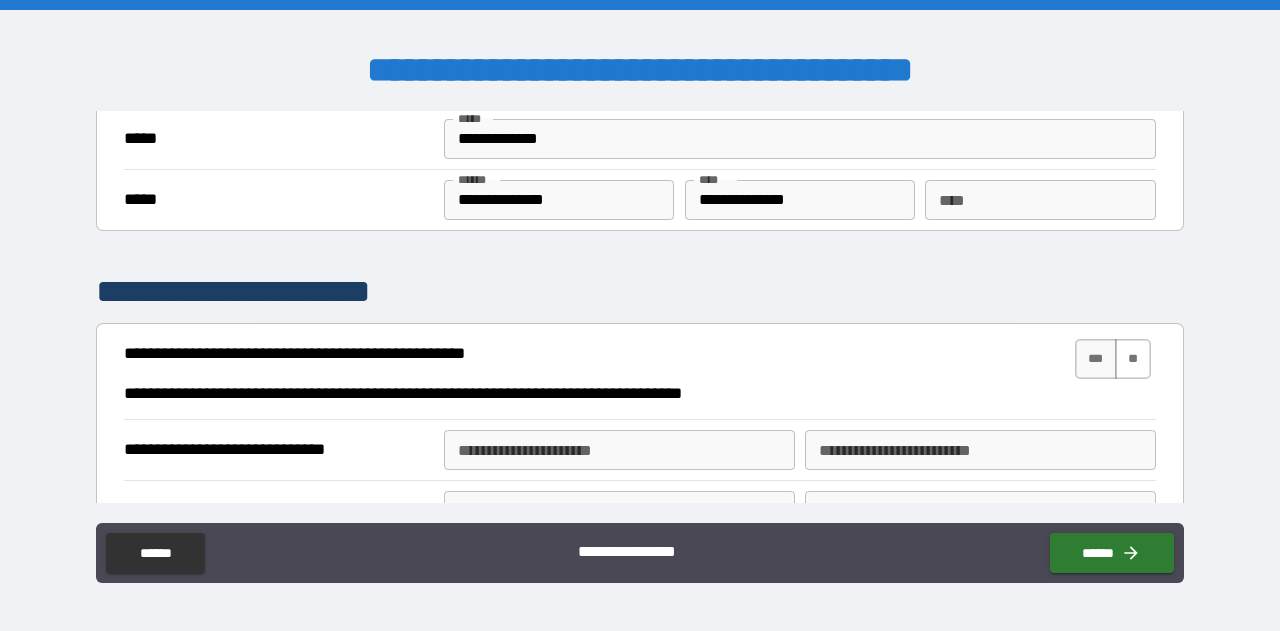type on "**********" 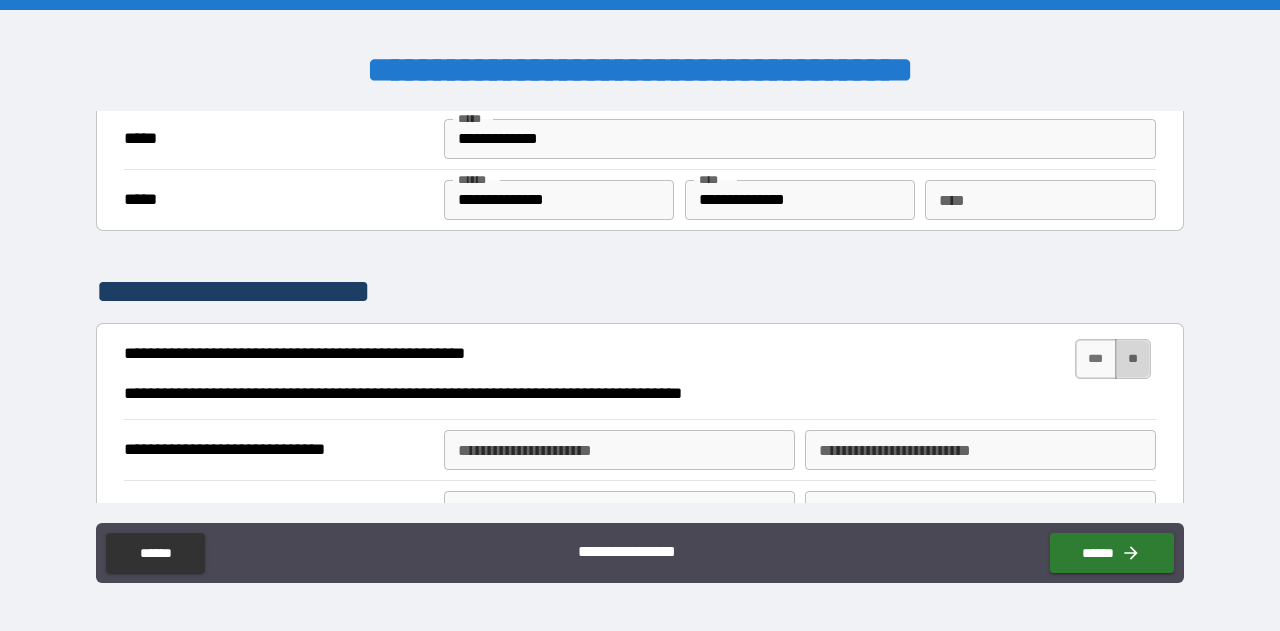 click on "**" at bounding box center [1133, 359] 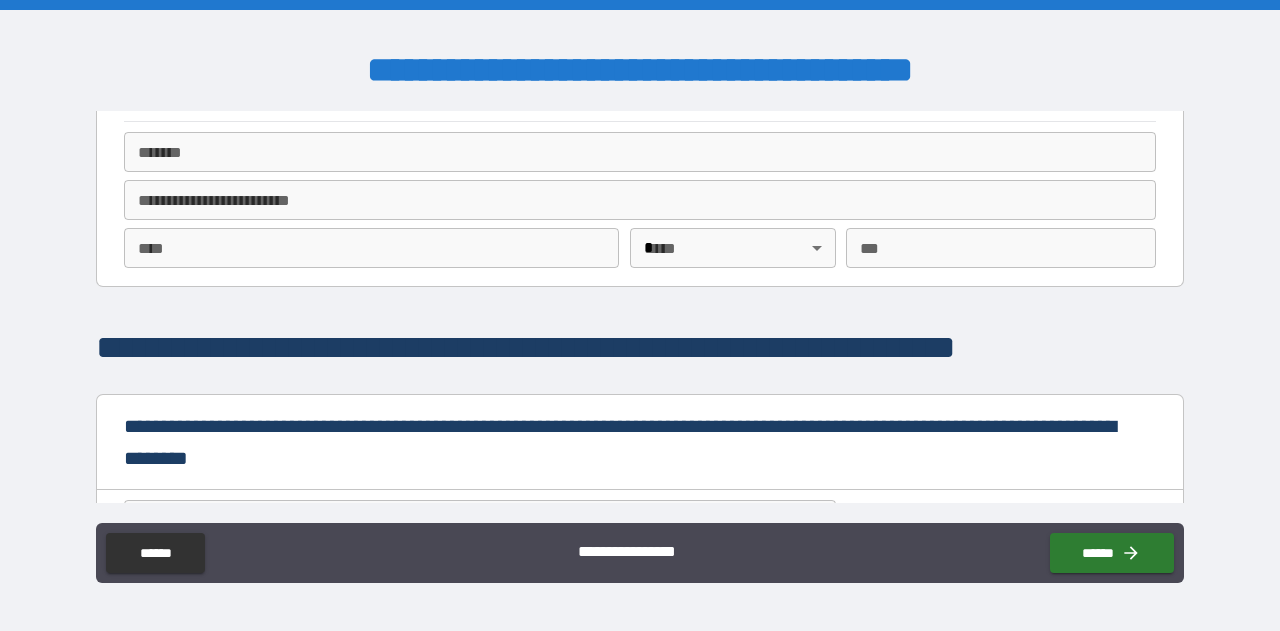 scroll, scrollTop: 2522, scrollLeft: 0, axis: vertical 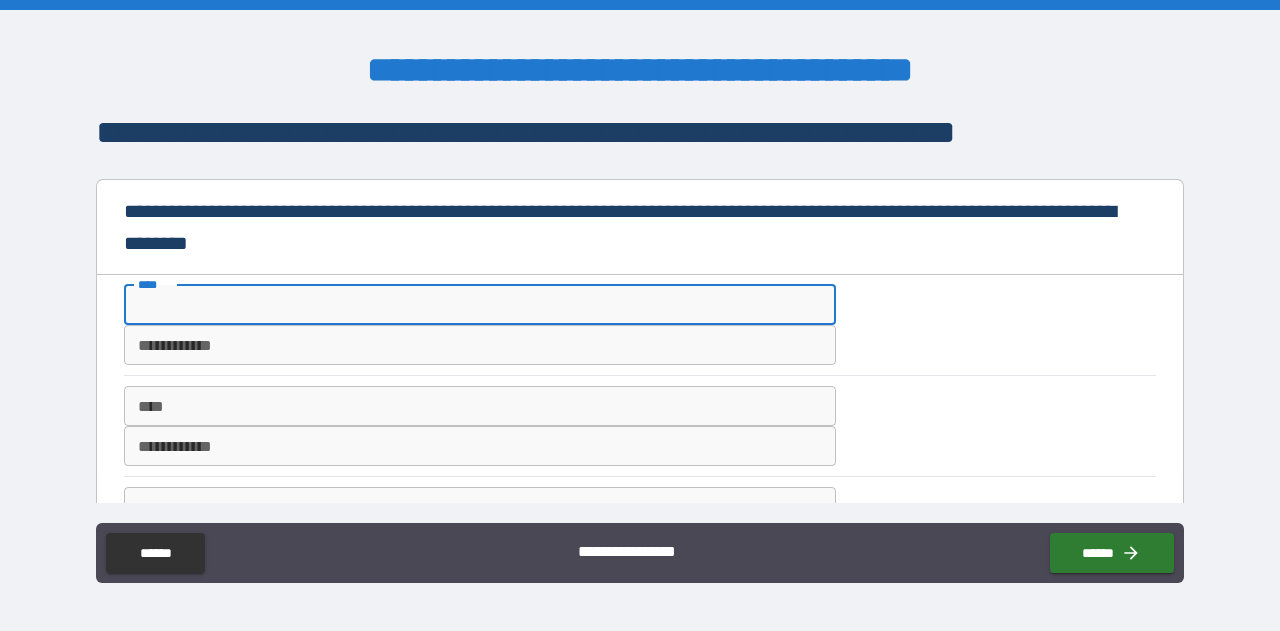 click on "****" at bounding box center [480, 305] 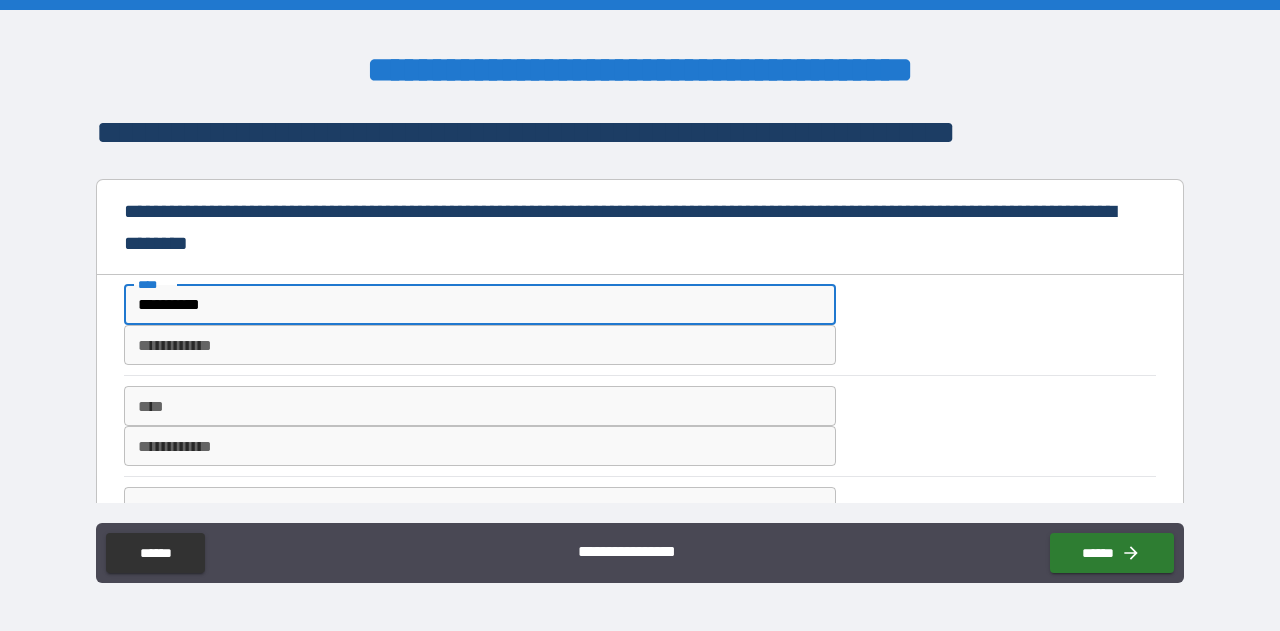 type on "**********" 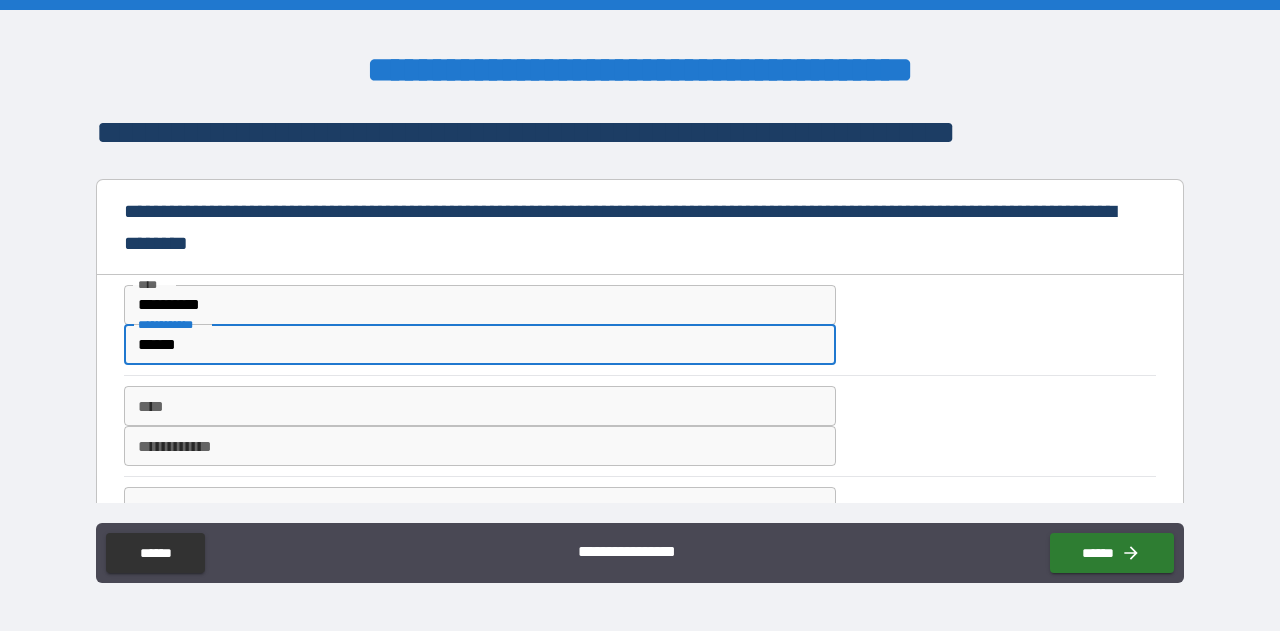 type on "******" 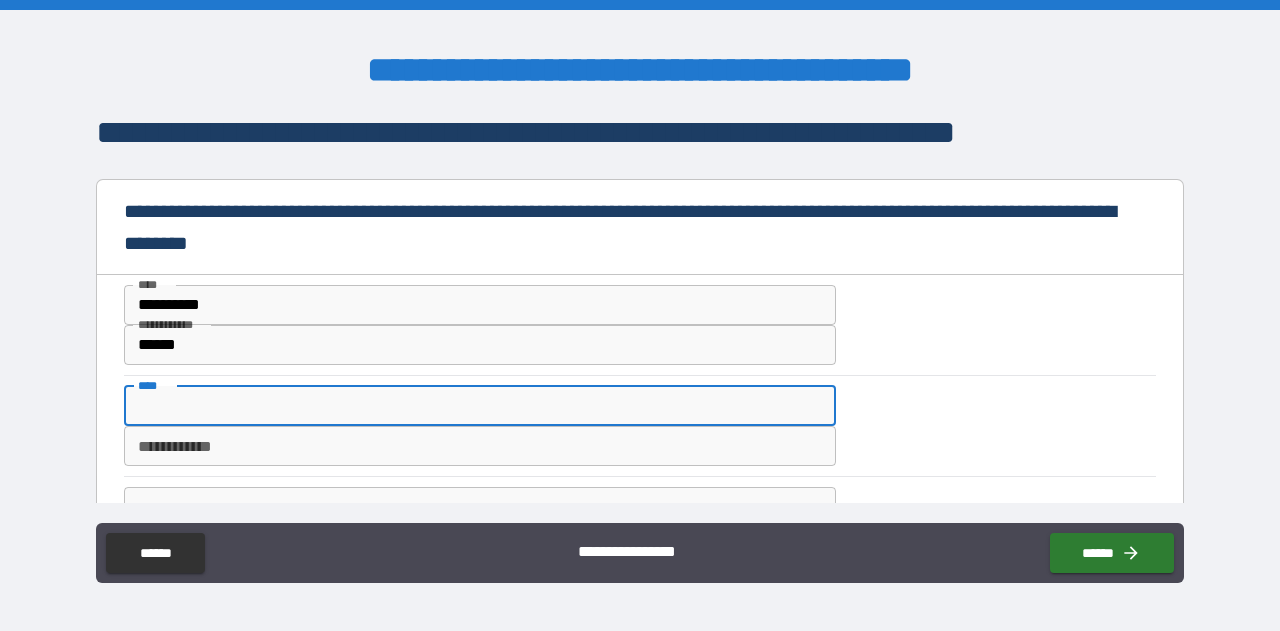 scroll, scrollTop: 2865, scrollLeft: 0, axis: vertical 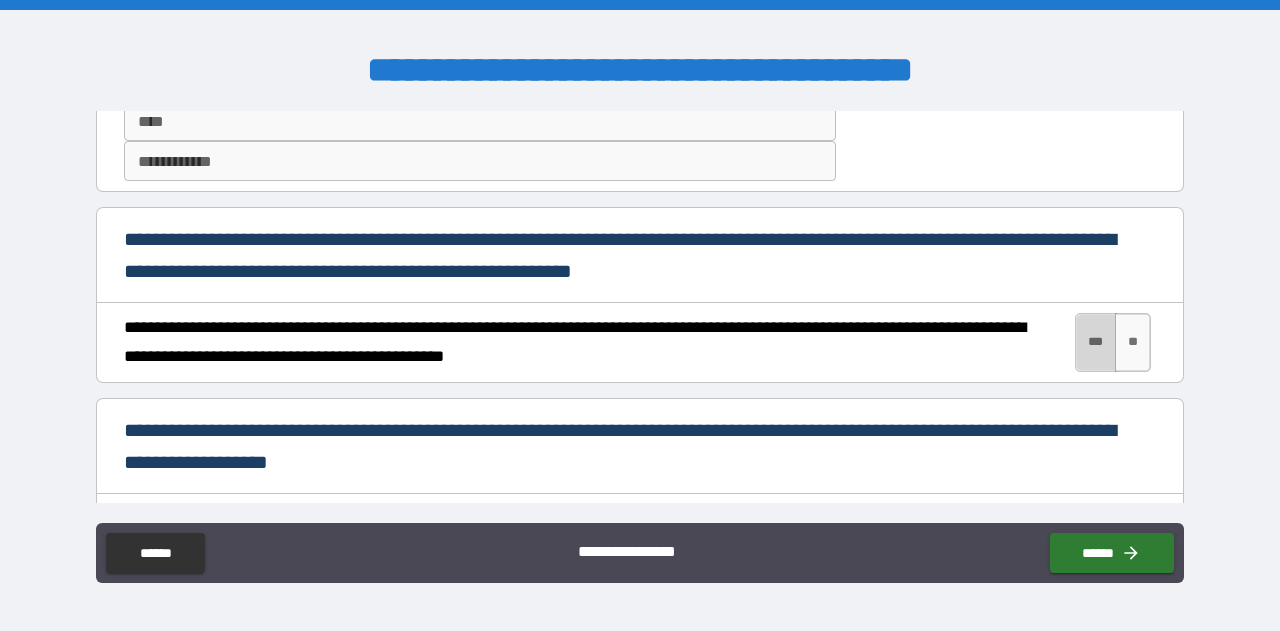 click on "***" at bounding box center (1096, 343) 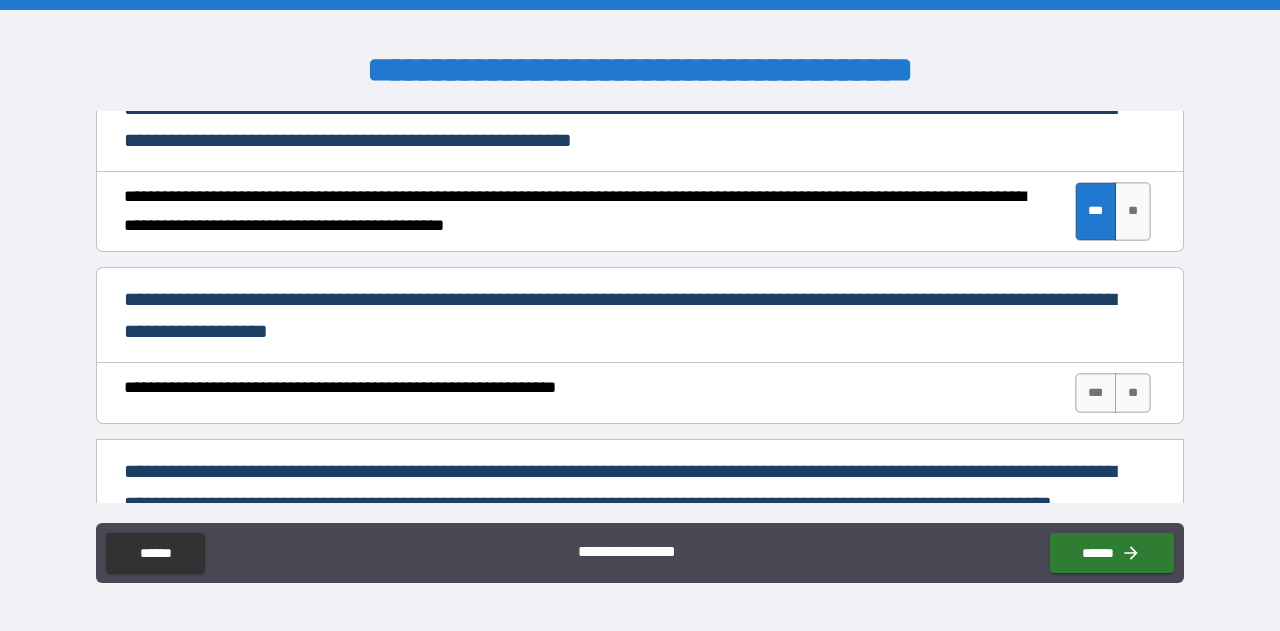 scroll, scrollTop: 3059, scrollLeft: 0, axis: vertical 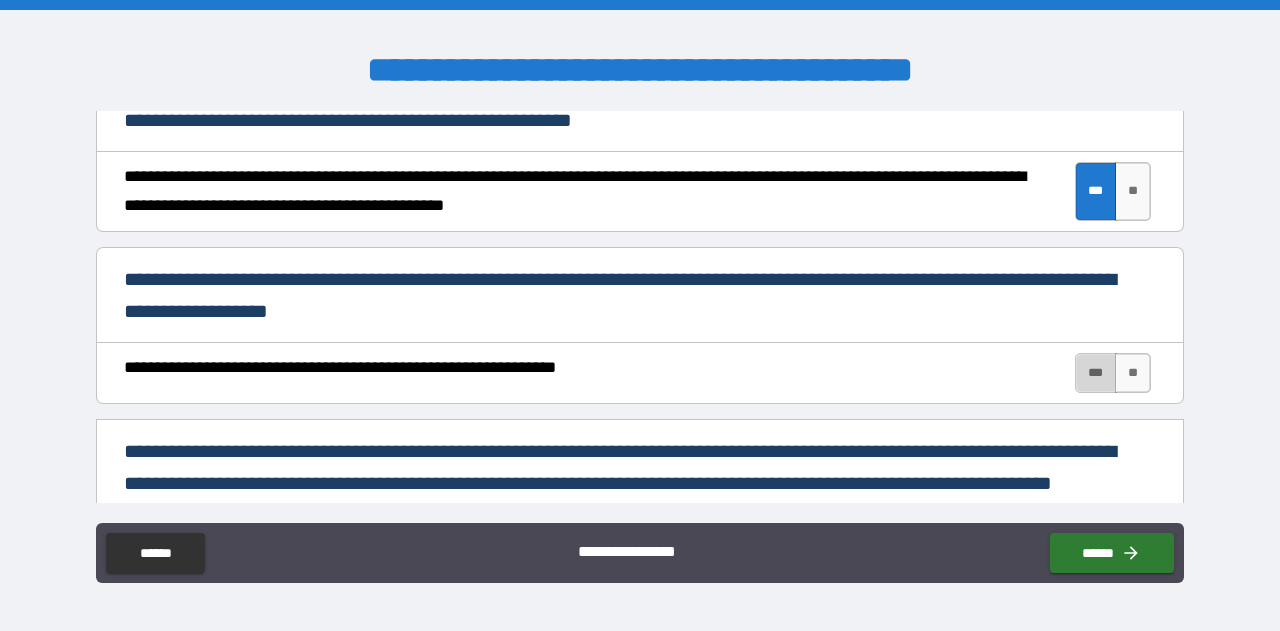 click on "***" at bounding box center [1096, 373] 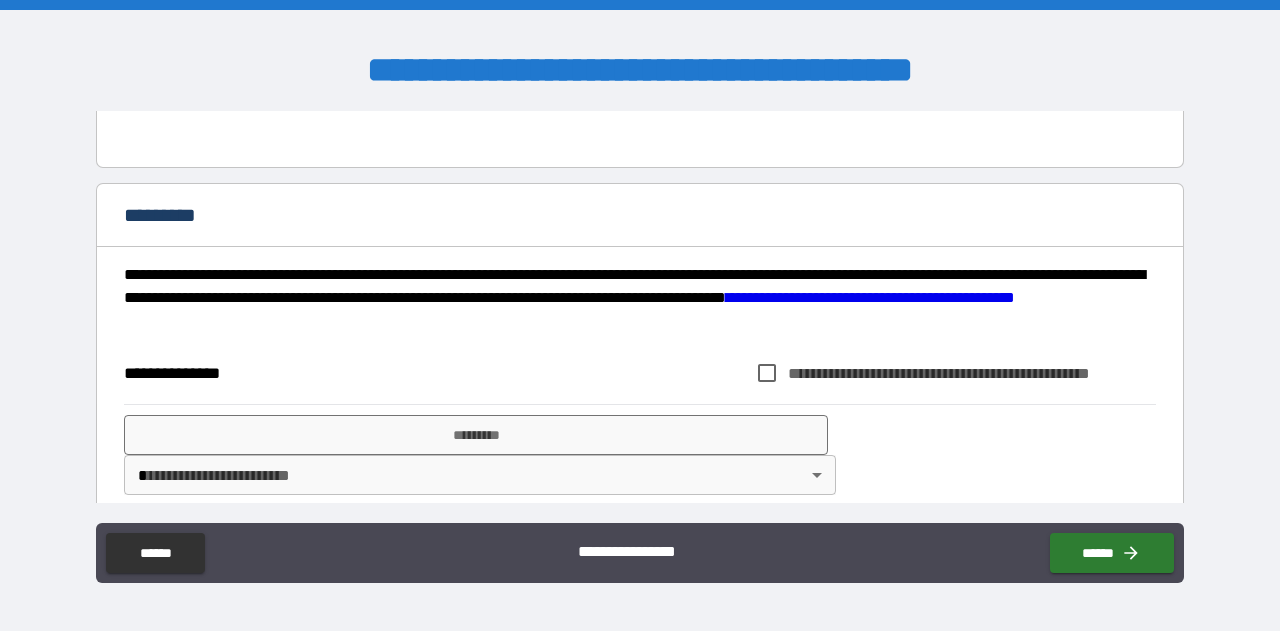 scroll, scrollTop: 3444, scrollLeft: 0, axis: vertical 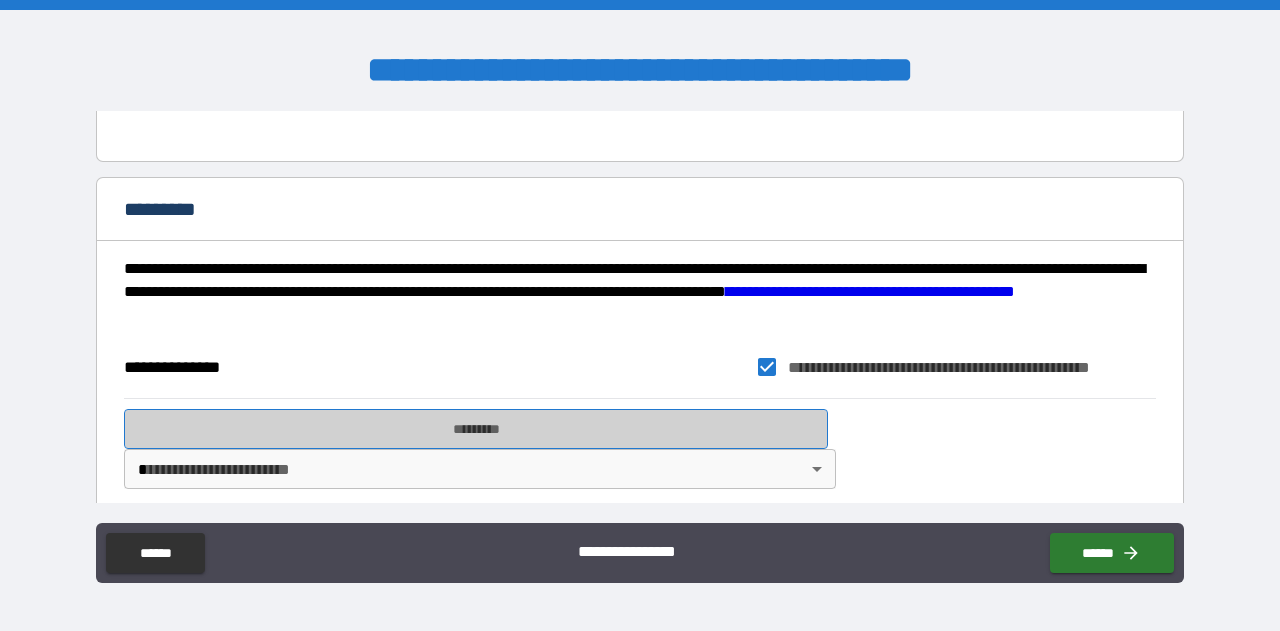 click on "*********" at bounding box center [476, 429] 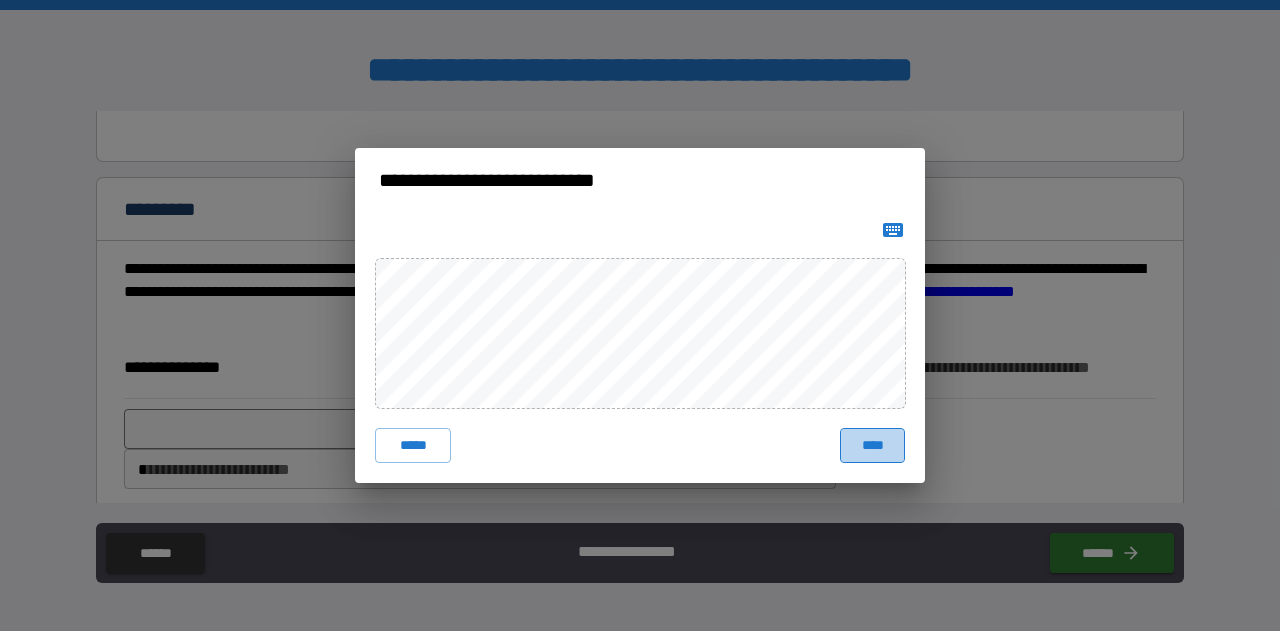 click on "****" at bounding box center (872, 446) 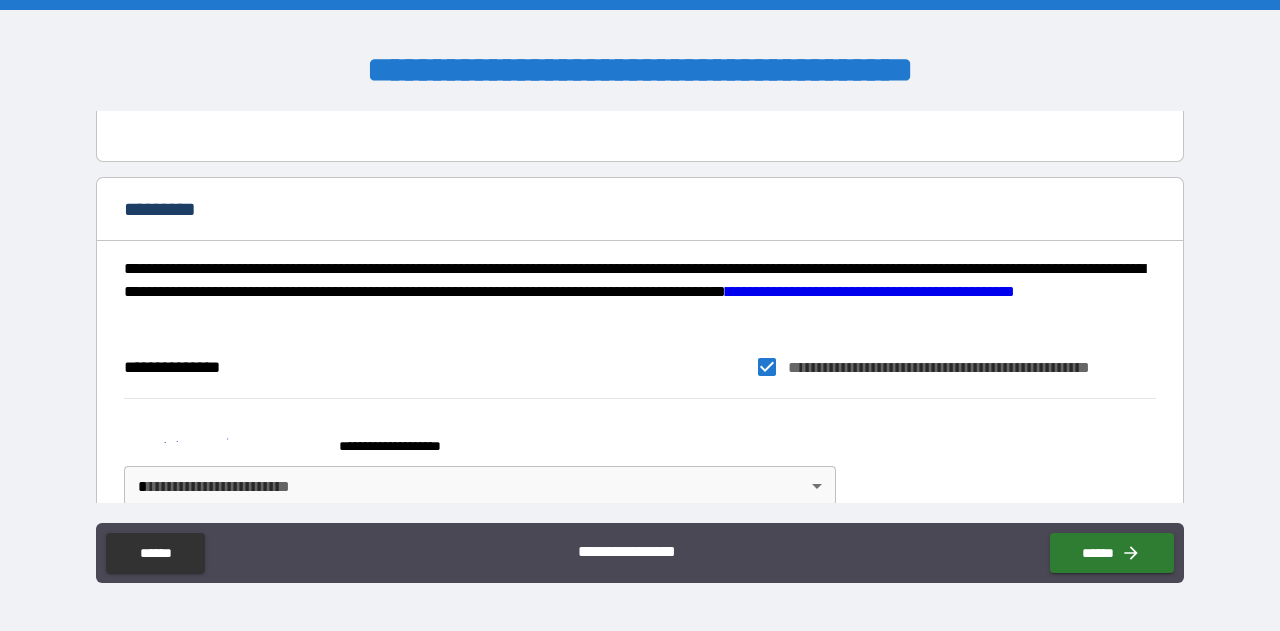 scroll, scrollTop: 3461, scrollLeft: 0, axis: vertical 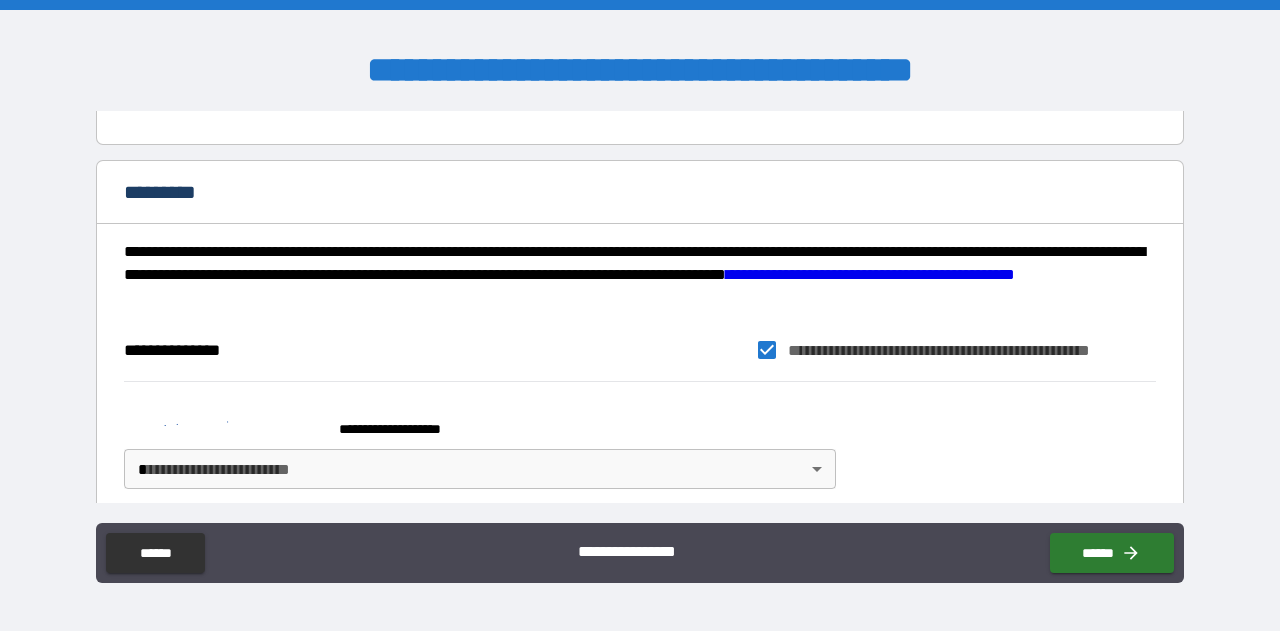 click on "**********" at bounding box center [408, 429] 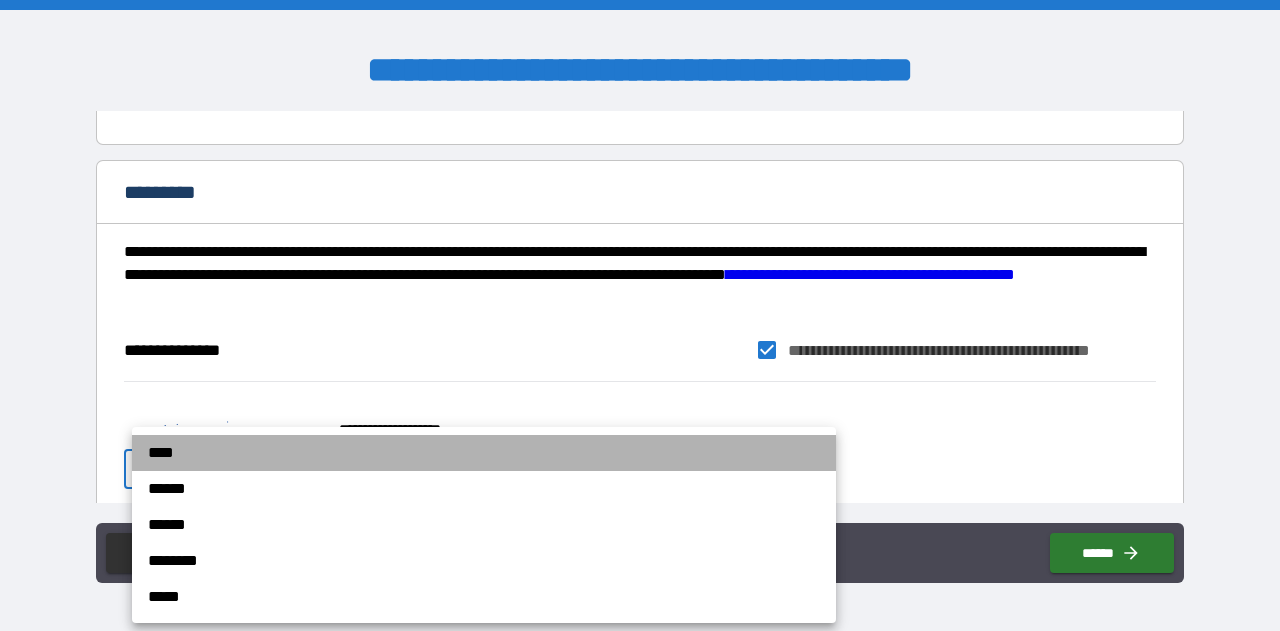 click on "****" at bounding box center [484, 453] 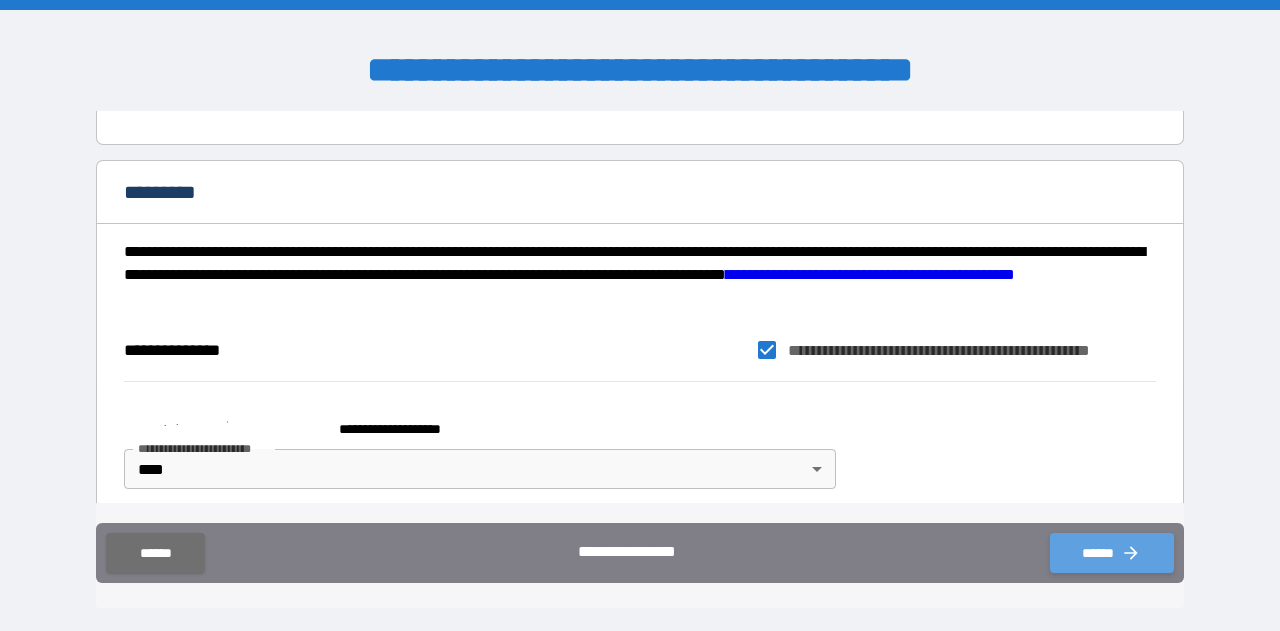 click on "******" at bounding box center [1112, 553] 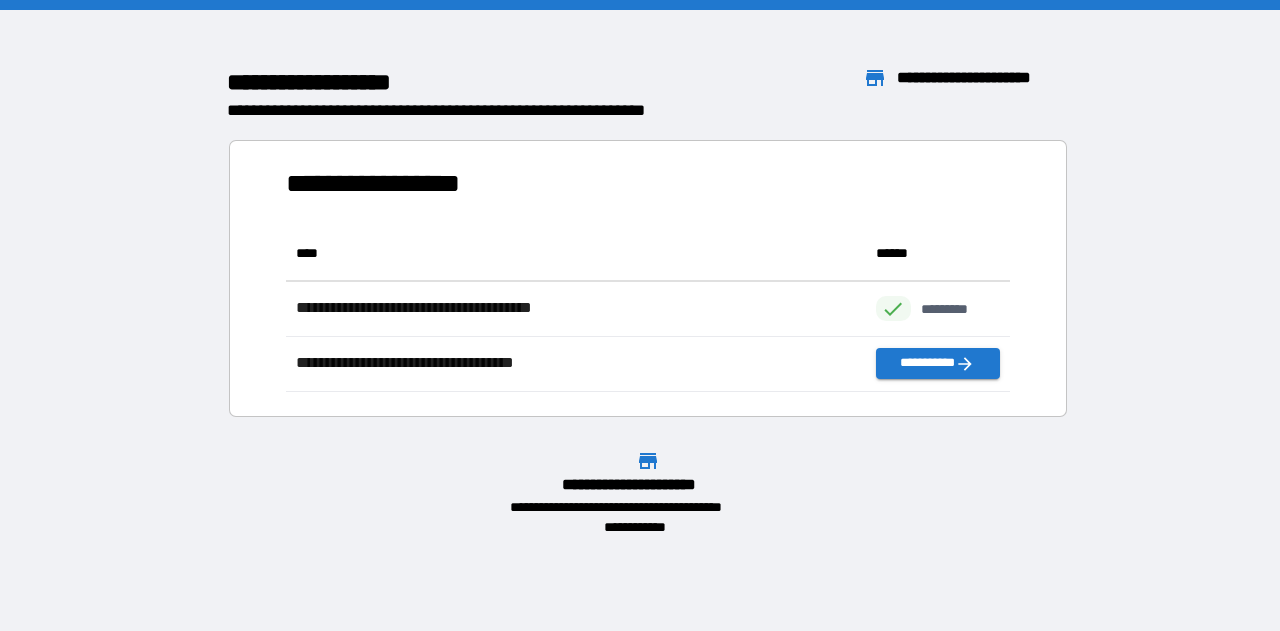 scroll, scrollTop: 16, scrollLeft: 16, axis: both 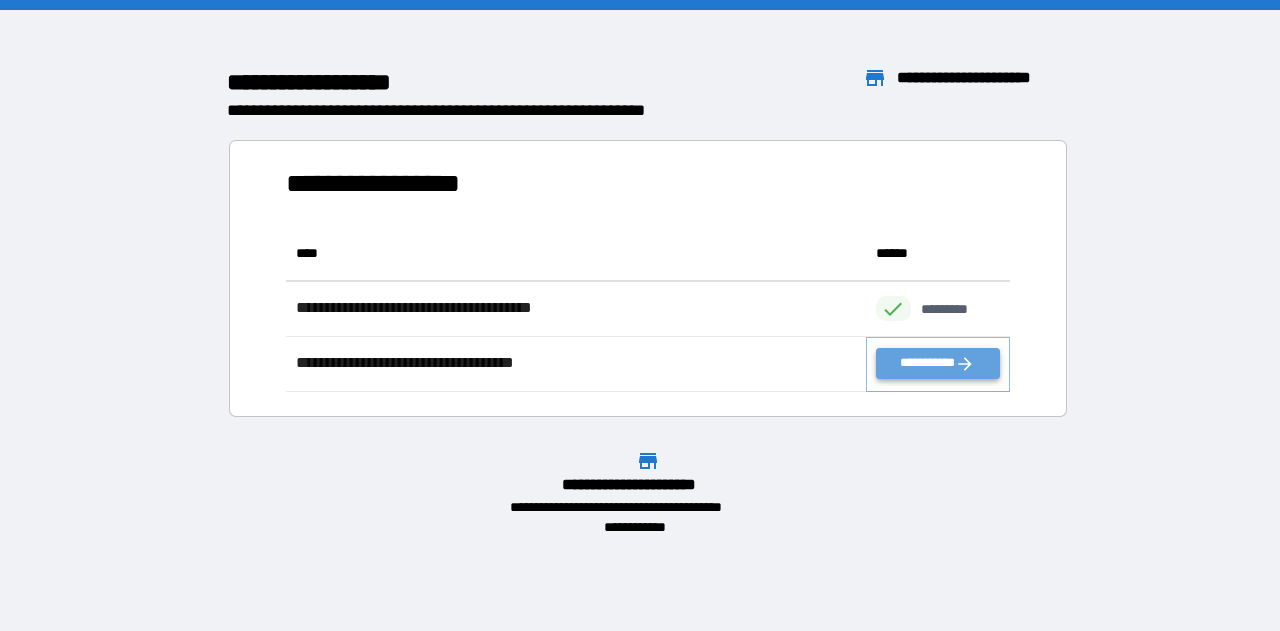 click on "**********" at bounding box center [938, 363] 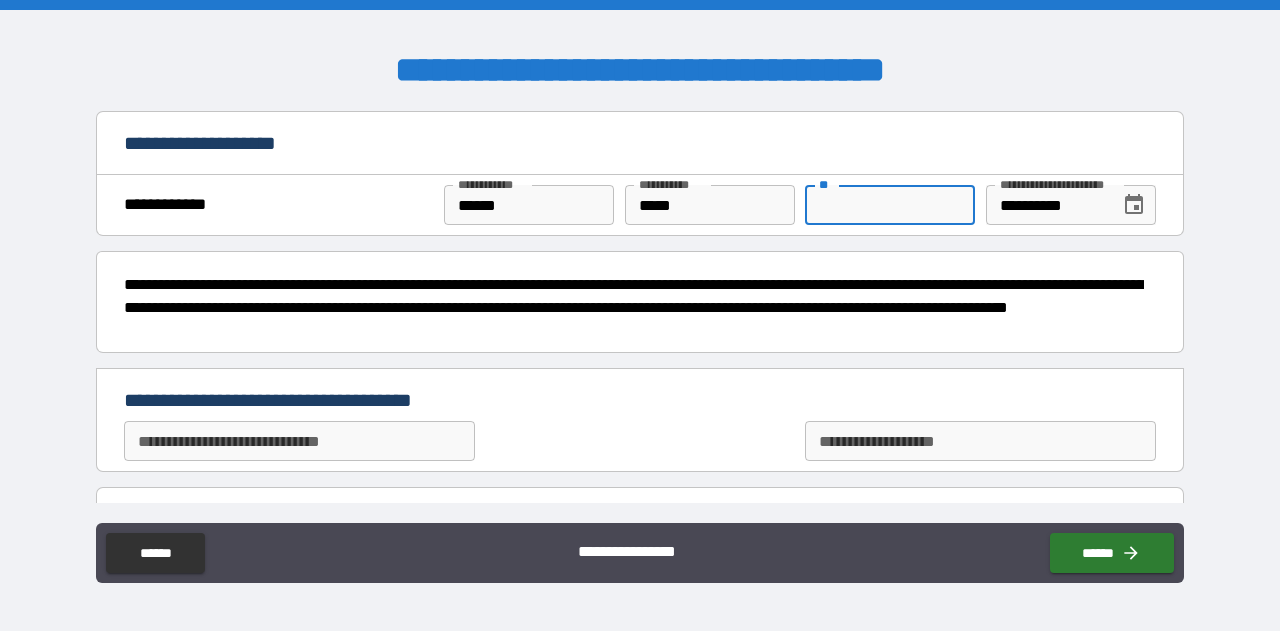 click on "**" at bounding box center [890, 205] 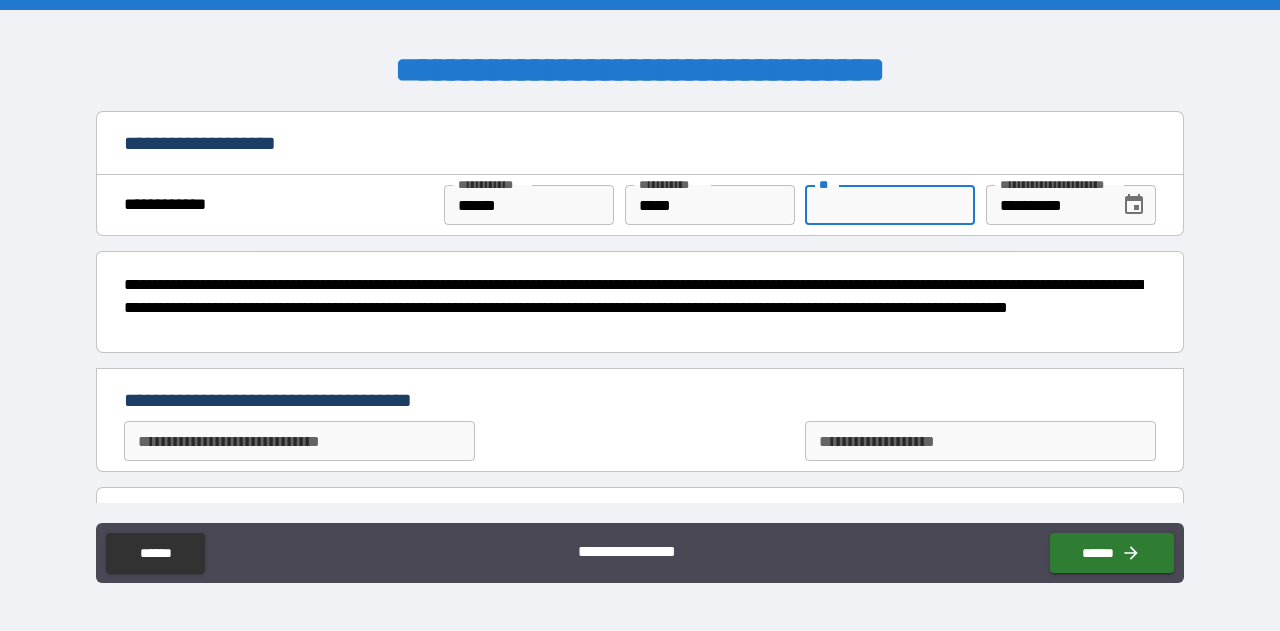 type on "*" 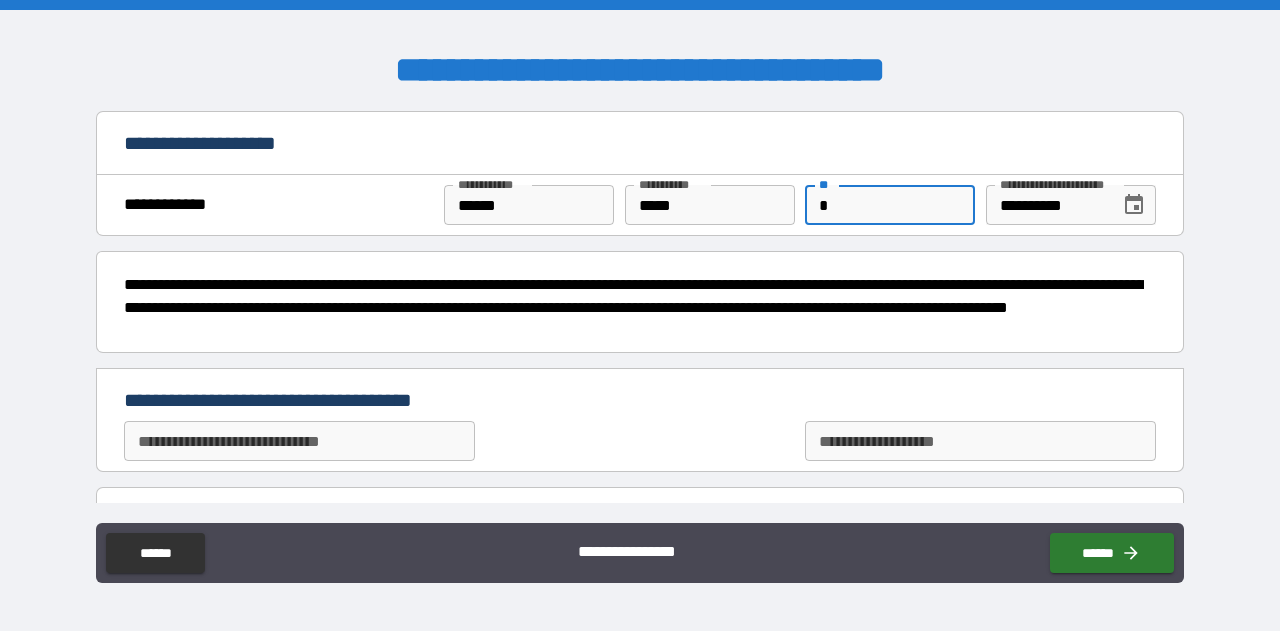 scroll, scrollTop: 342, scrollLeft: 0, axis: vertical 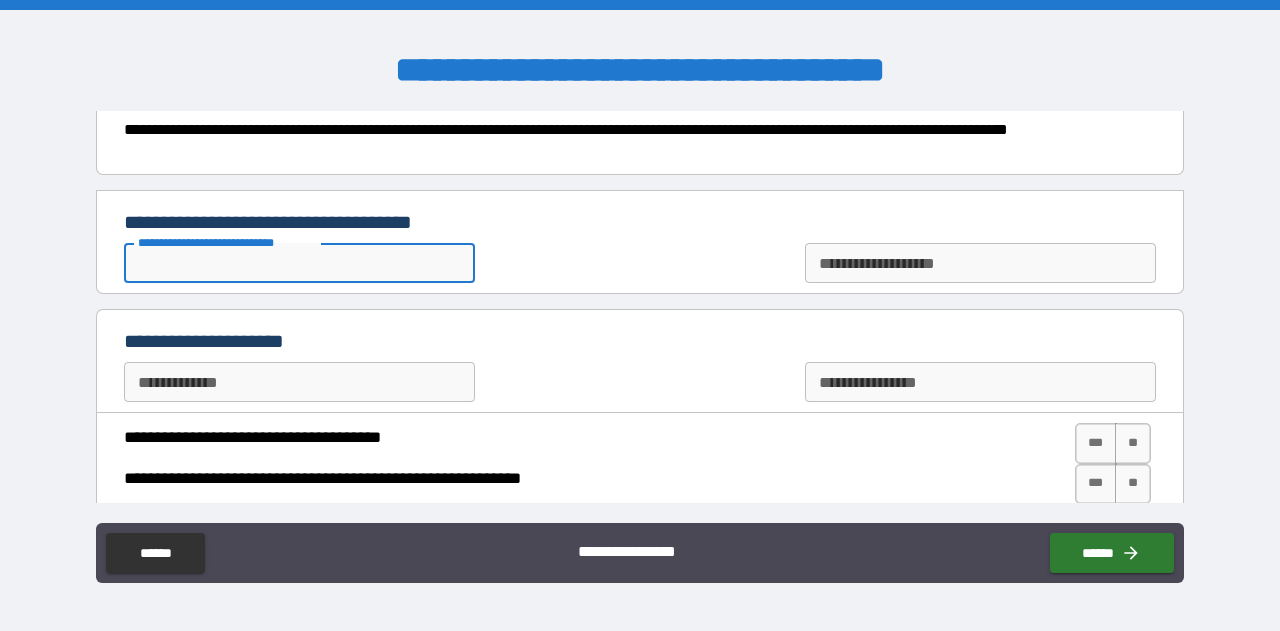 click on "**********" at bounding box center [299, 263] 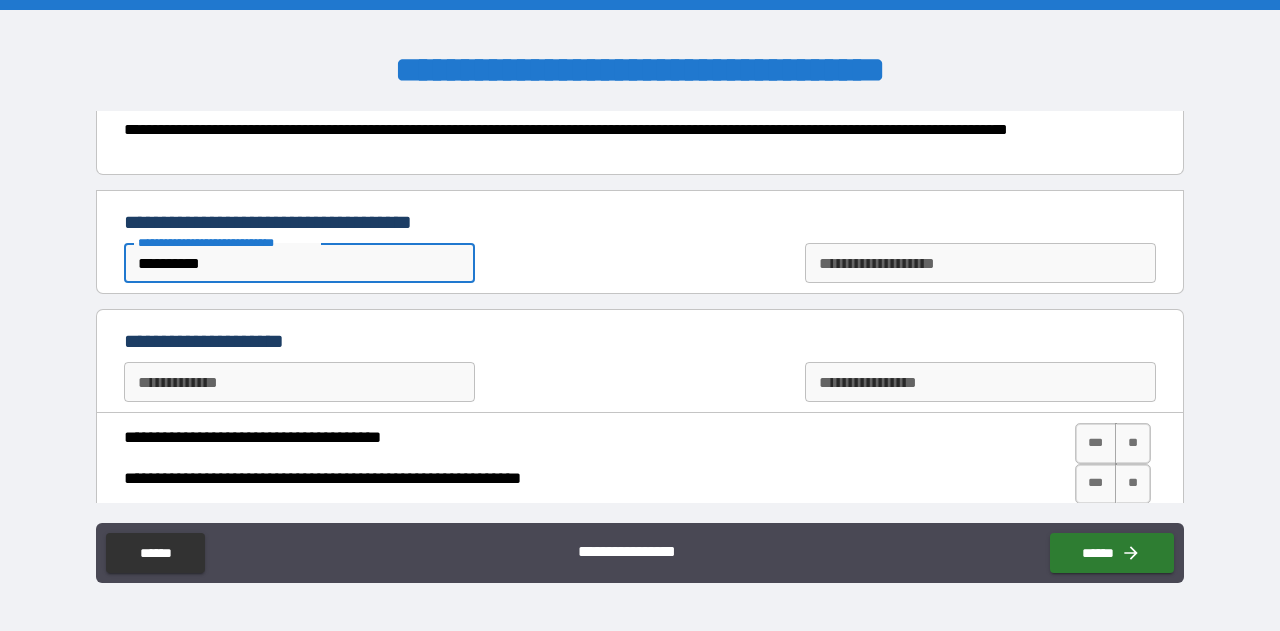 type on "**********" 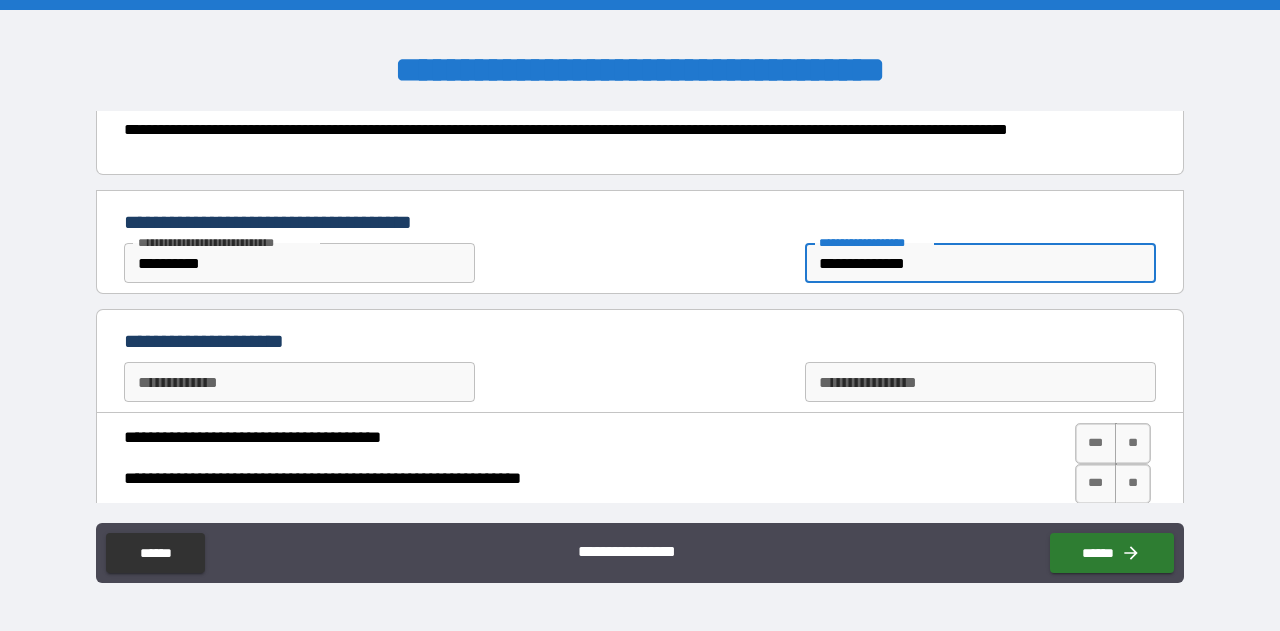 type on "**********" 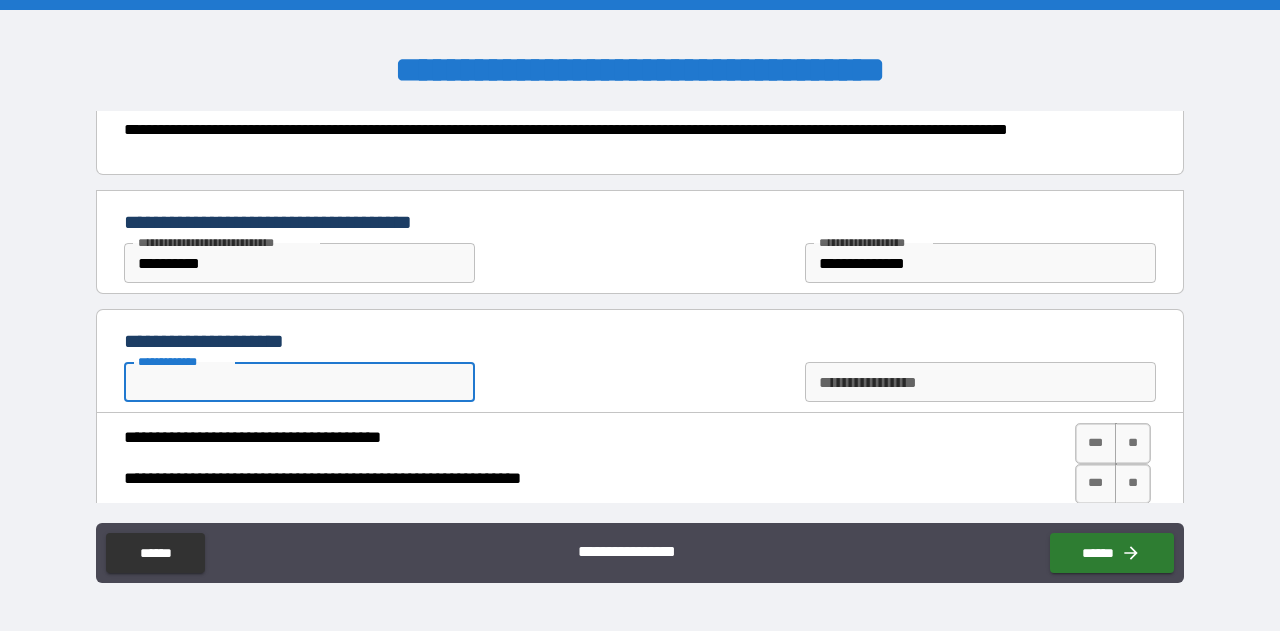 click on "**********" at bounding box center [299, 382] 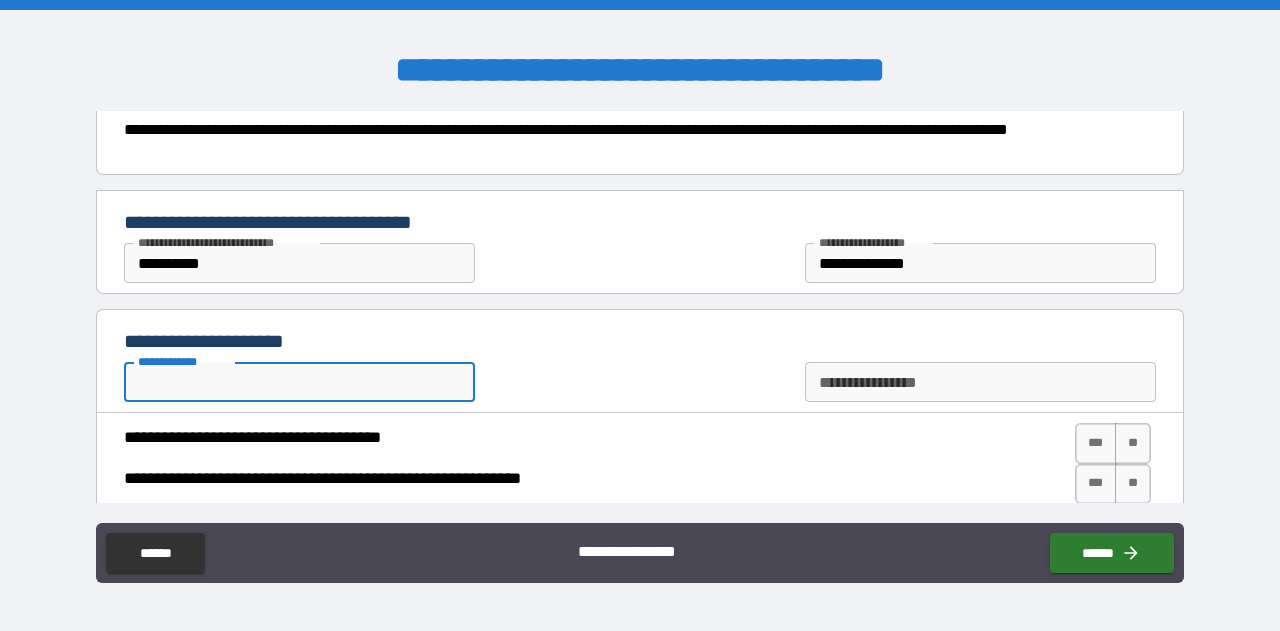 click on "**********" at bounding box center (299, 382) 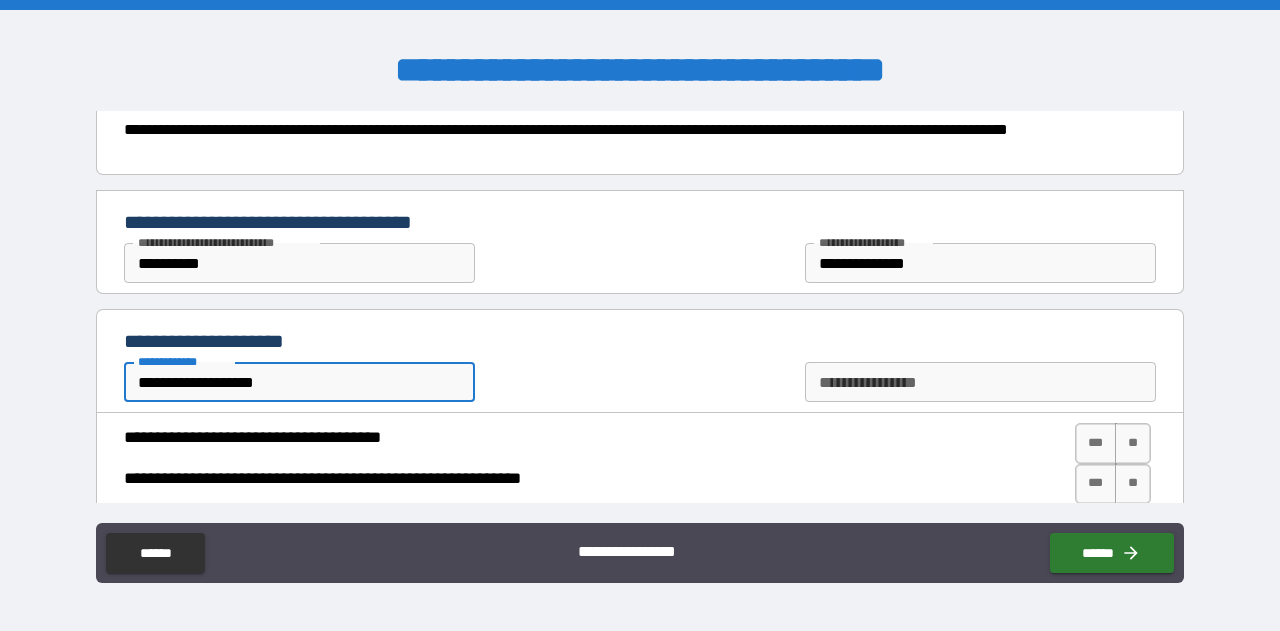 type on "**********" 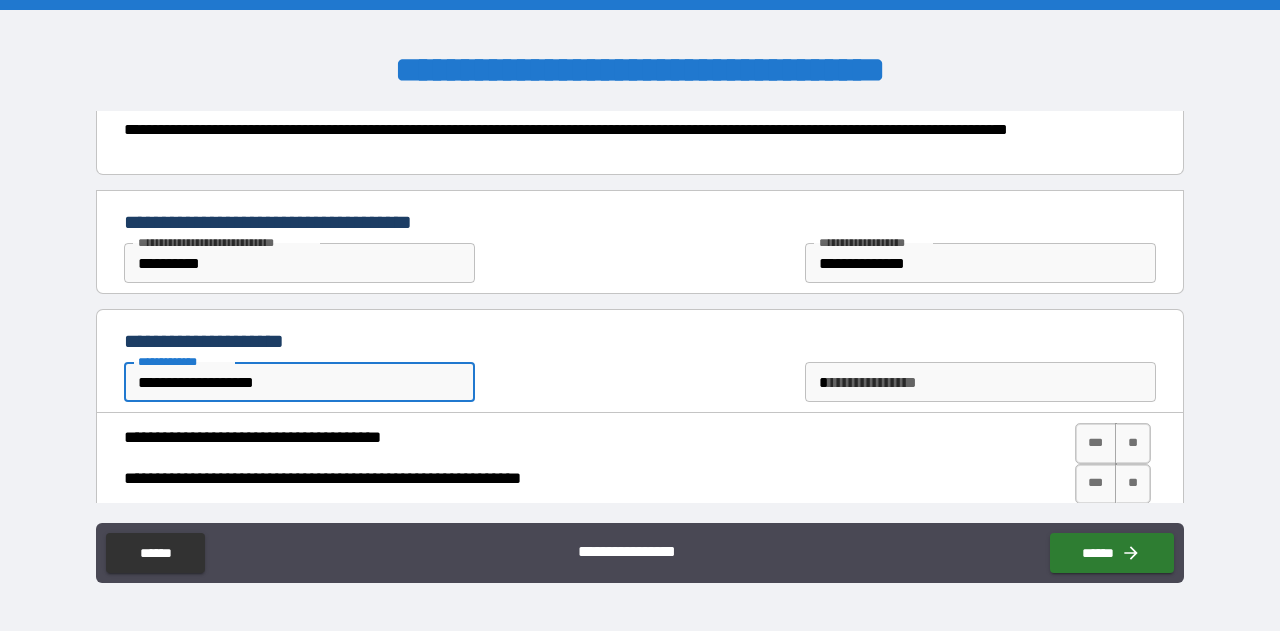 click on "*" at bounding box center [980, 382] 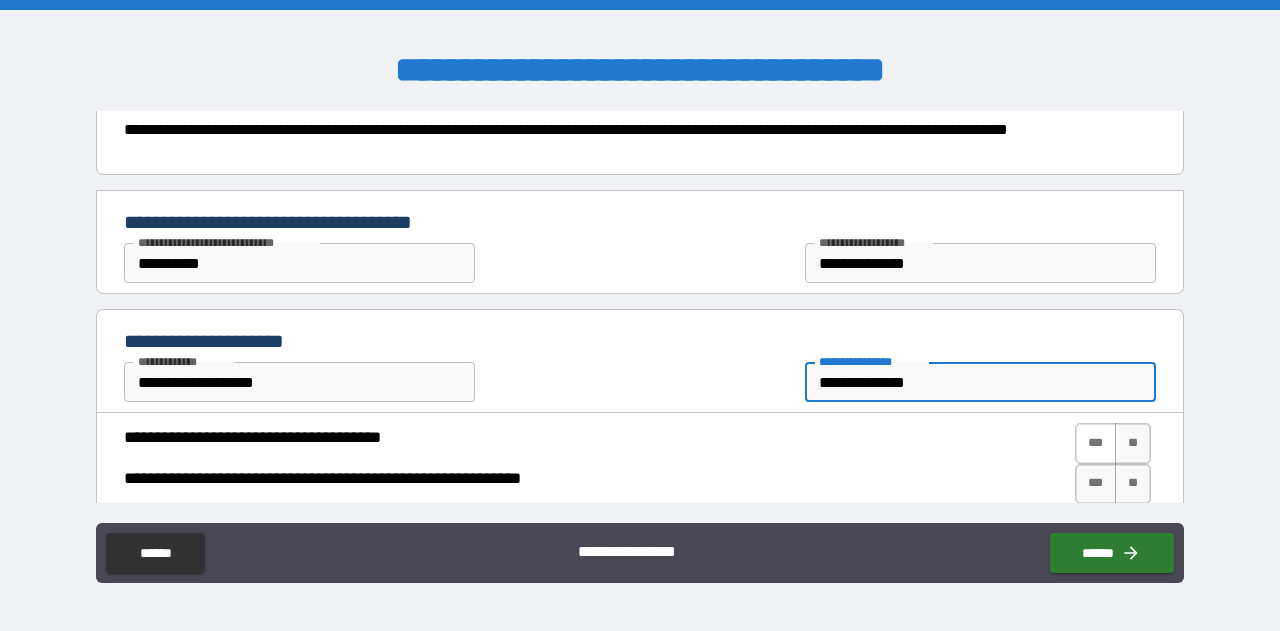 type on "**********" 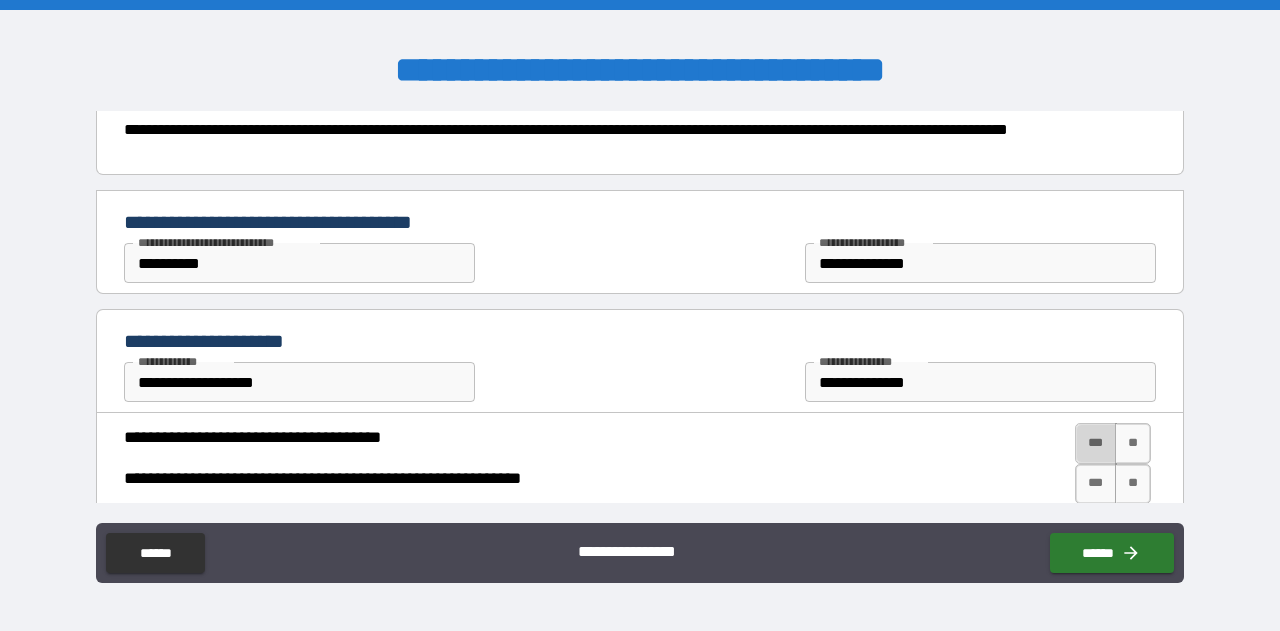 click on "***" at bounding box center [1096, 443] 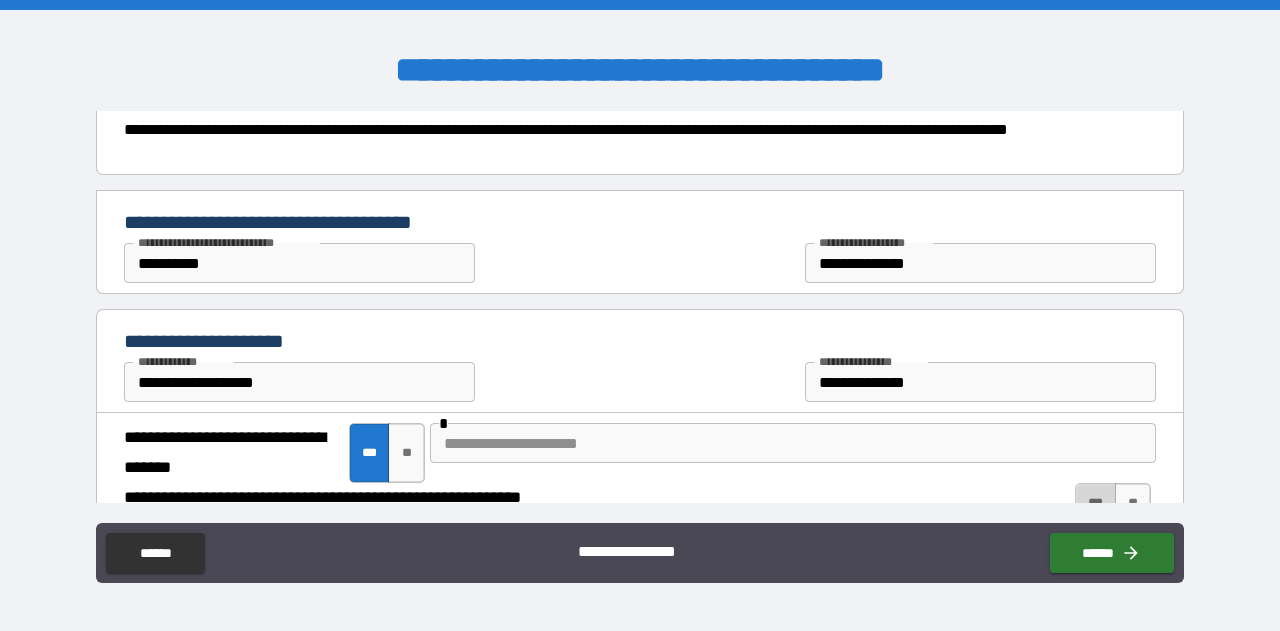 click on "***" at bounding box center [1096, 503] 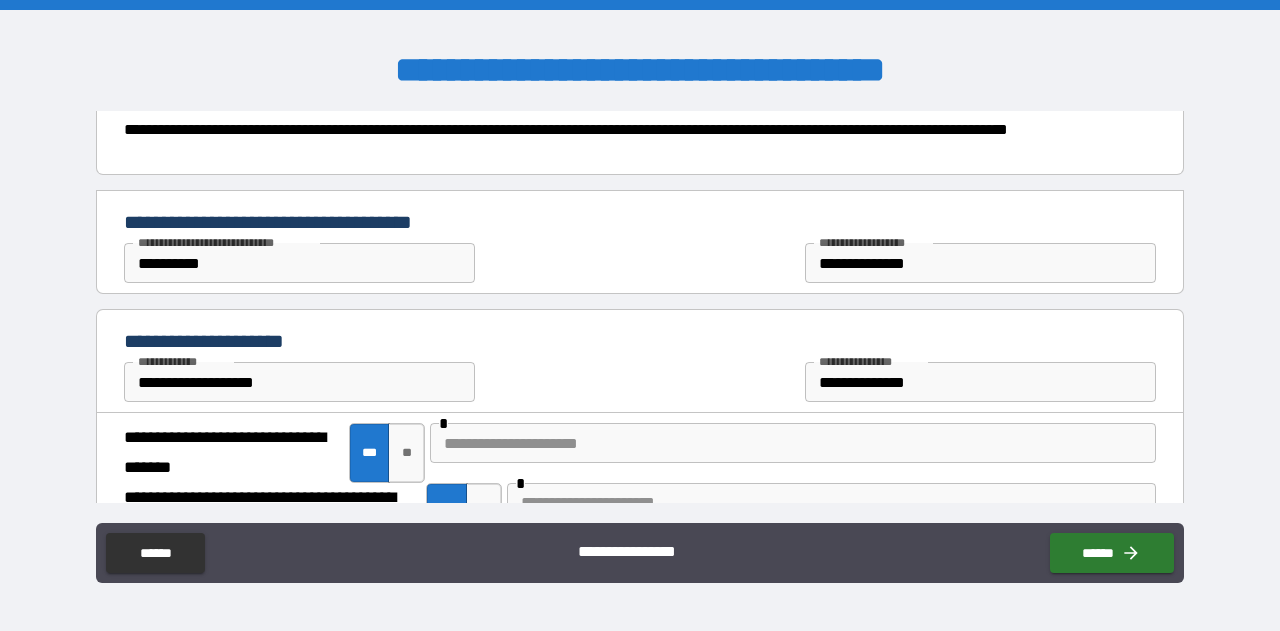 scroll, scrollTop: 521, scrollLeft: 0, axis: vertical 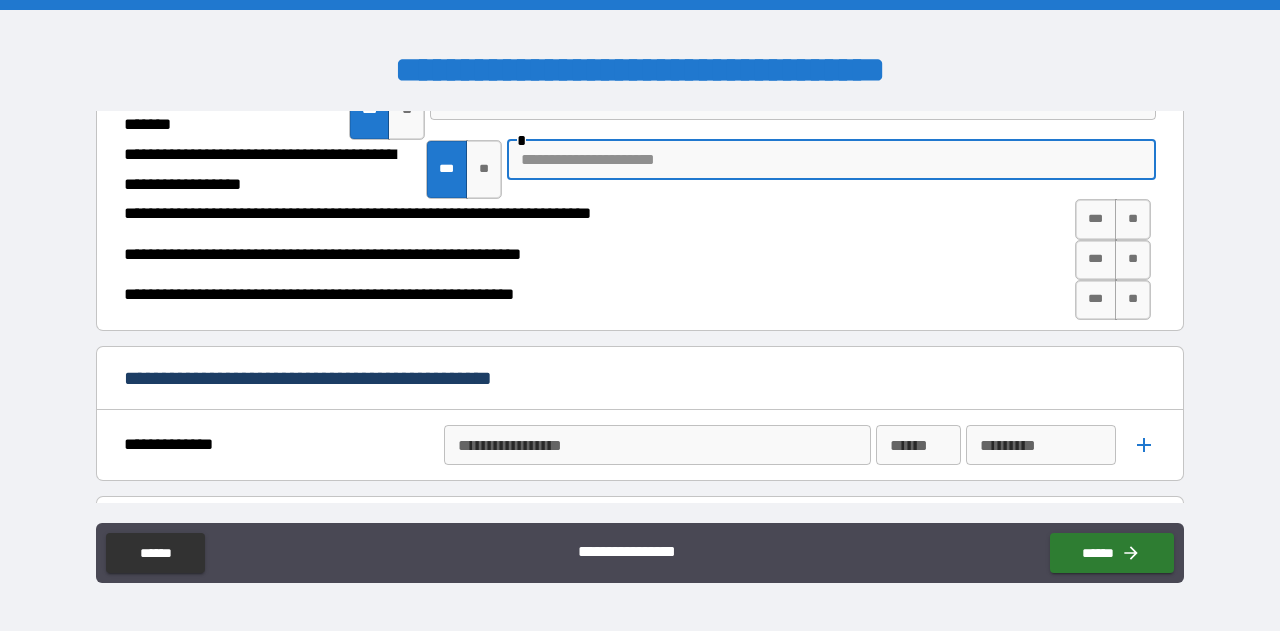 click at bounding box center [831, 160] 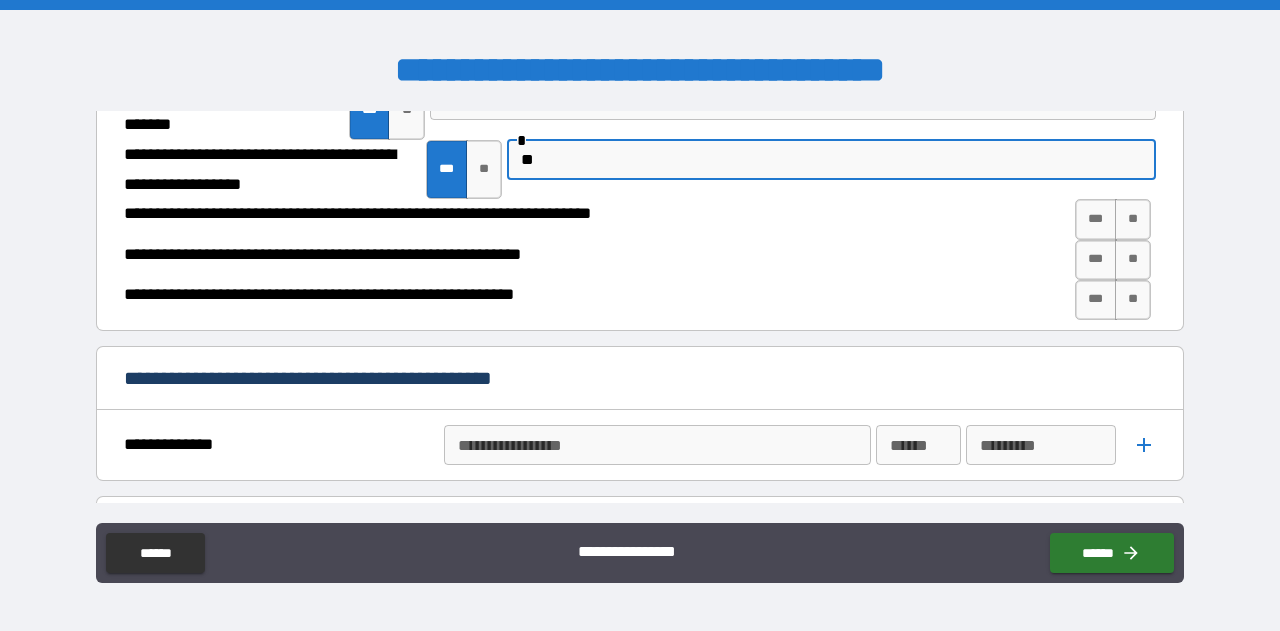 type on "*" 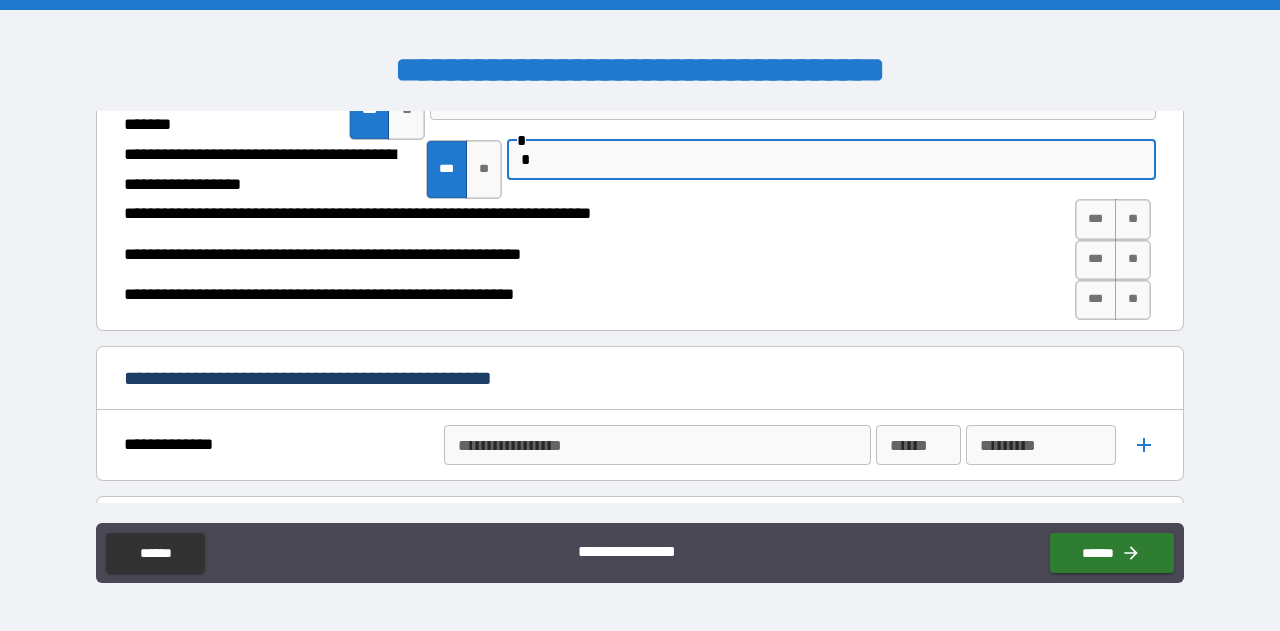 type 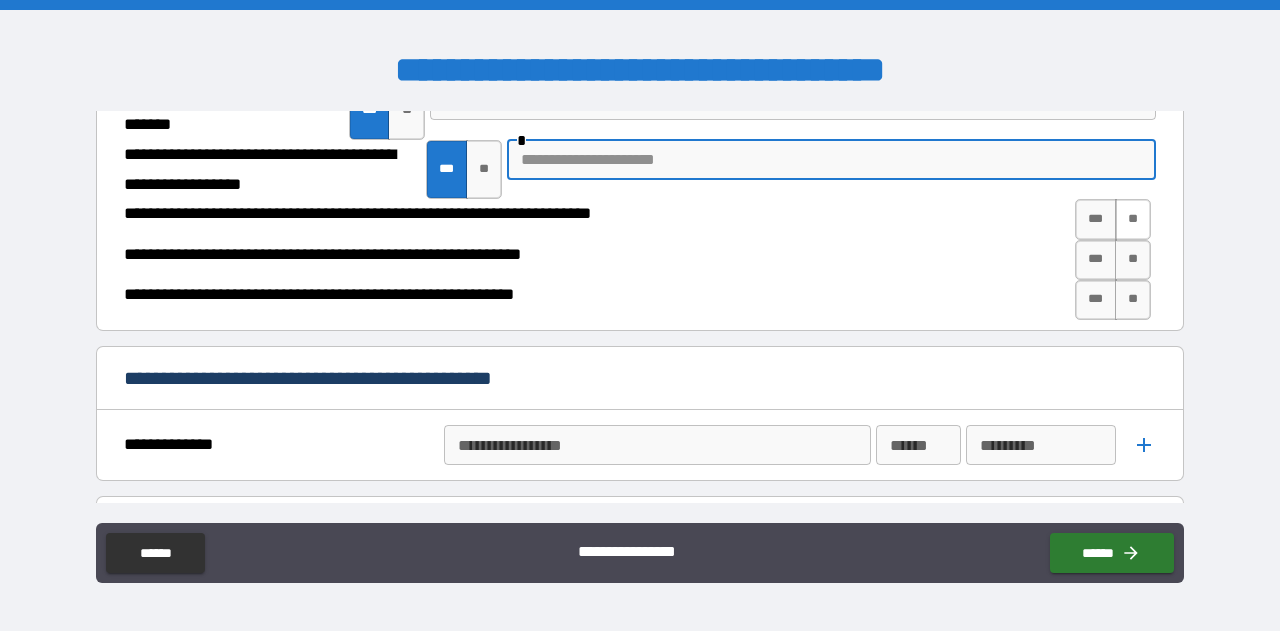 click on "**" at bounding box center (1133, 219) 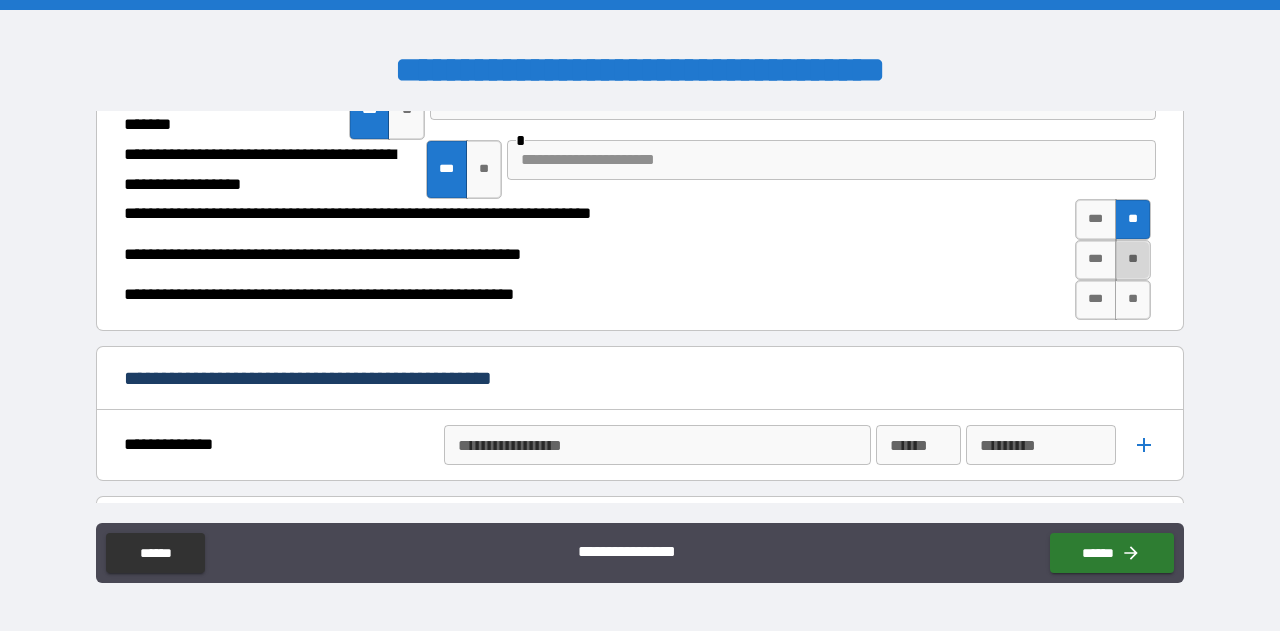 click on "**" at bounding box center [1133, 260] 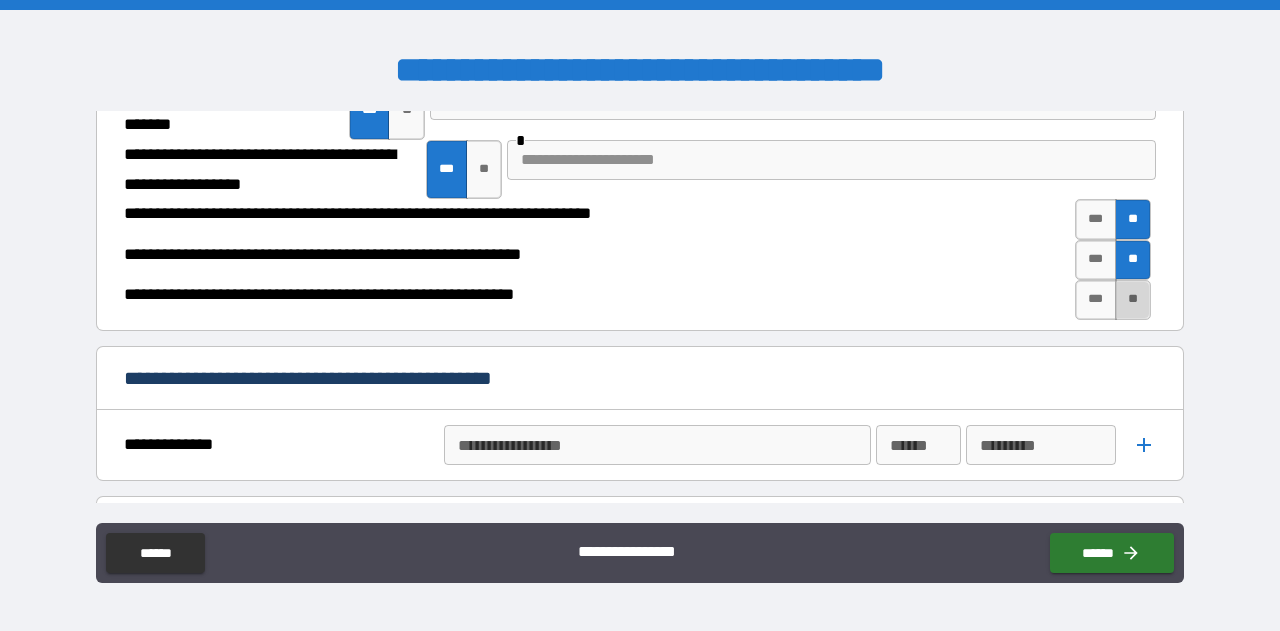 click on "**" at bounding box center [1133, 300] 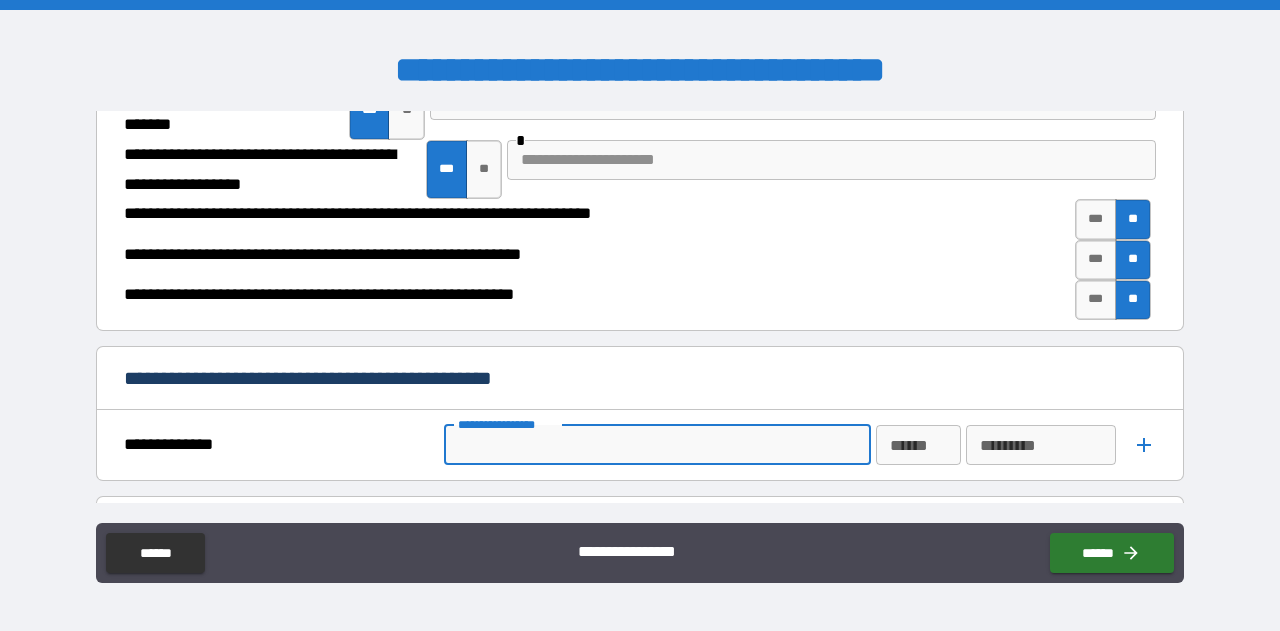 click on "**********" at bounding box center [656, 445] 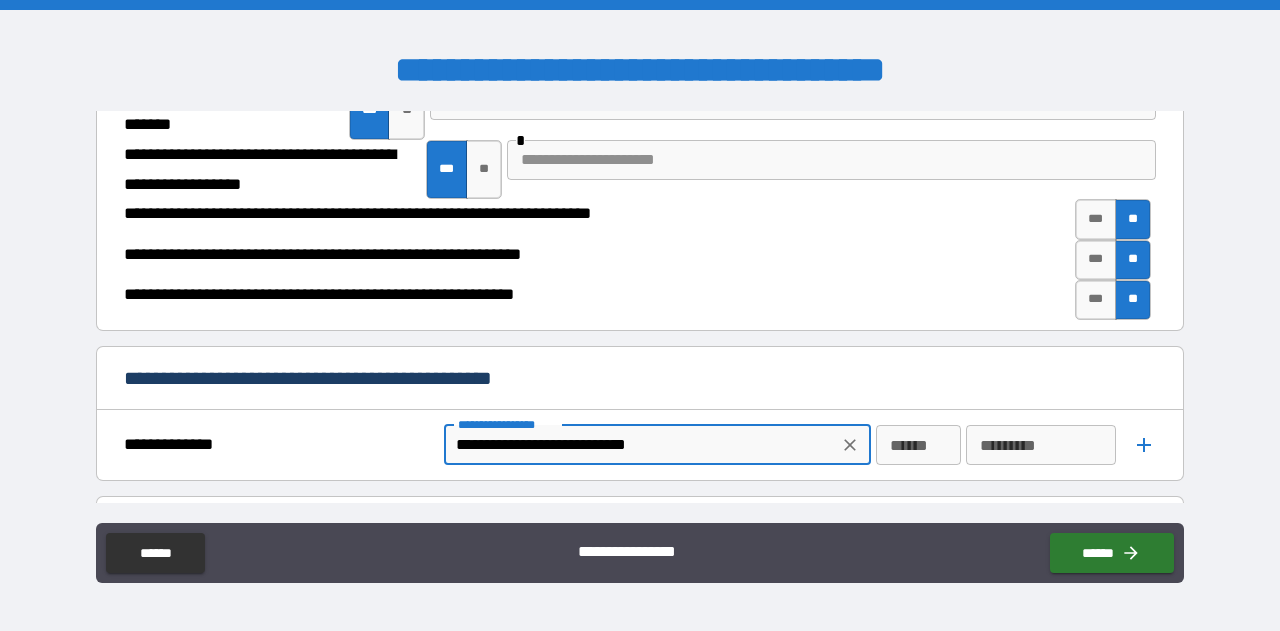 type on "**********" 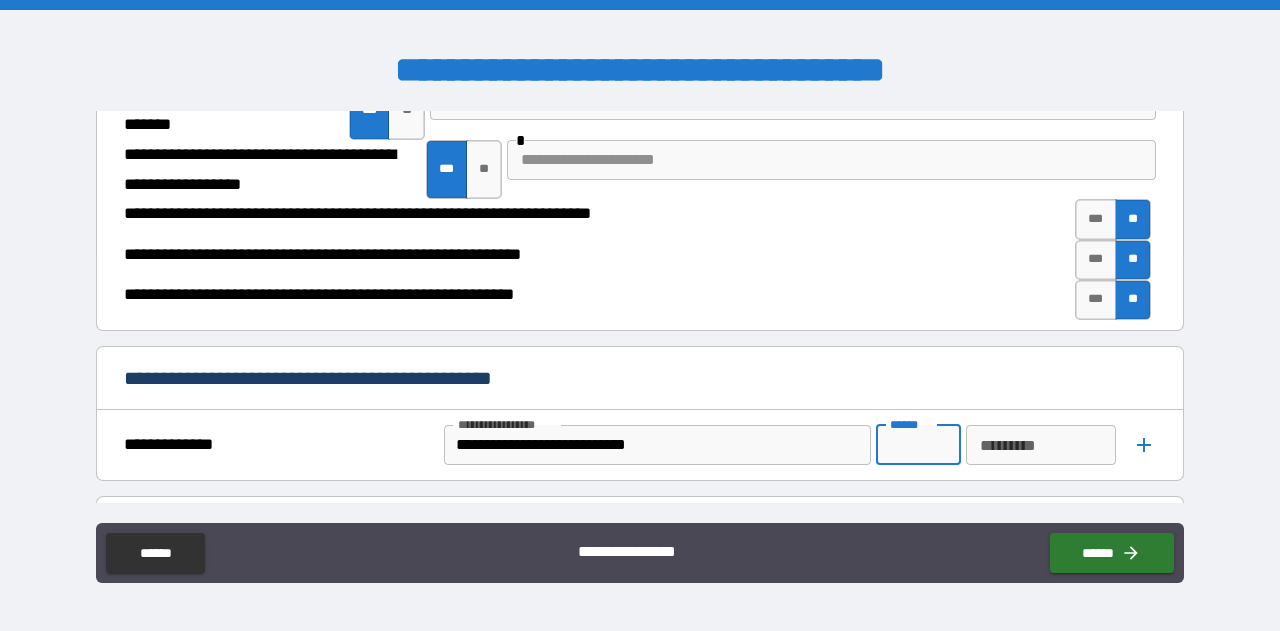 click on "******" at bounding box center (918, 445) 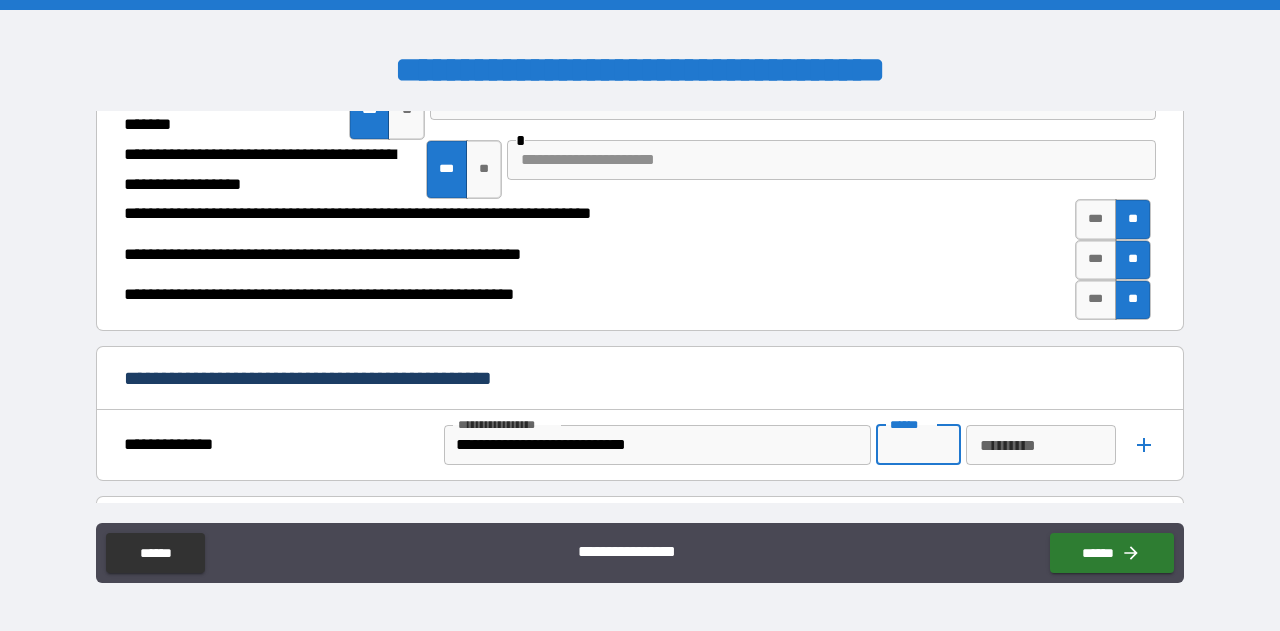 click on "******" at bounding box center [918, 445] 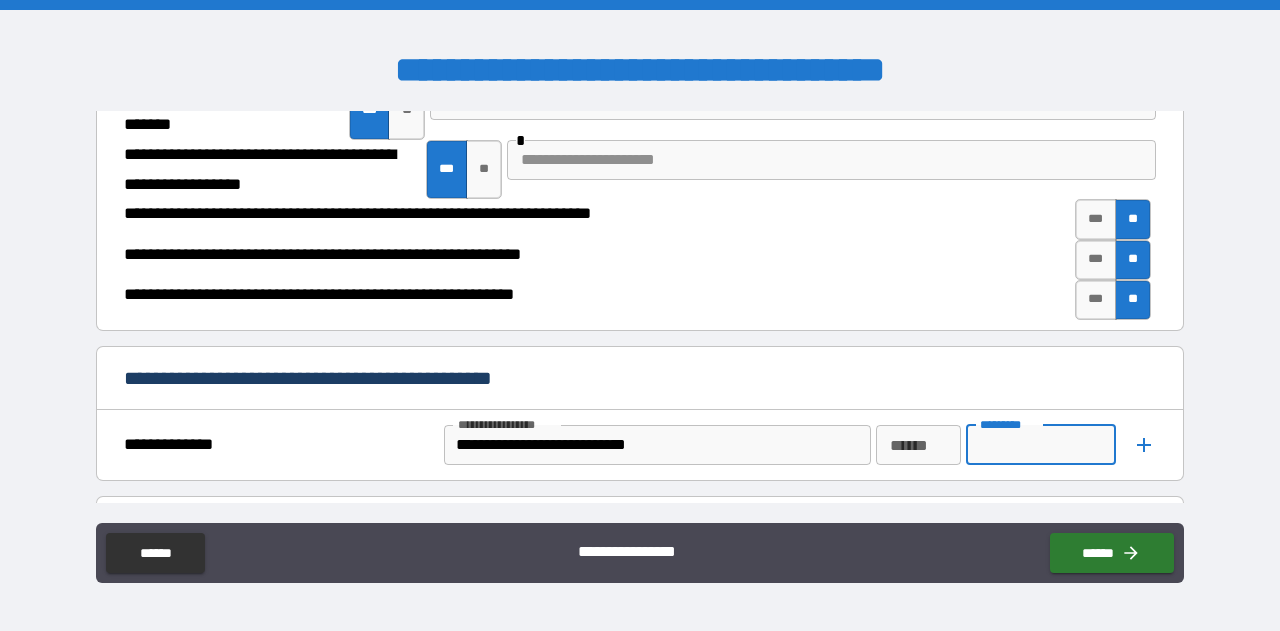 click on "*********" at bounding box center [1040, 445] 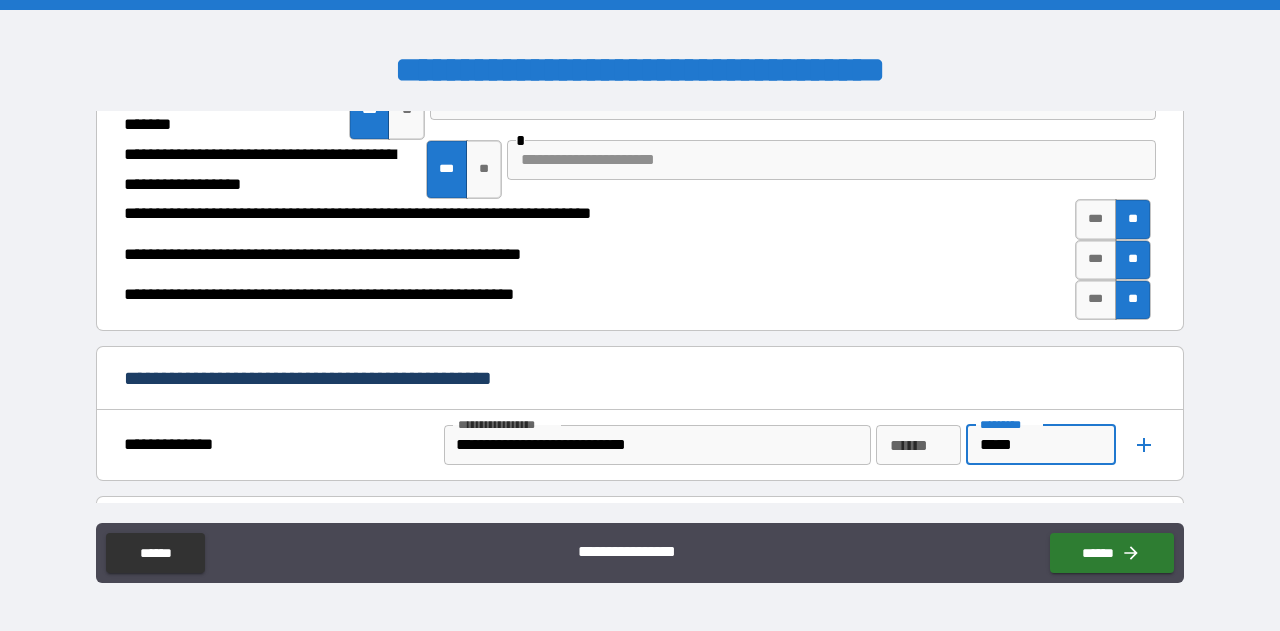 type on "*****" 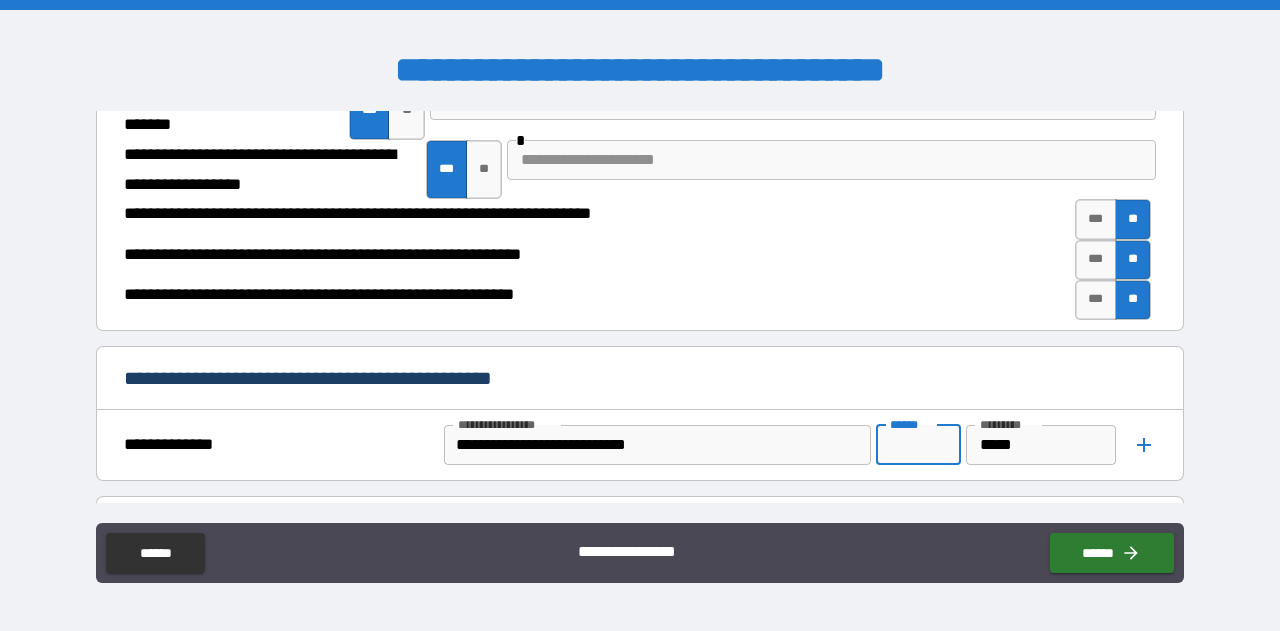 click on "****** ******" at bounding box center (918, 445) 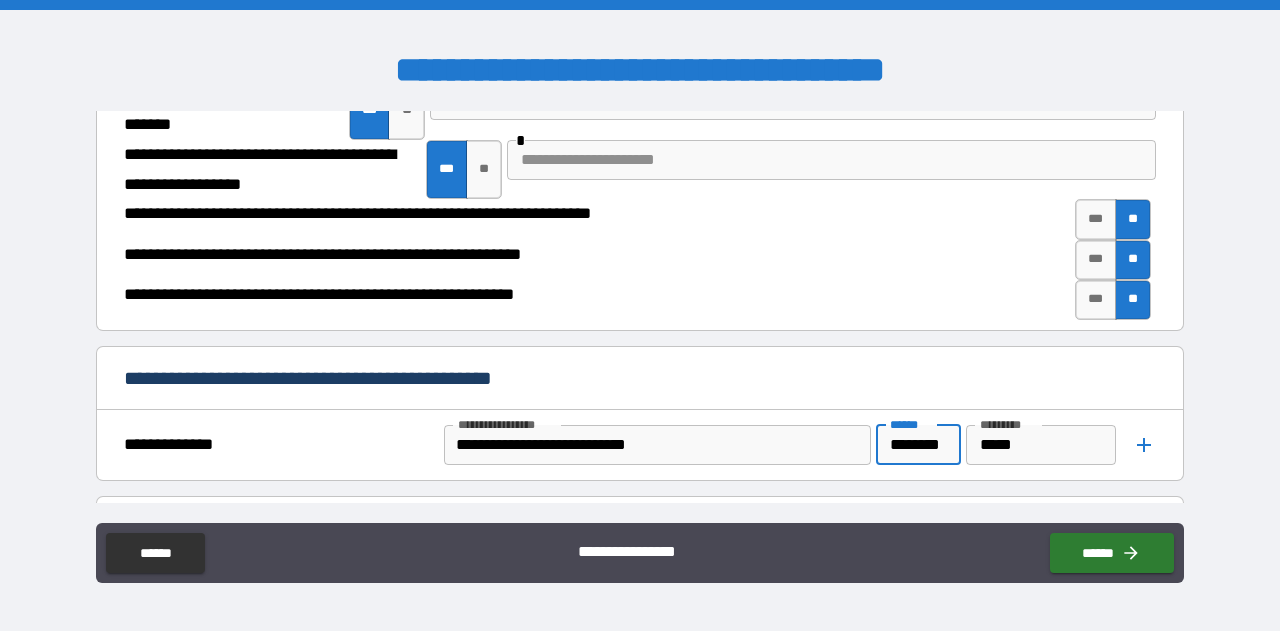 scroll, scrollTop: 0, scrollLeft: 1, axis: horizontal 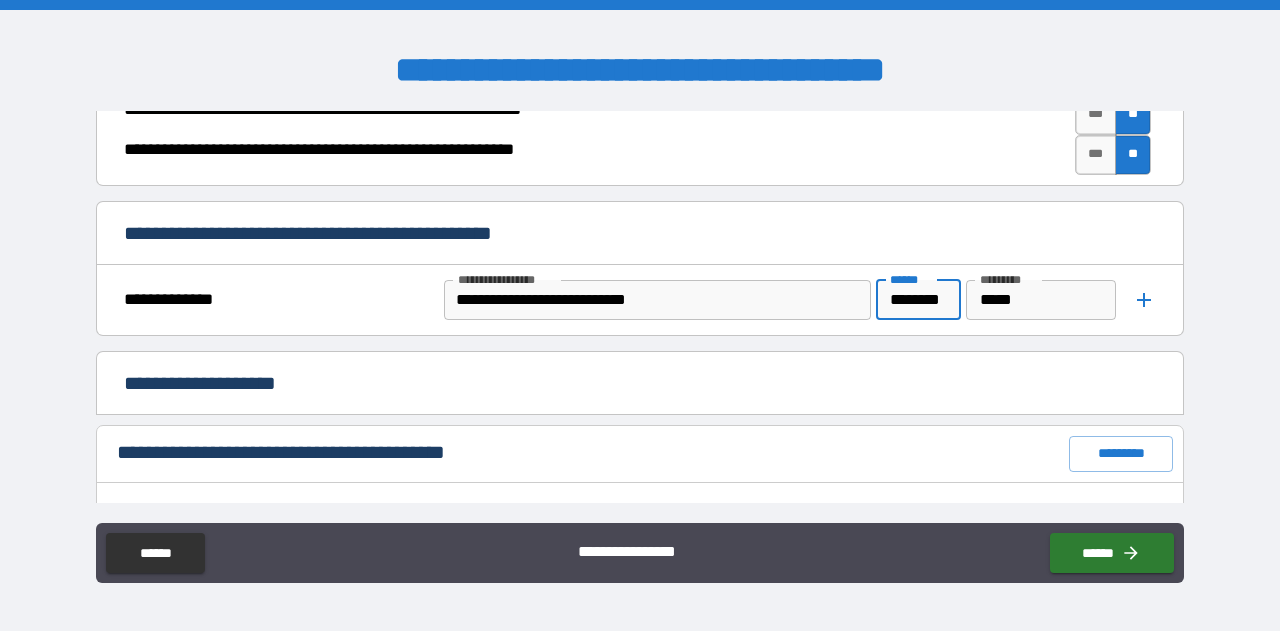 type on "********" 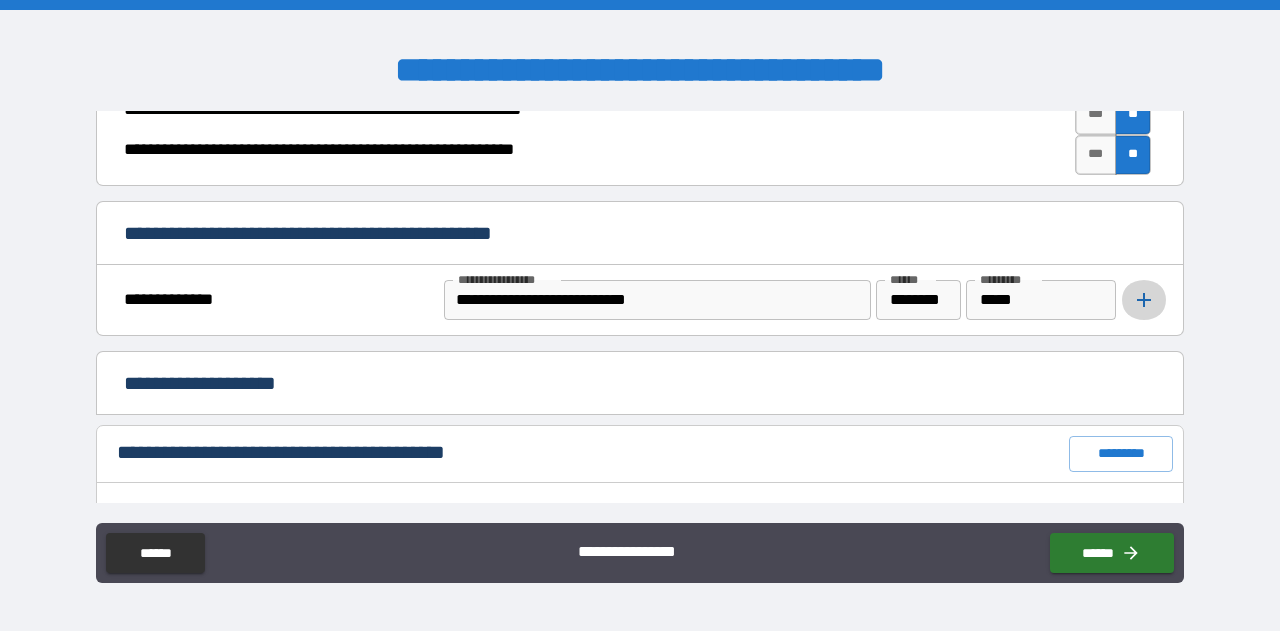 click 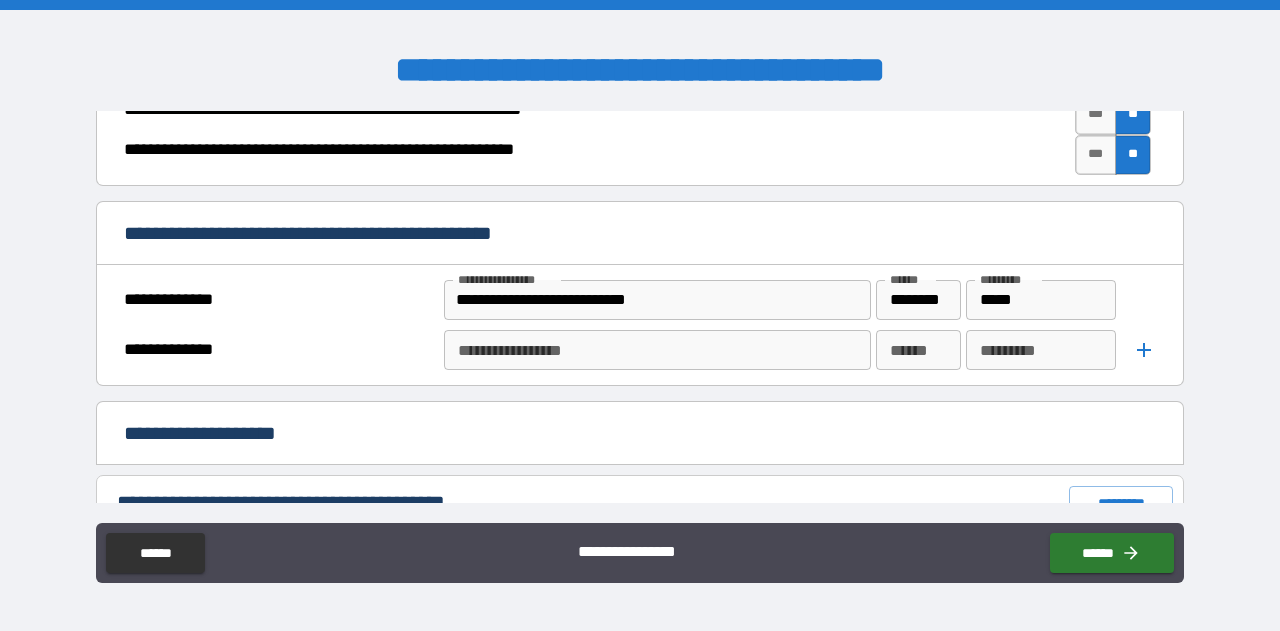 scroll, scrollTop: 0, scrollLeft: 0, axis: both 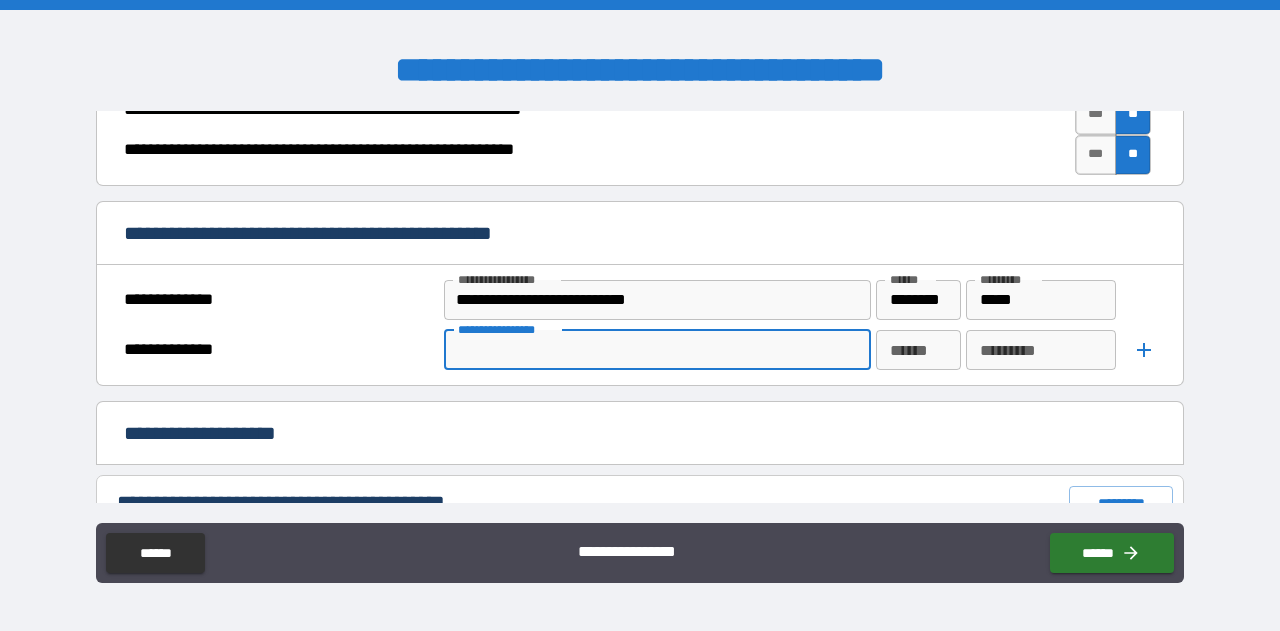 click on "**********" at bounding box center [656, 350] 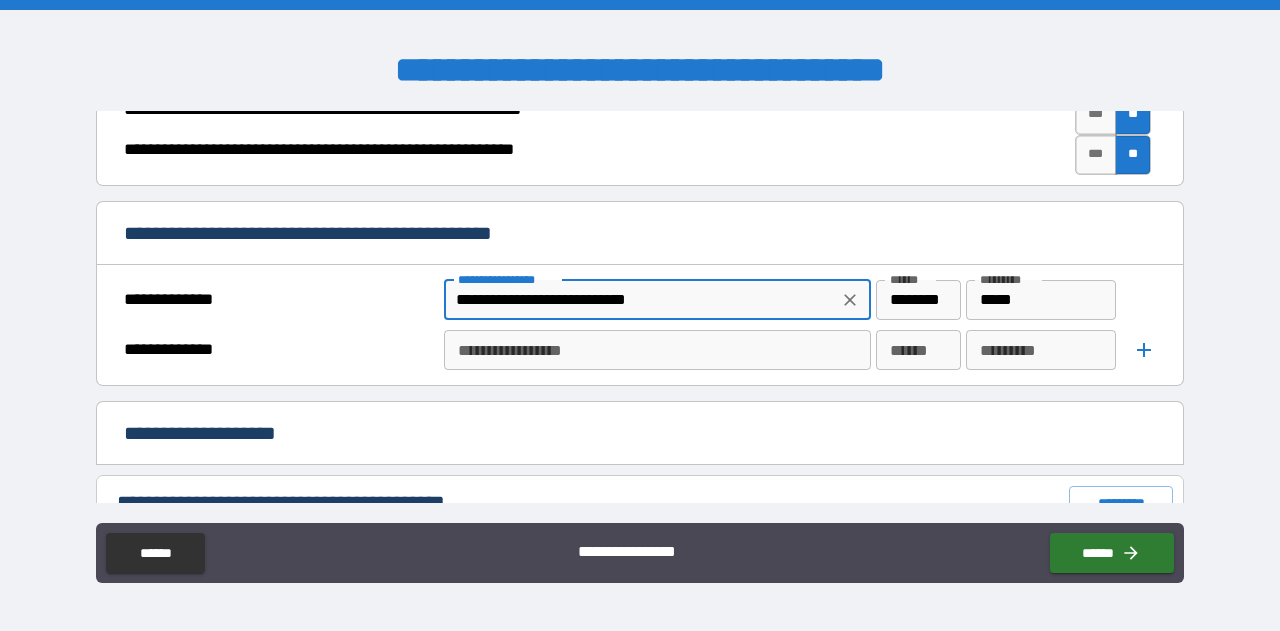 click on "**********" at bounding box center [641, 300] 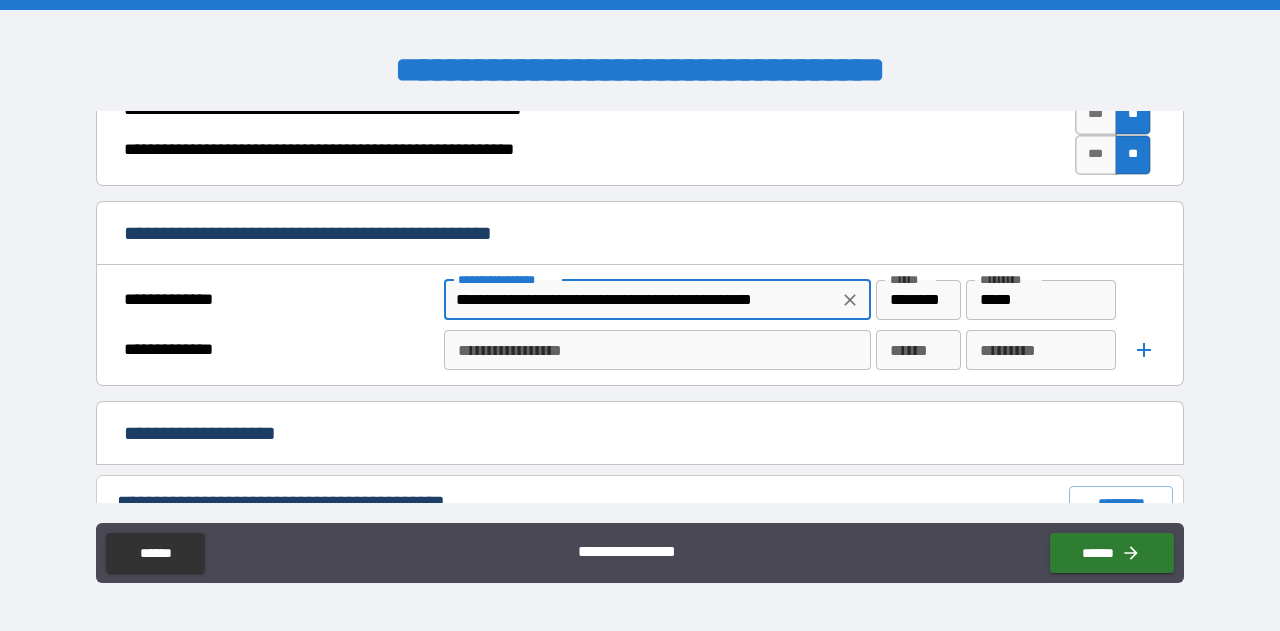 scroll, scrollTop: 0, scrollLeft: 14, axis: horizontal 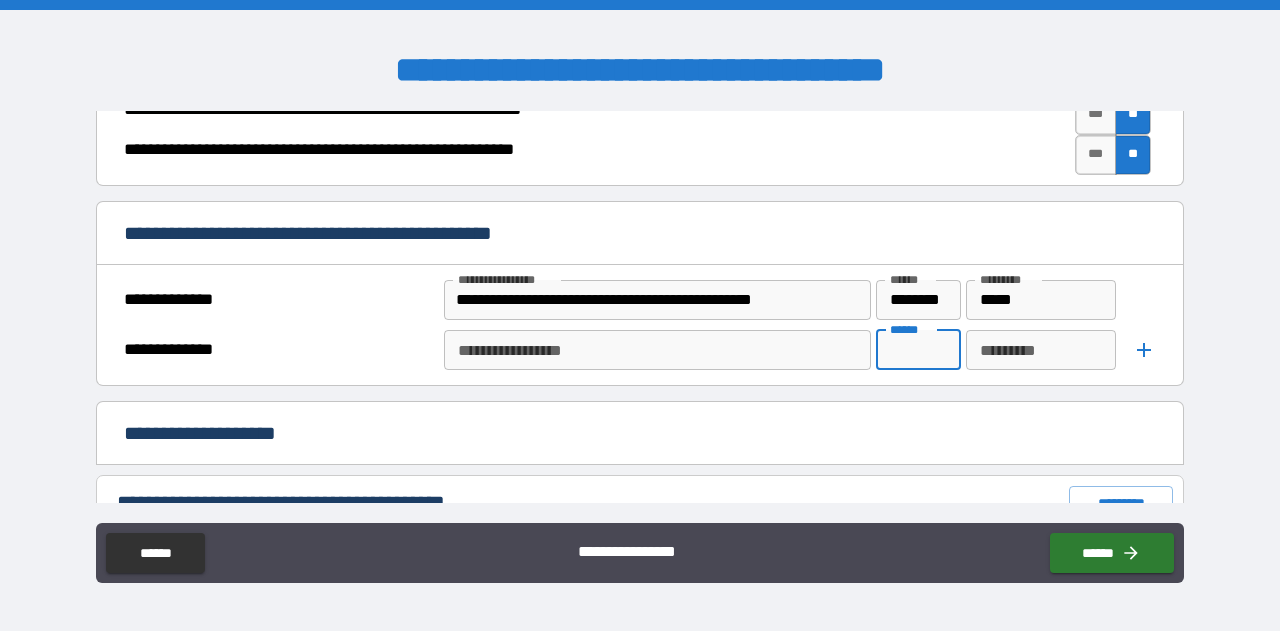 click on "******" at bounding box center (918, 350) 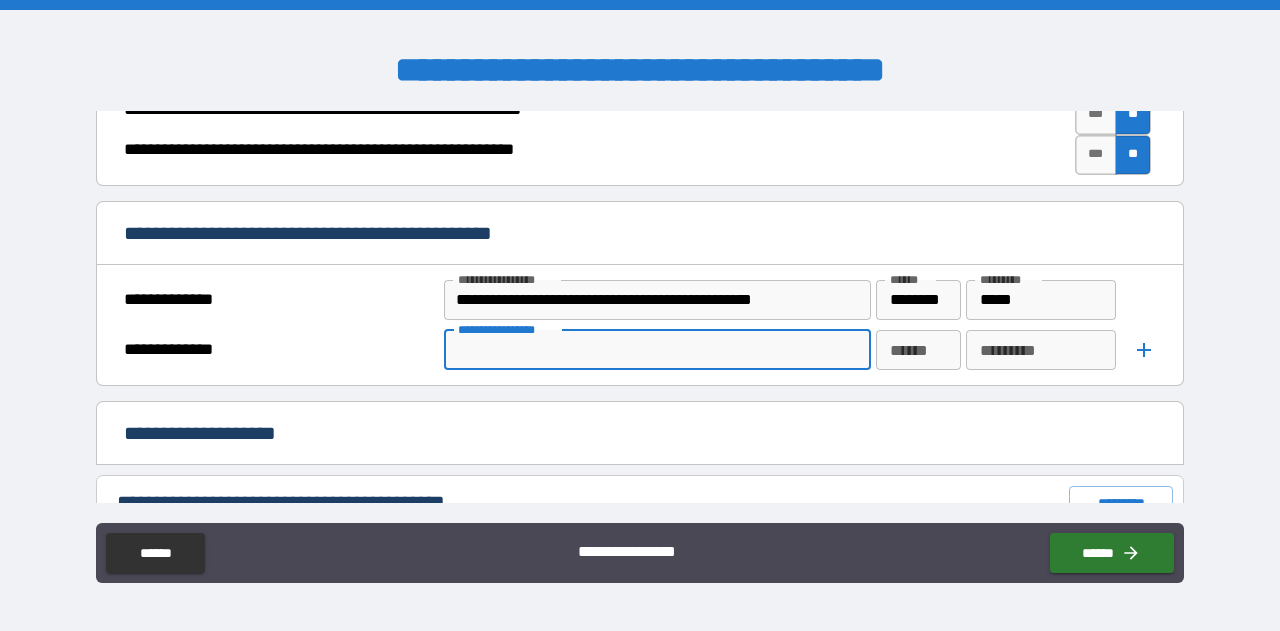 click on "**********" at bounding box center [656, 350] 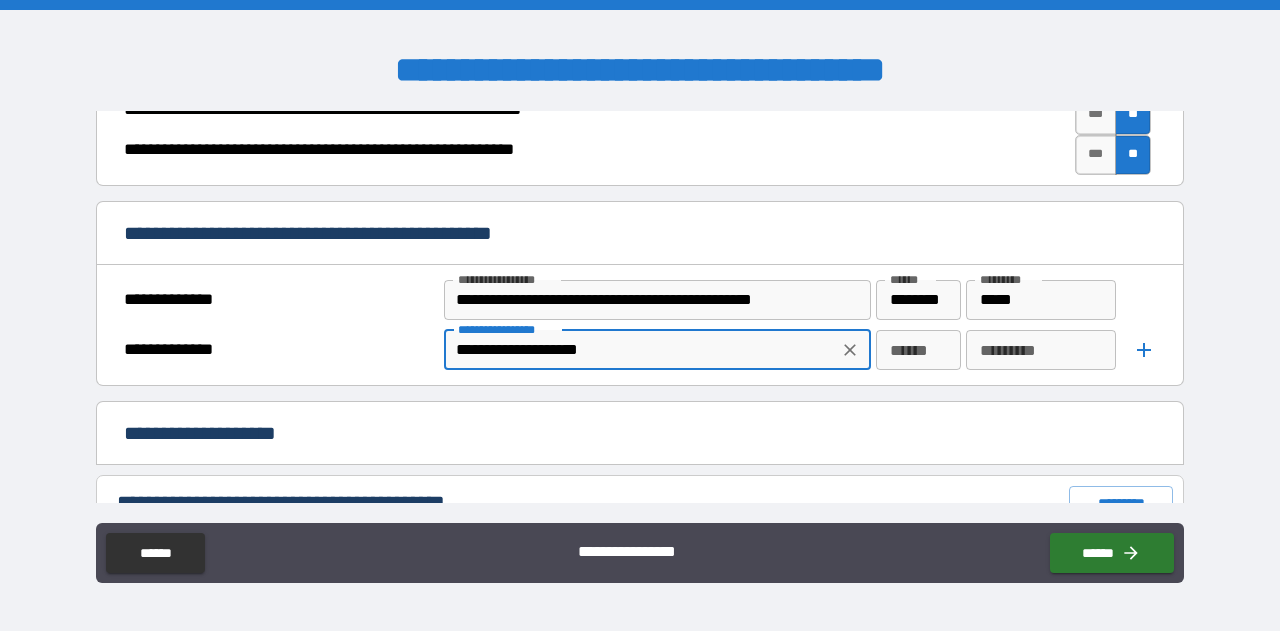 type on "**********" 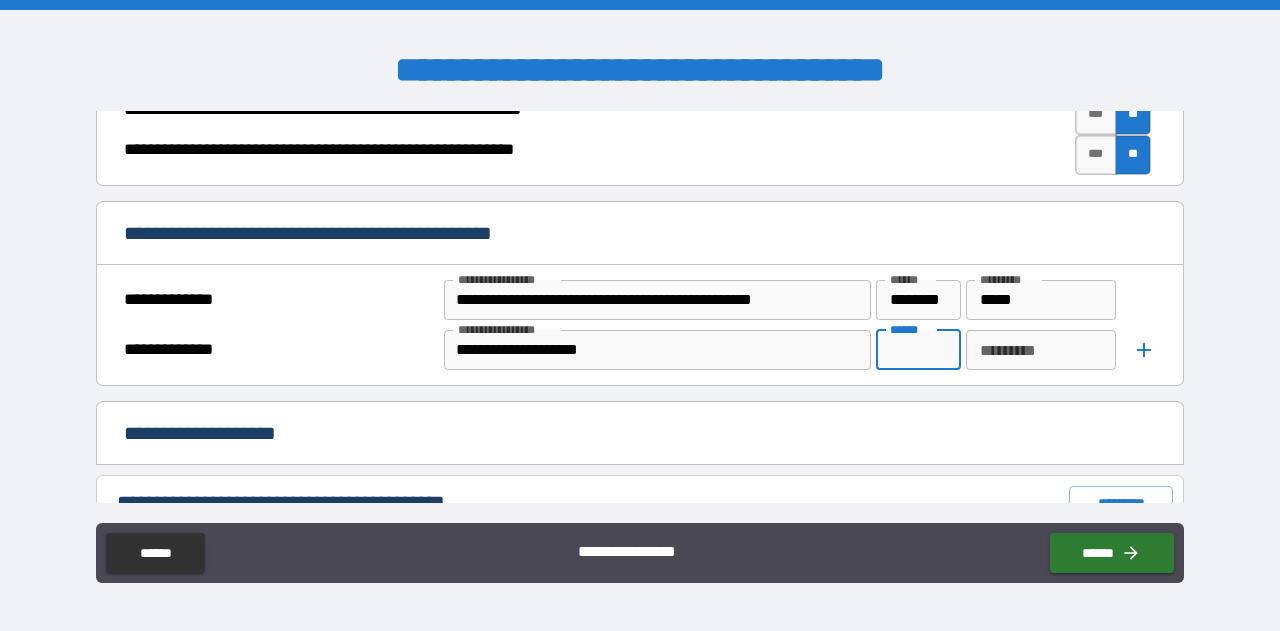 click on "******" at bounding box center [918, 350] 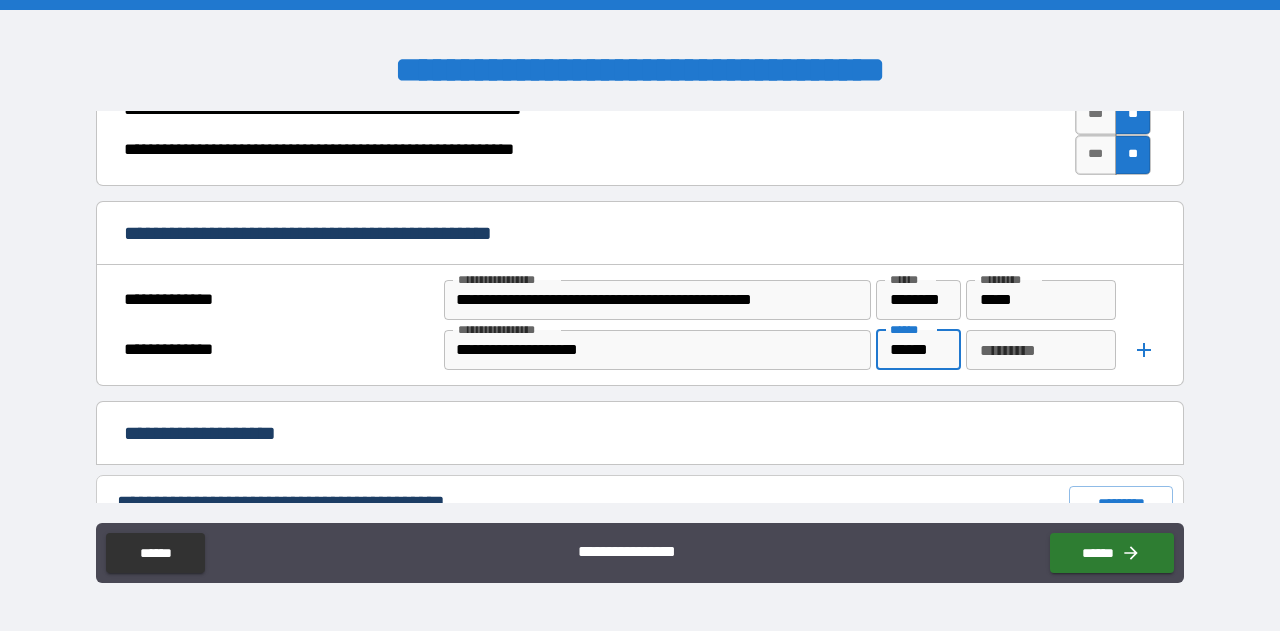 type on "******" 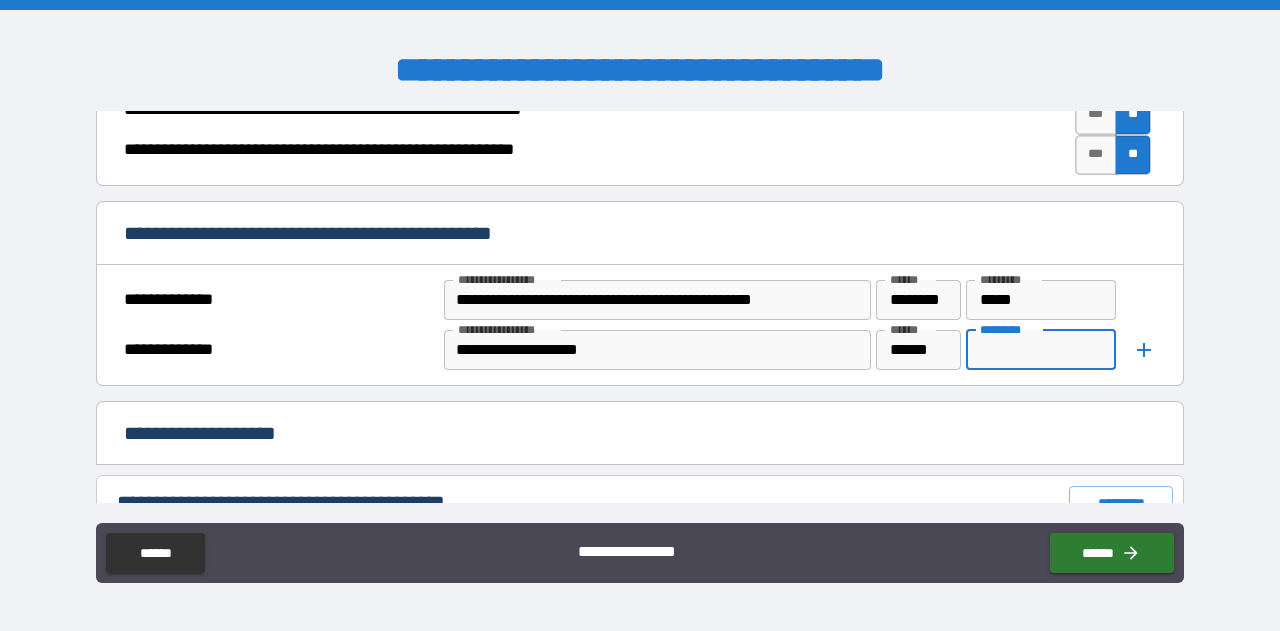 click on "*********" at bounding box center [1040, 350] 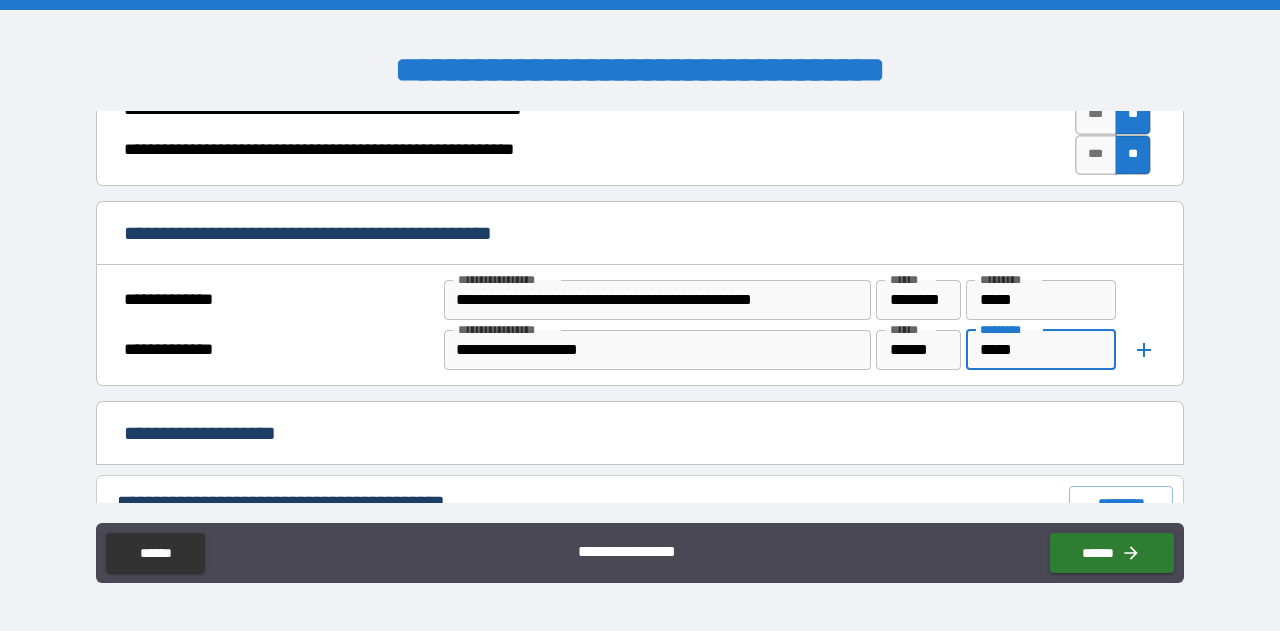 type on "*****" 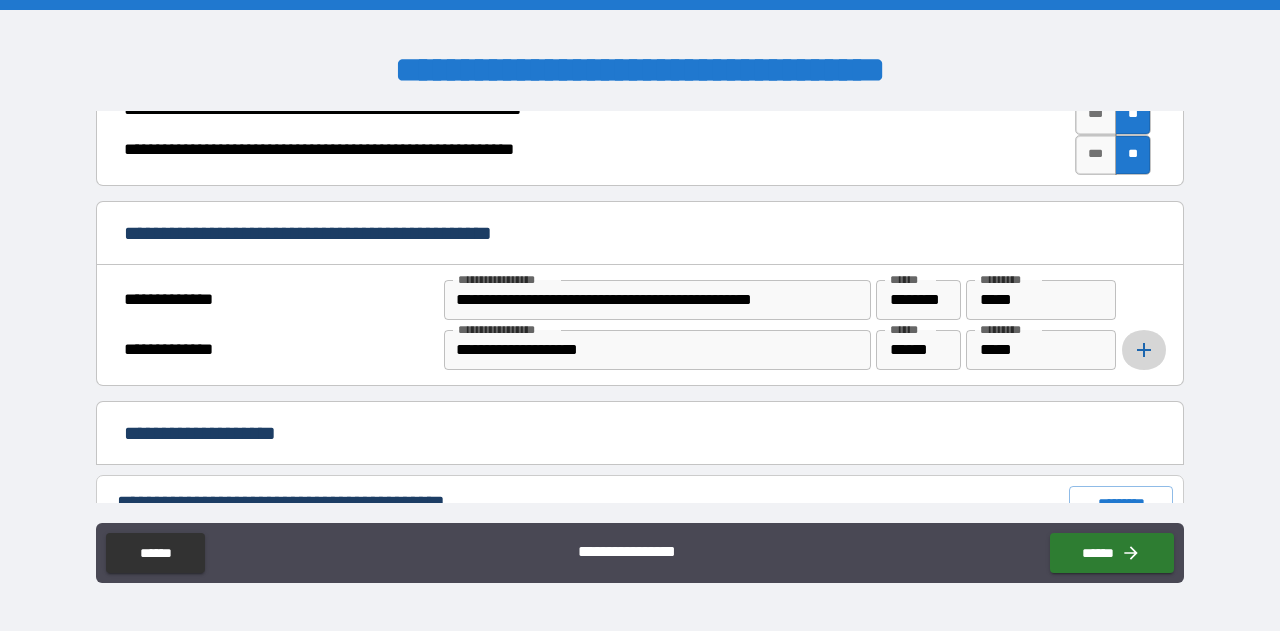 click 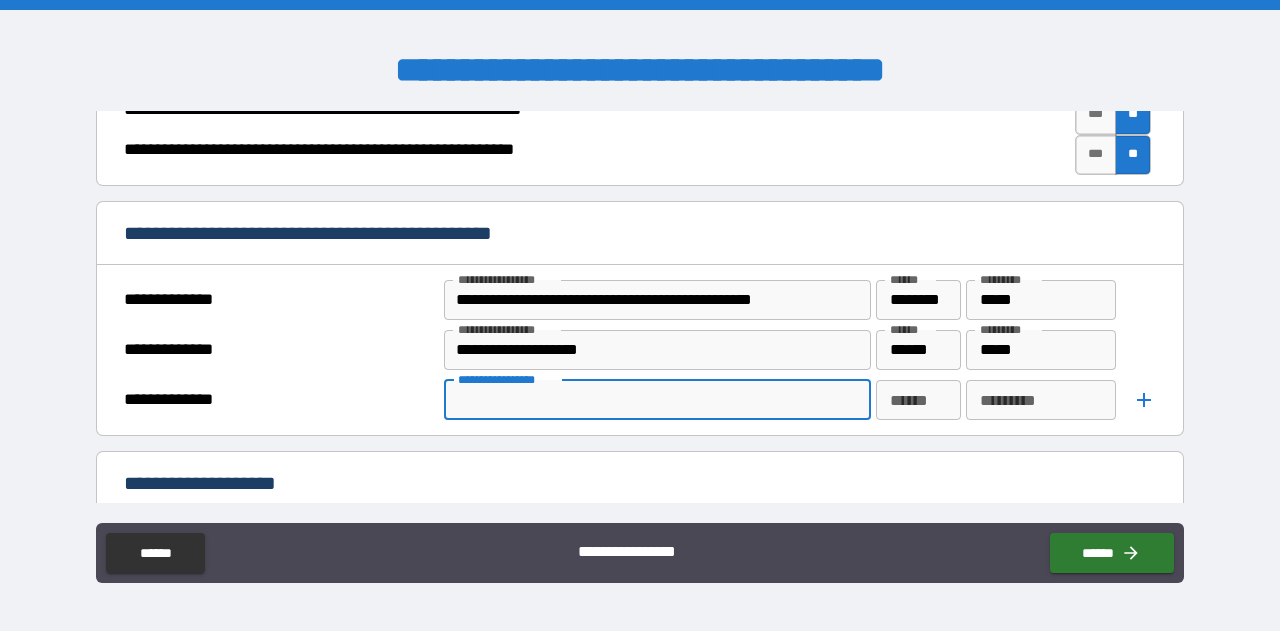 click on "**********" at bounding box center (656, 400) 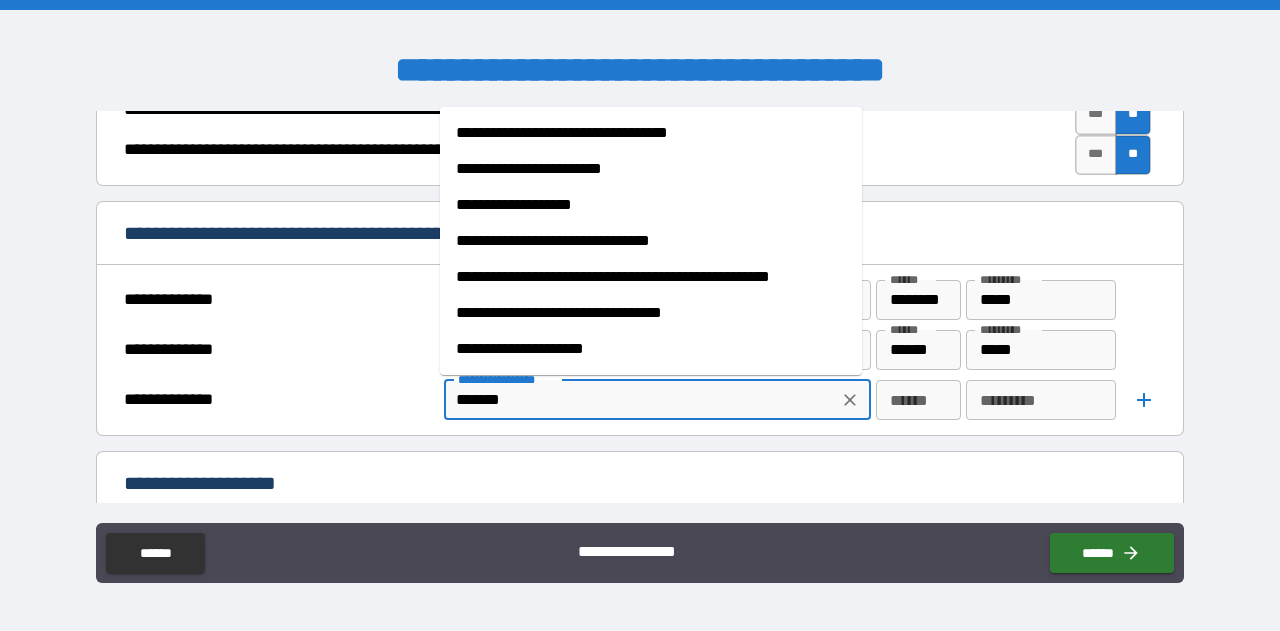 type on "*******" 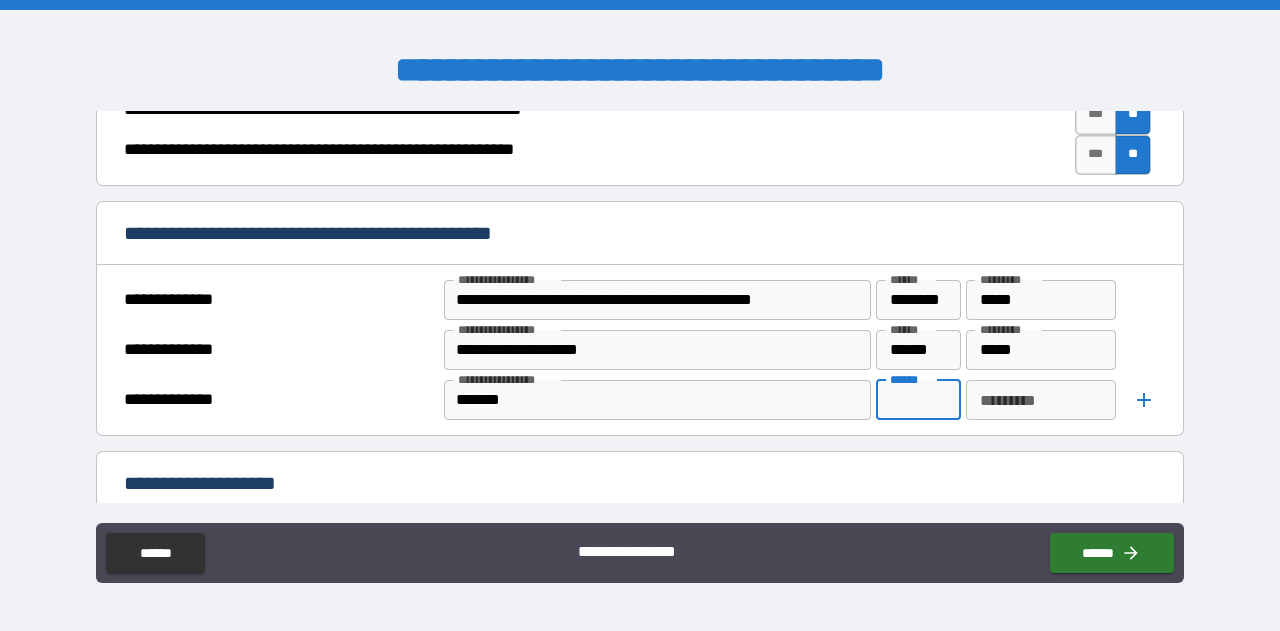 click on "******" at bounding box center [918, 400] 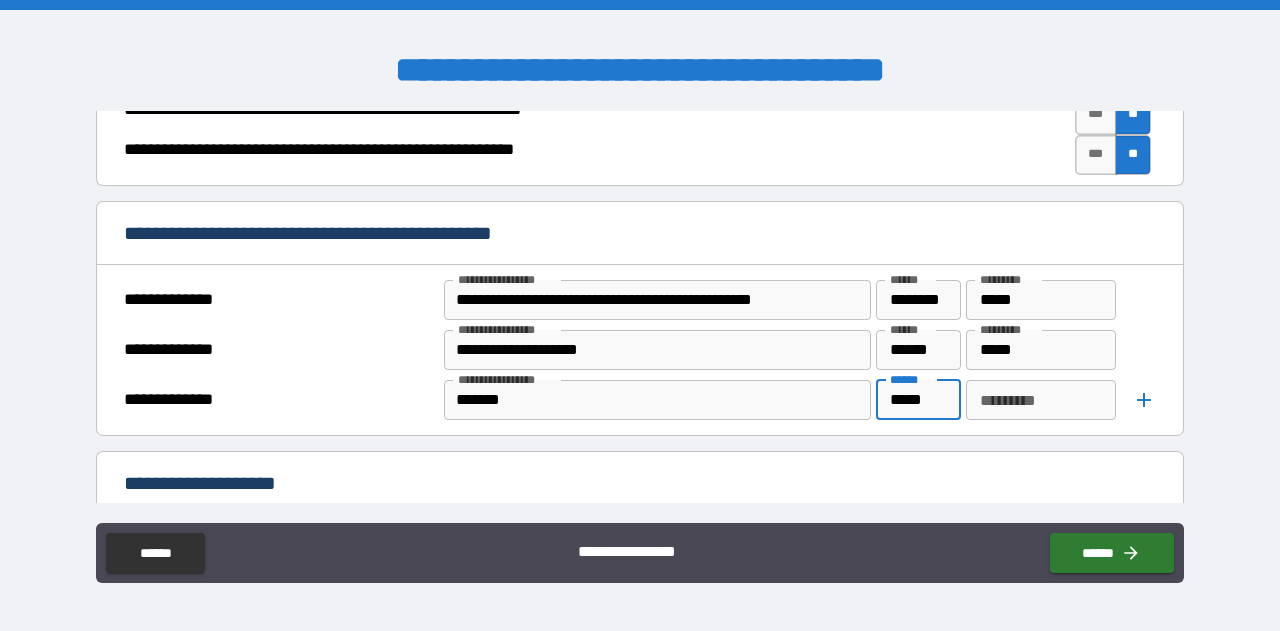type on "*****" 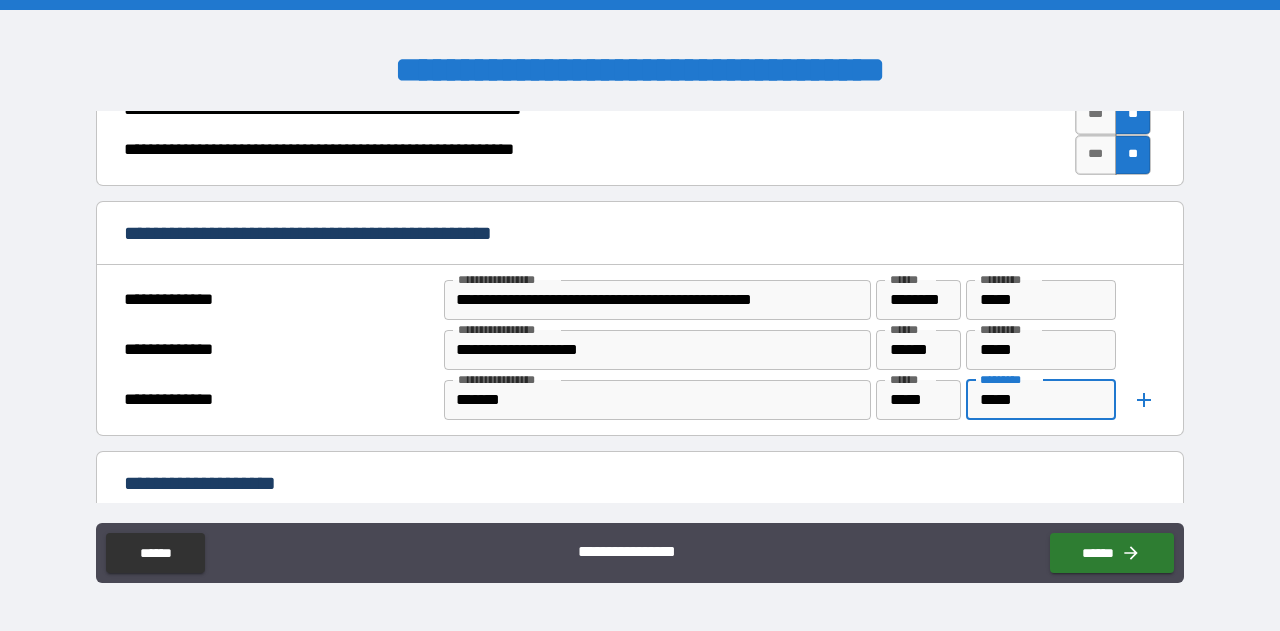 type on "*****" 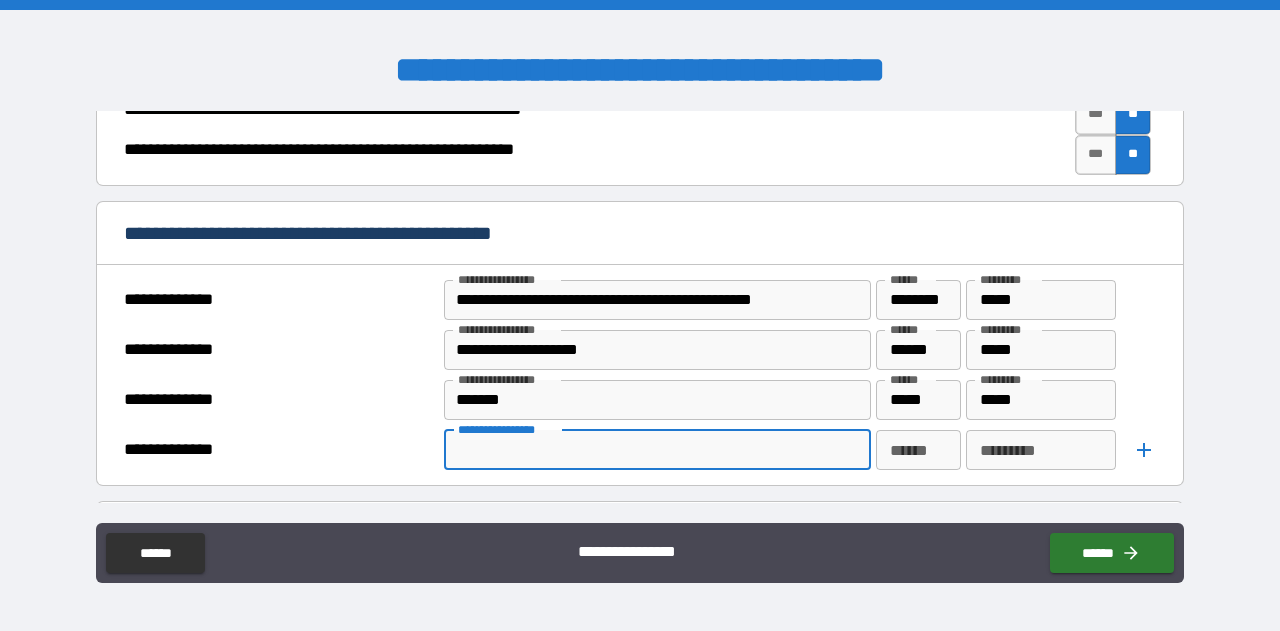 click on "**********" at bounding box center (656, 450) 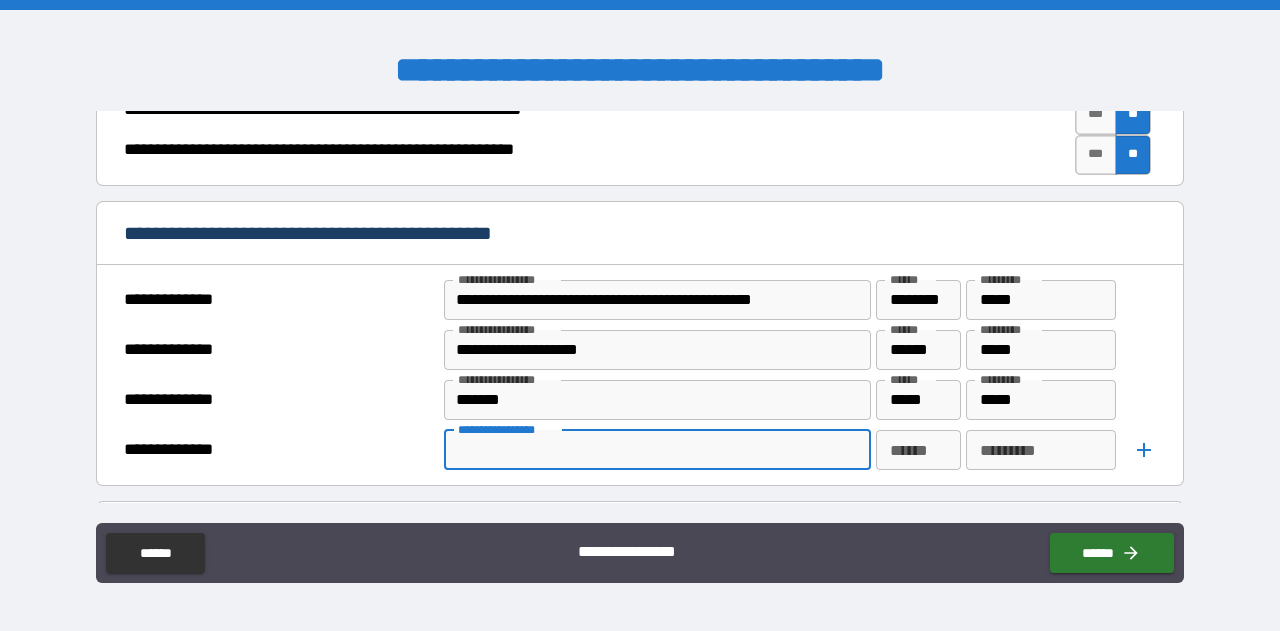 click on "**********" at bounding box center (656, 450) 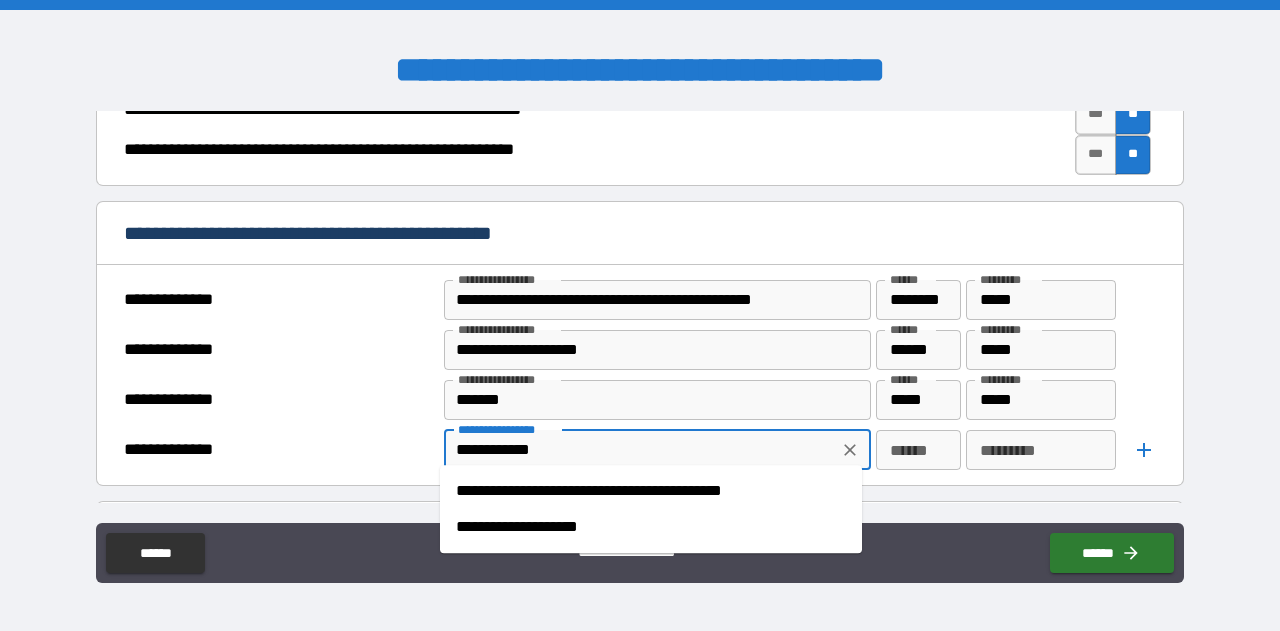 type on "**********" 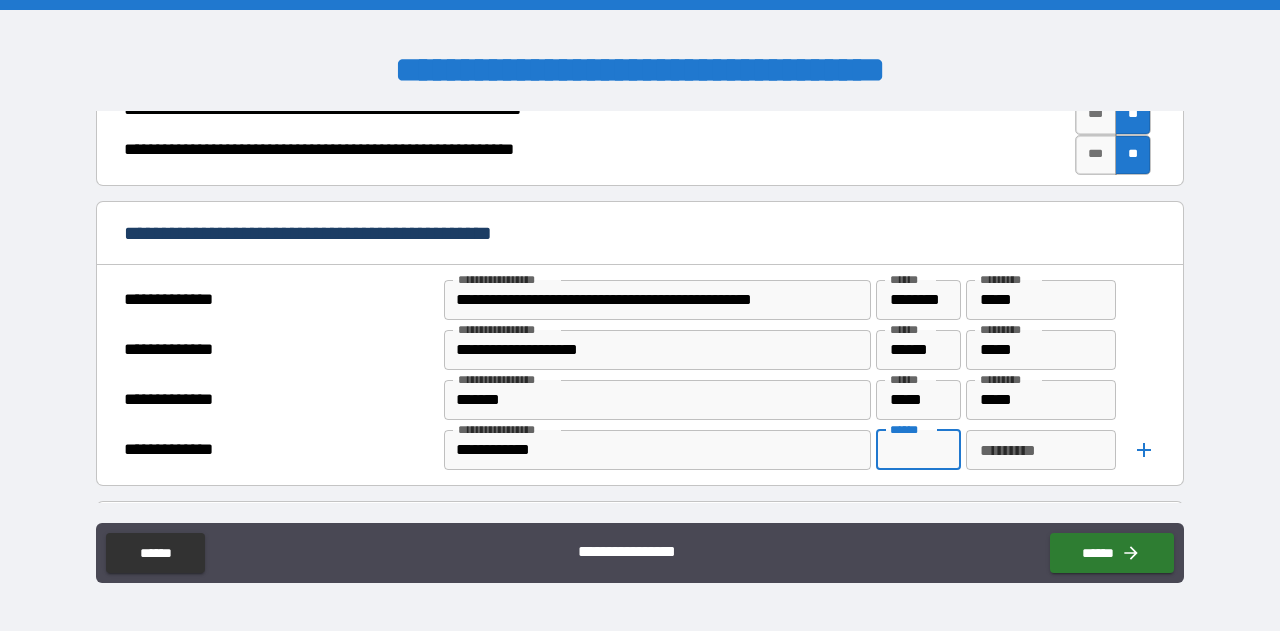click on "******" at bounding box center [918, 450] 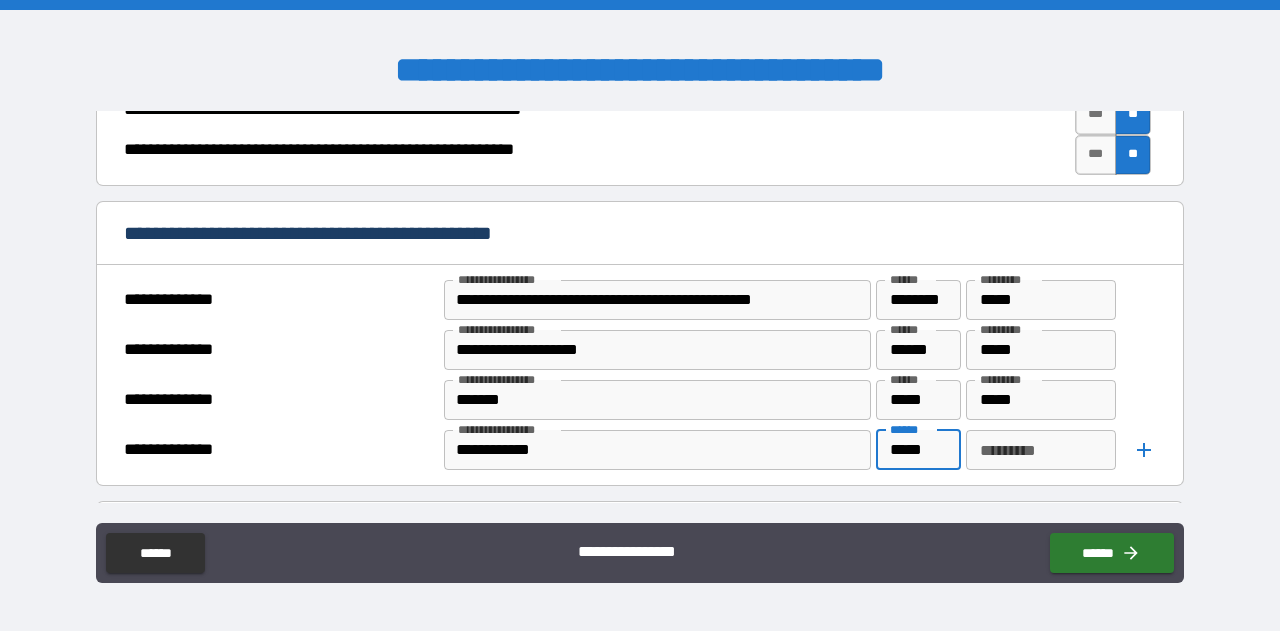 type on "*****" 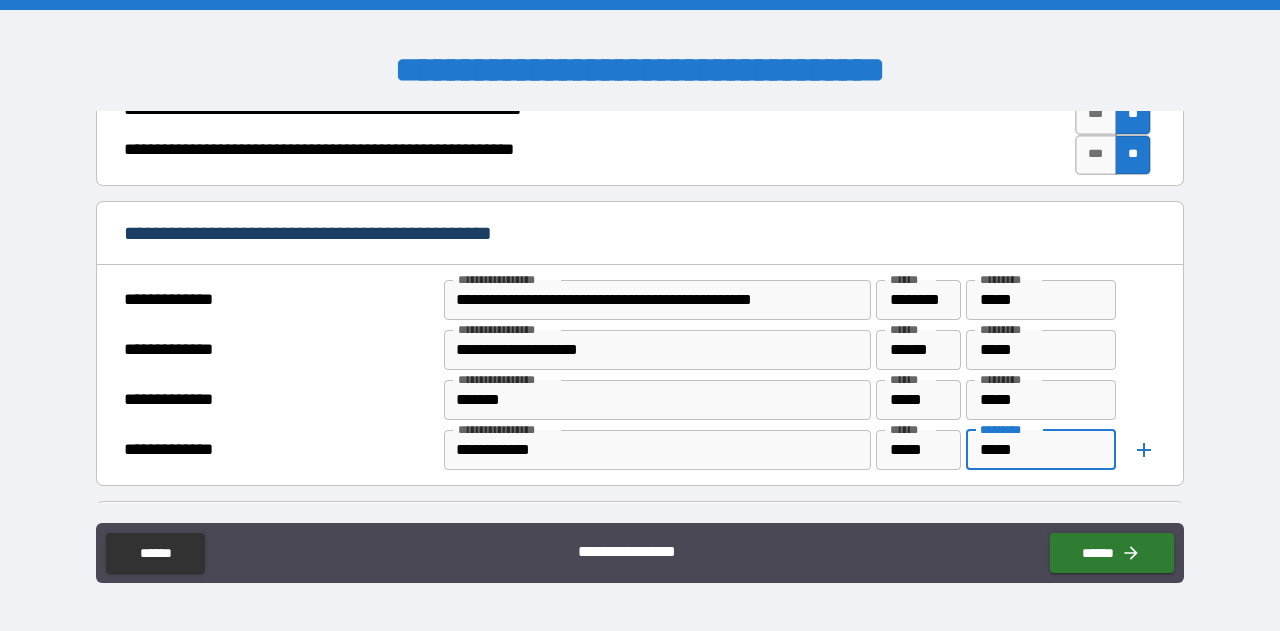 type on "*****" 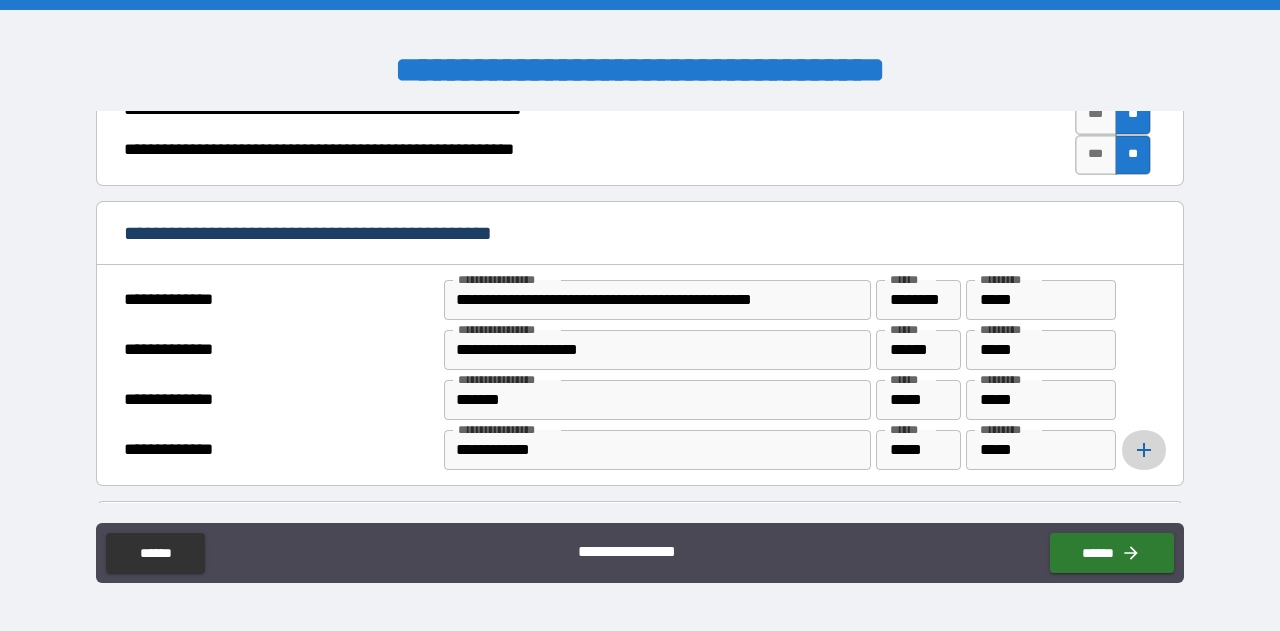 click 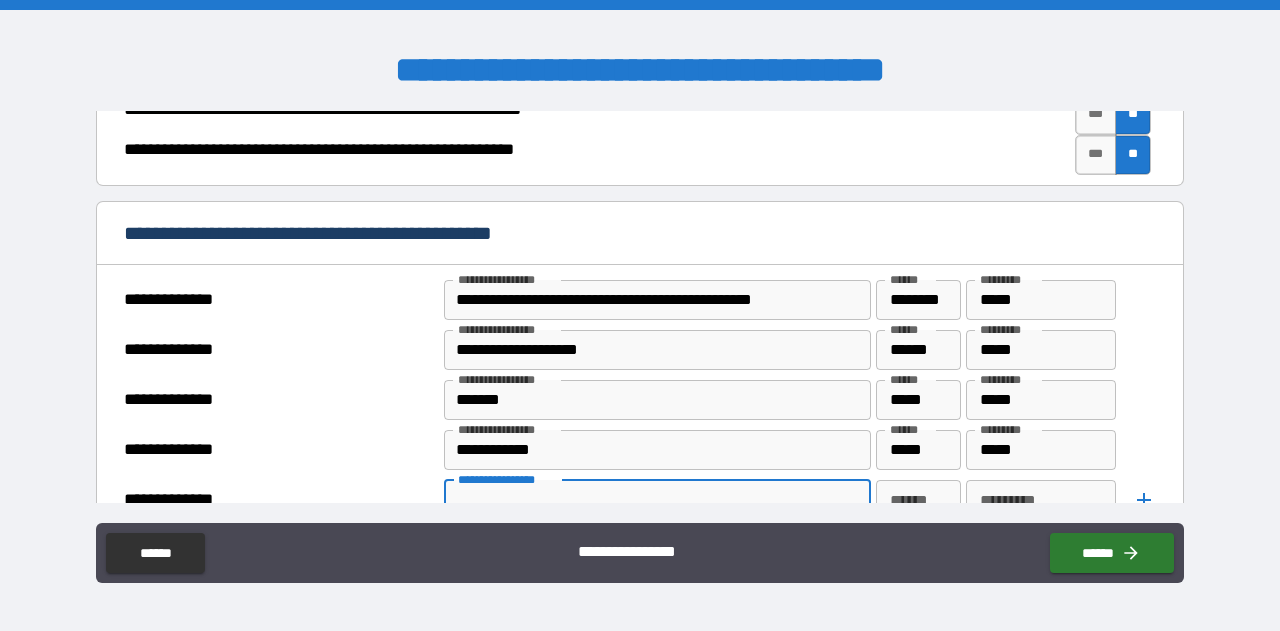 click on "**********" at bounding box center [656, 500] 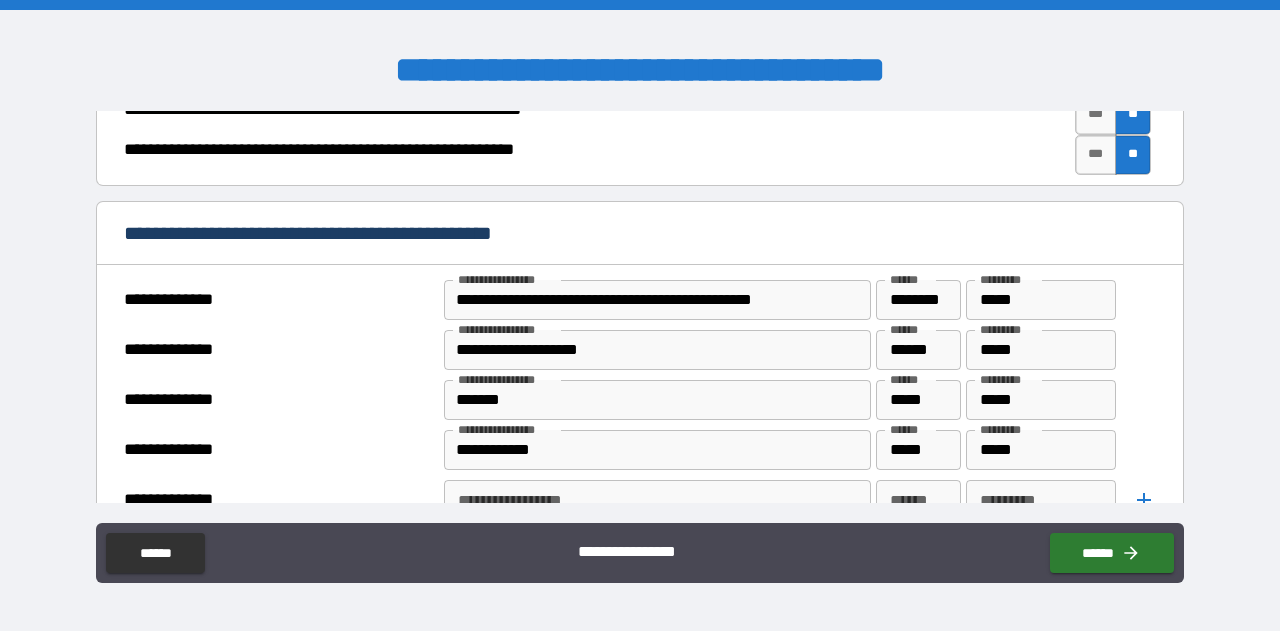 click on "**********" at bounding box center [640, 555] 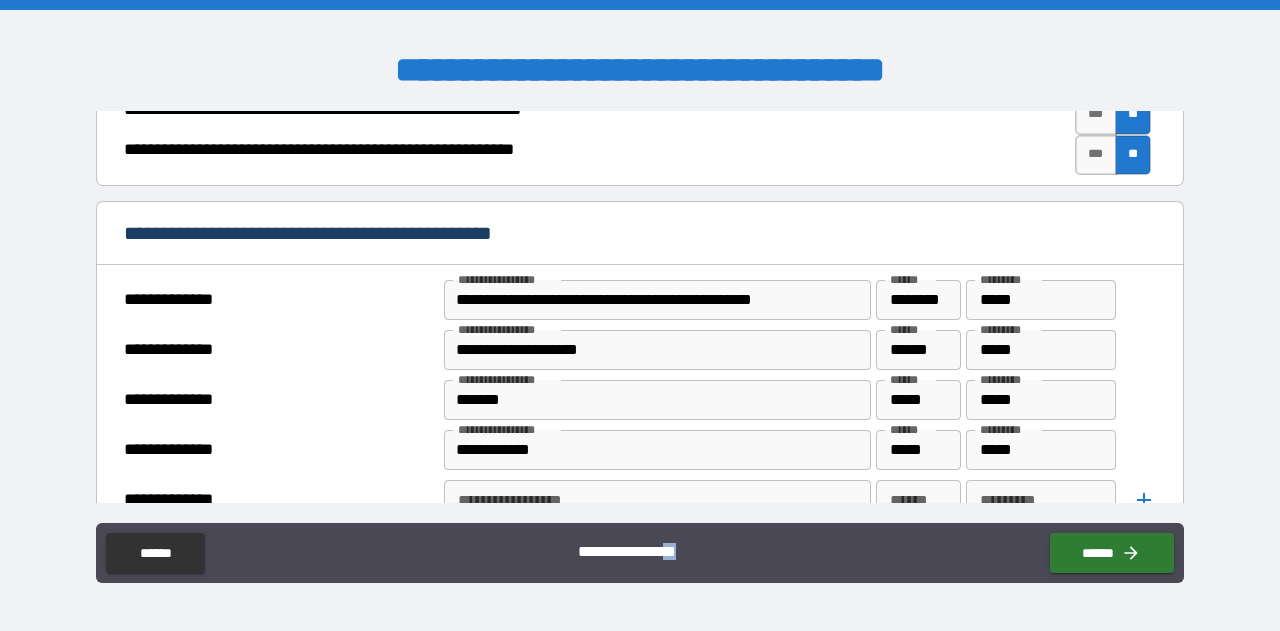 click on "**********" at bounding box center [640, 555] 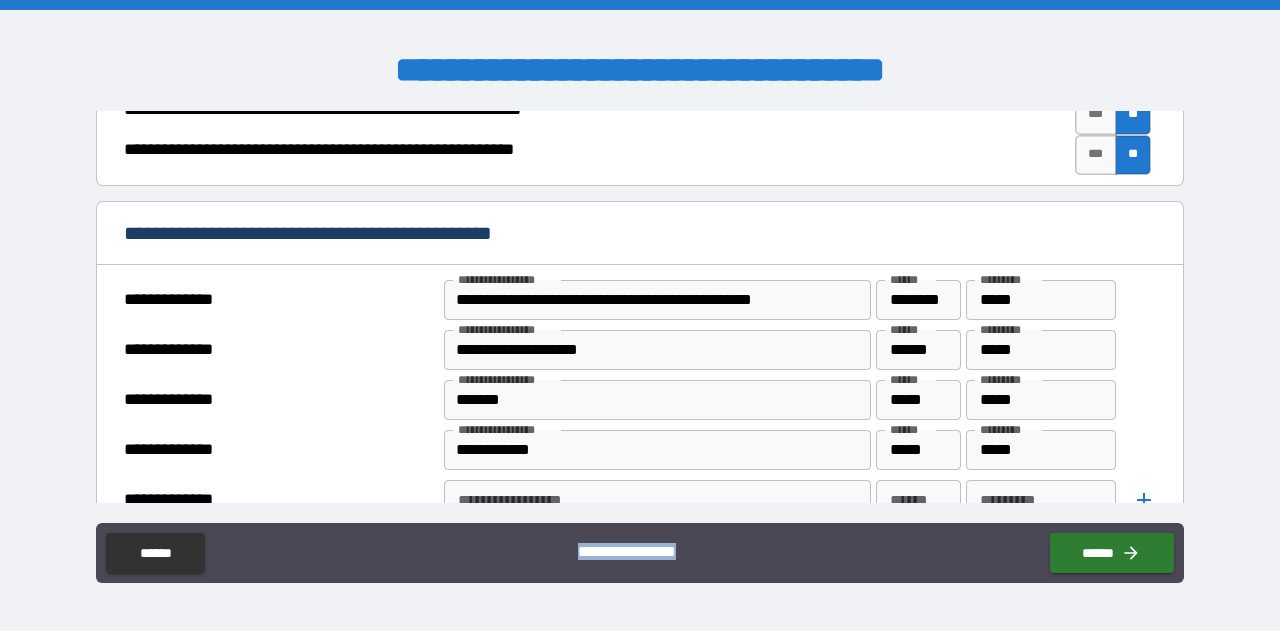 click on "**********" at bounding box center (640, 555) 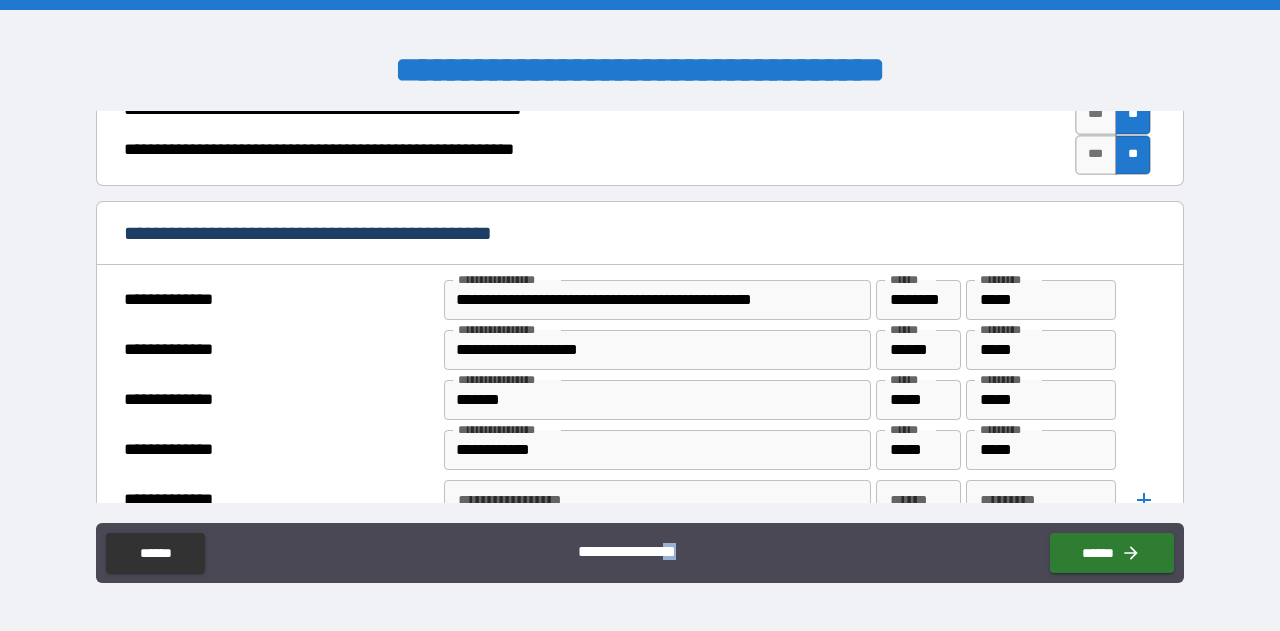 click on "**********" at bounding box center (640, 555) 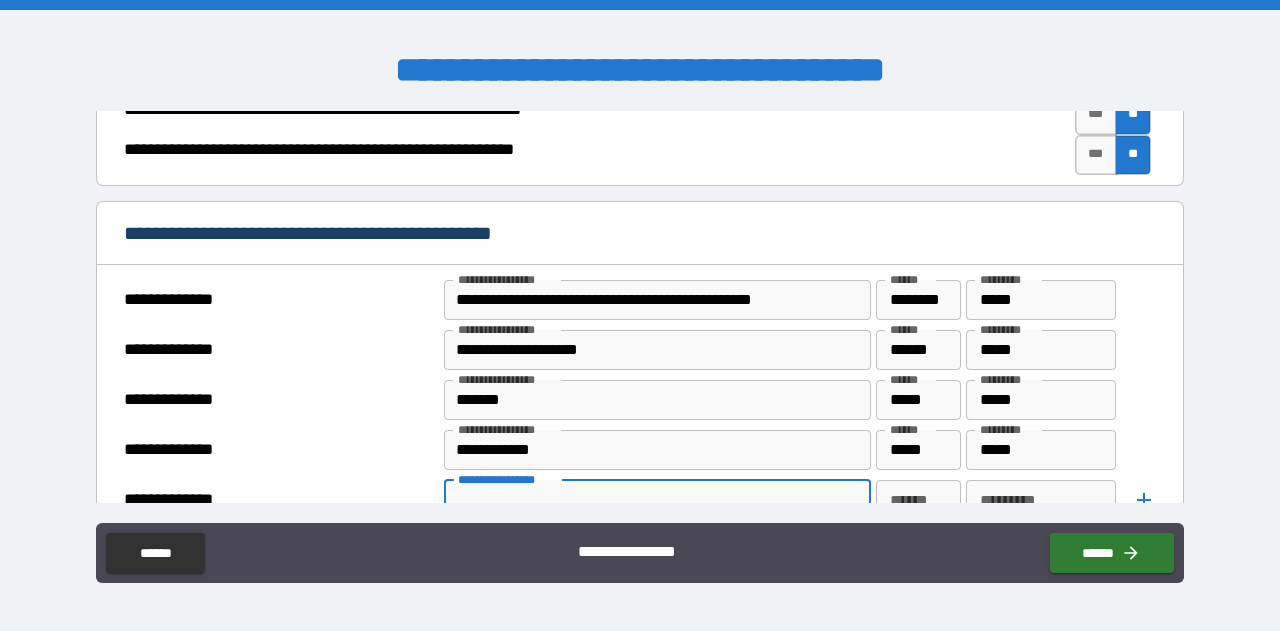 click on "**********" at bounding box center (656, 500) 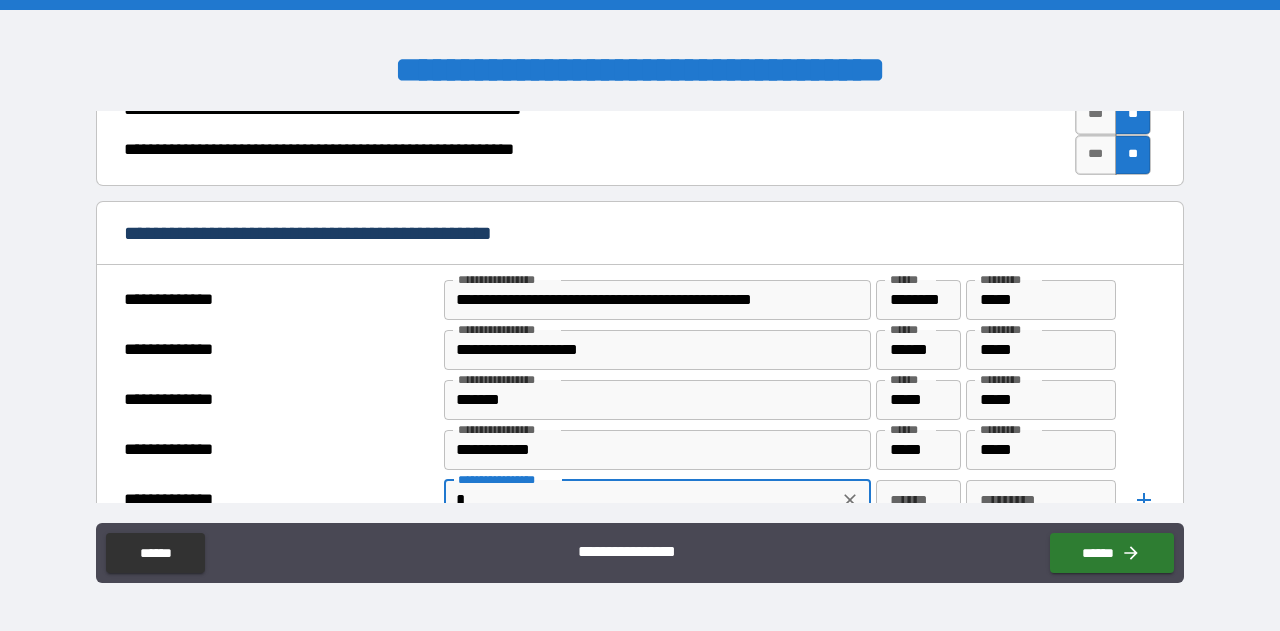 scroll, scrollTop: 668, scrollLeft: 0, axis: vertical 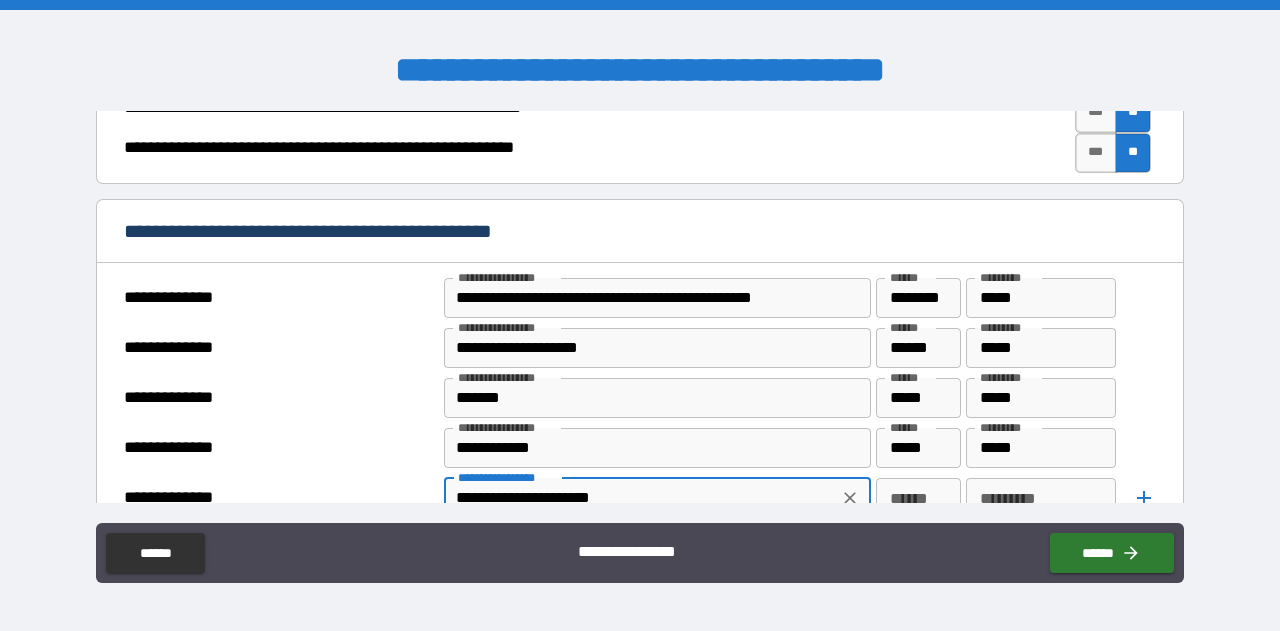 type on "**********" 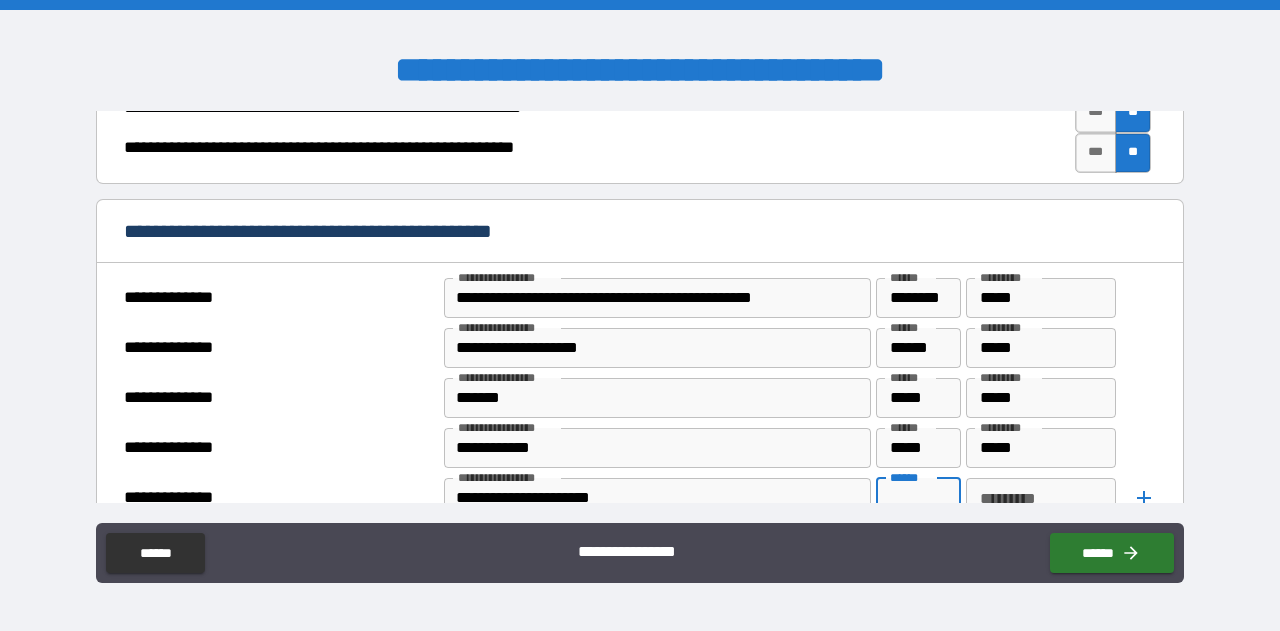 click on "******" at bounding box center (918, 498) 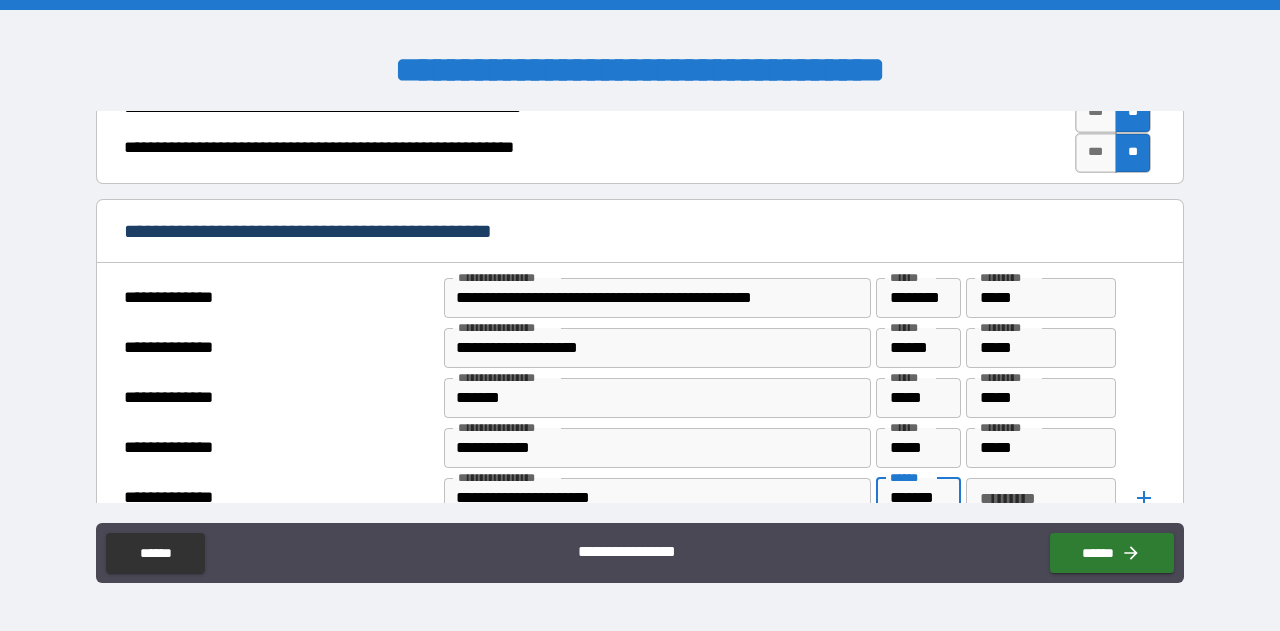 scroll, scrollTop: 0, scrollLeft: 6, axis: horizontal 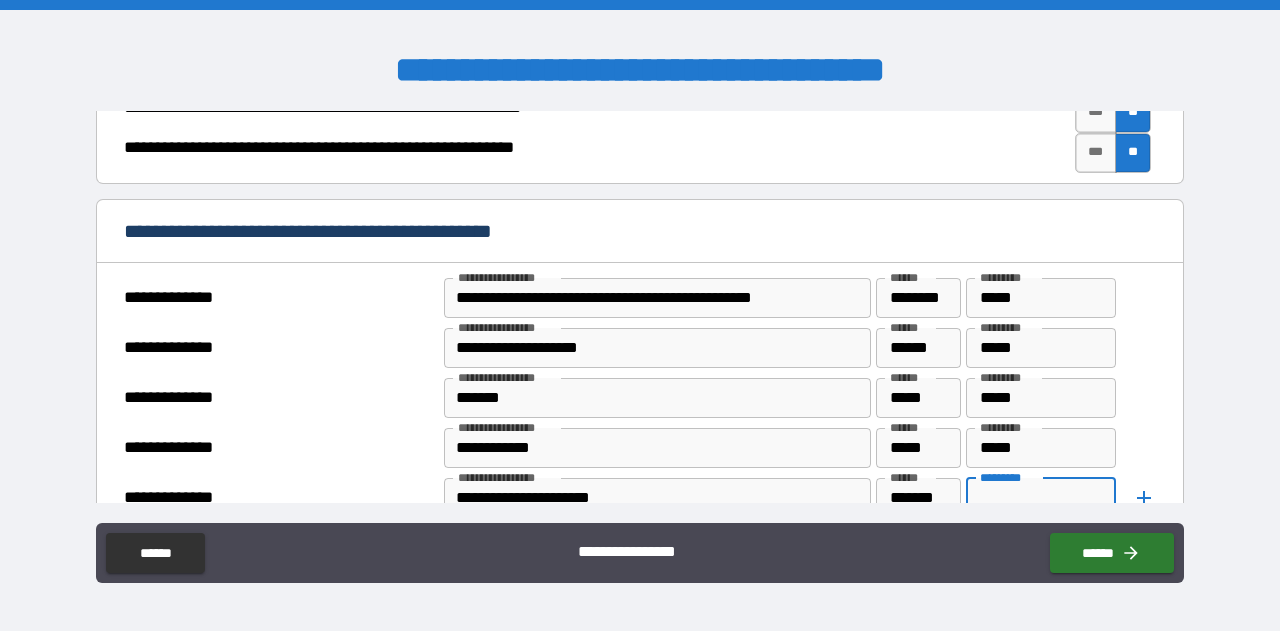 click on "*********" at bounding box center [1040, 498] 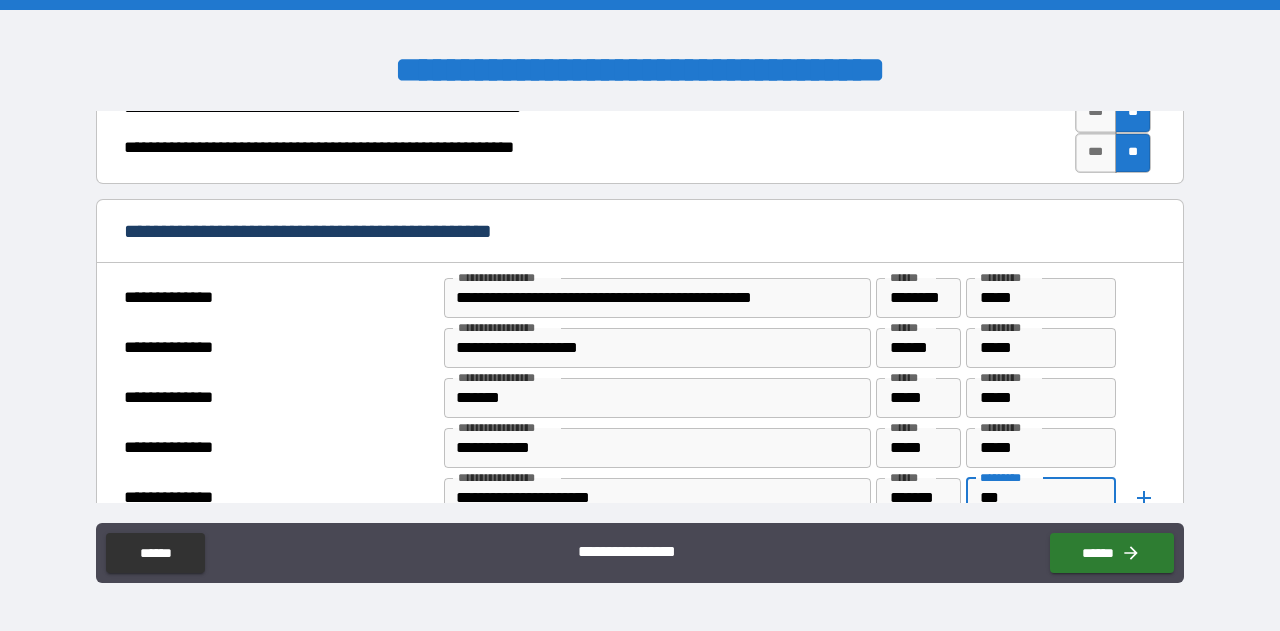 type on "***" 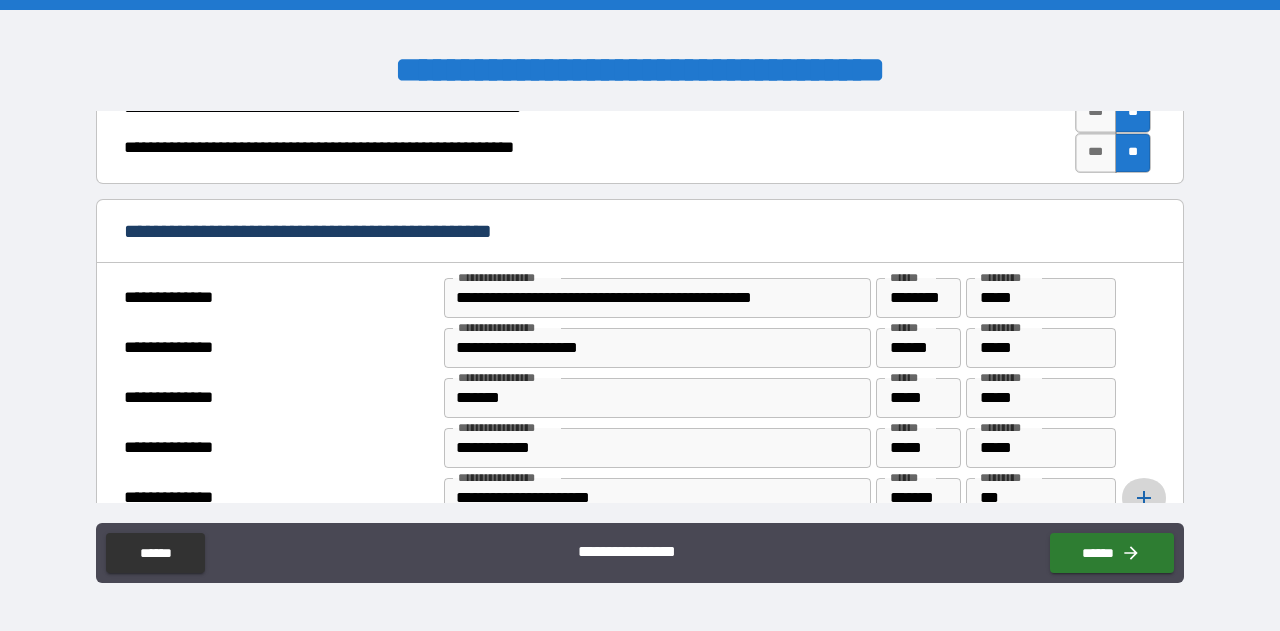 click 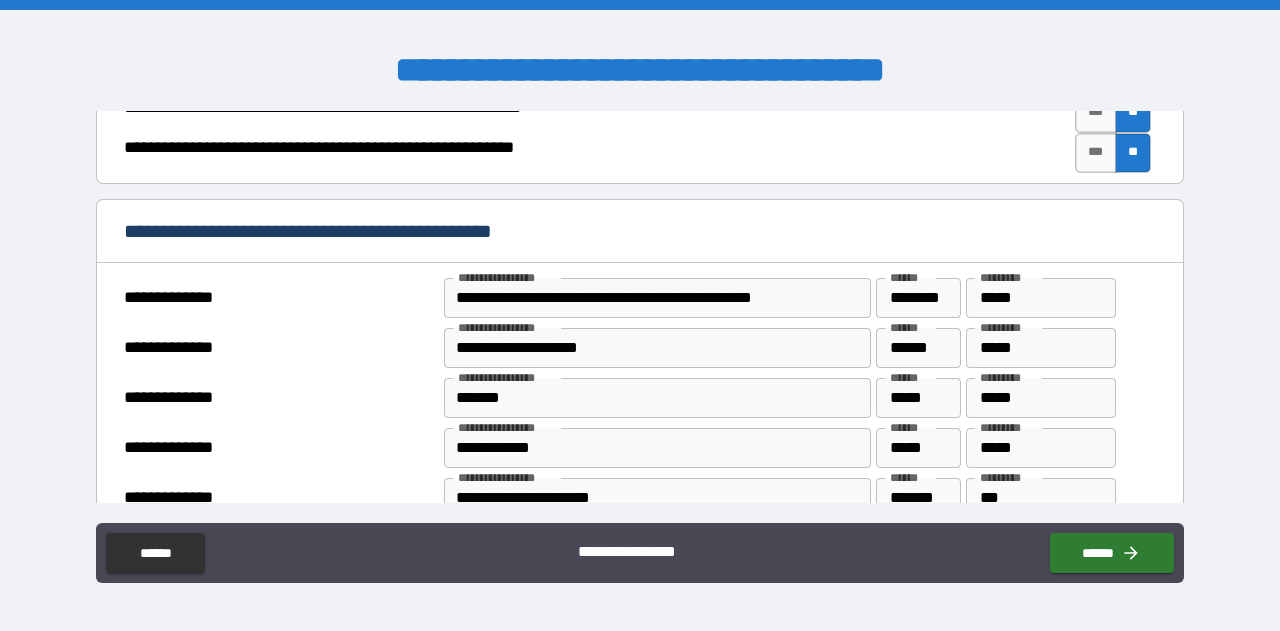 scroll, scrollTop: 1011, scrollLeft: 0, axis: vertical 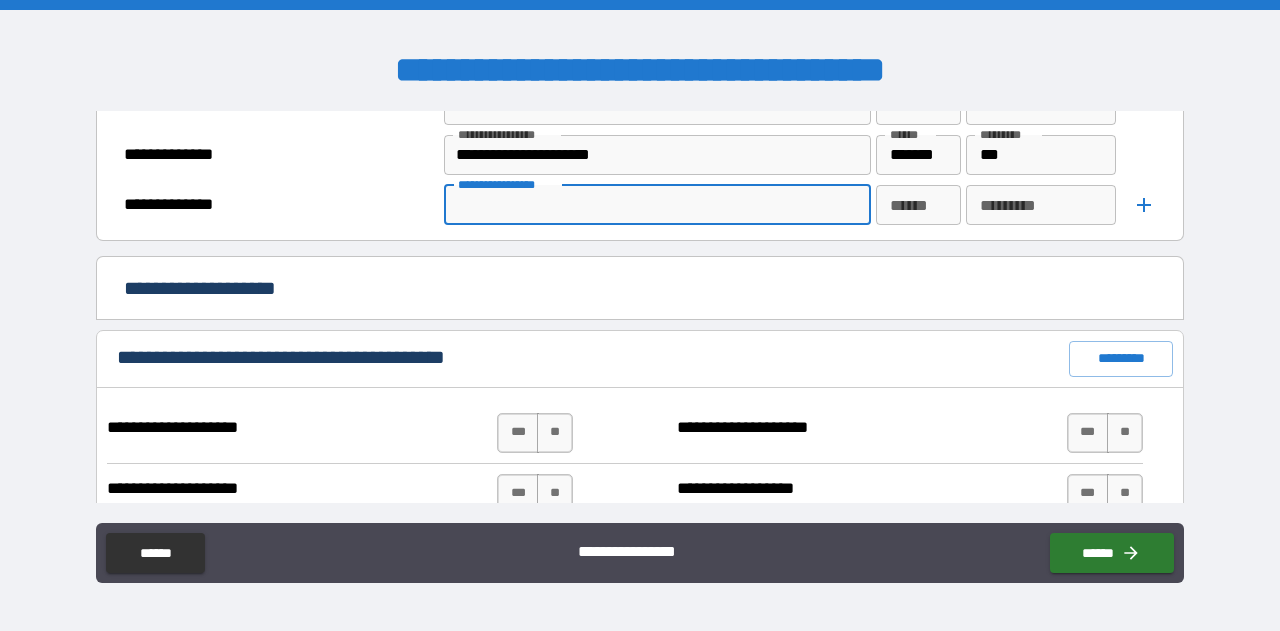 click on "**********" at bounding box center [656, 205] 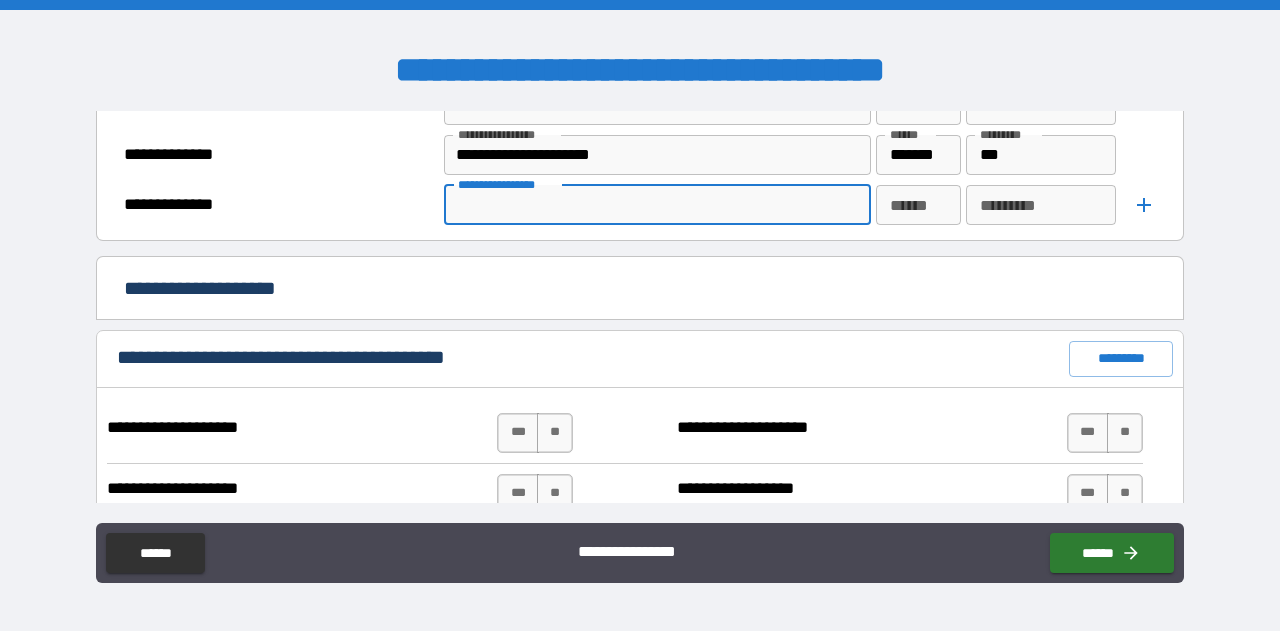 click on "**********" at bounding box center [656, 205] 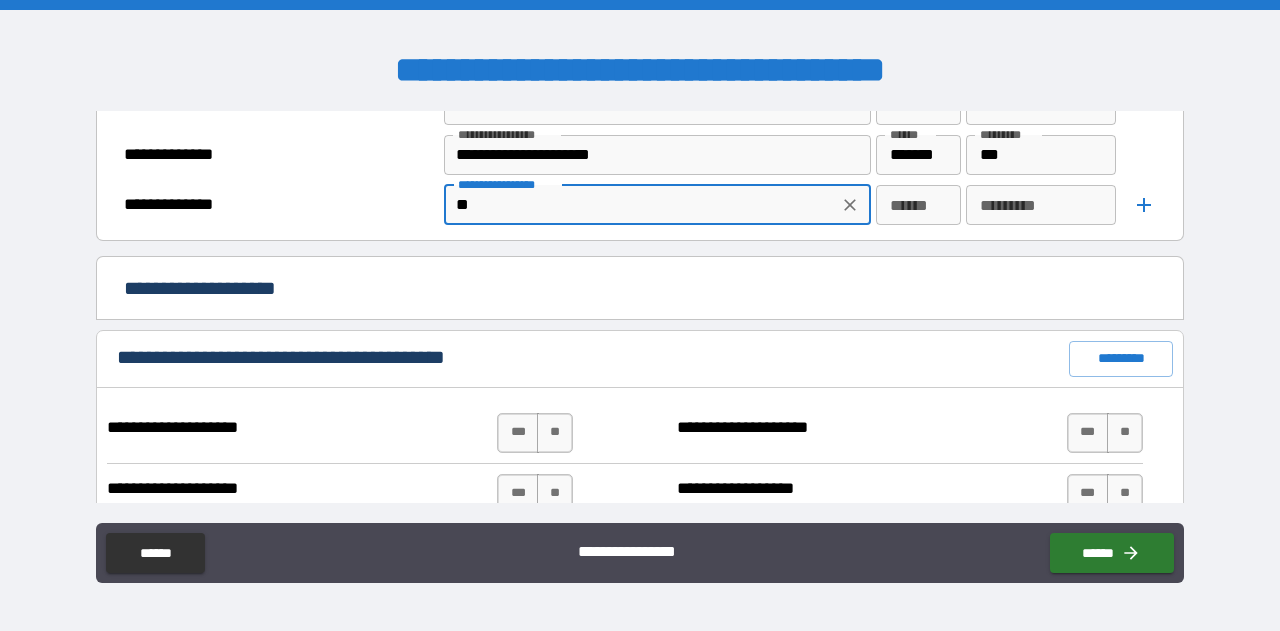 drag, startPoint x: 662, startPoint y: 212, endPoint x: 1119, endPoint y: 217, distance: 457.02734 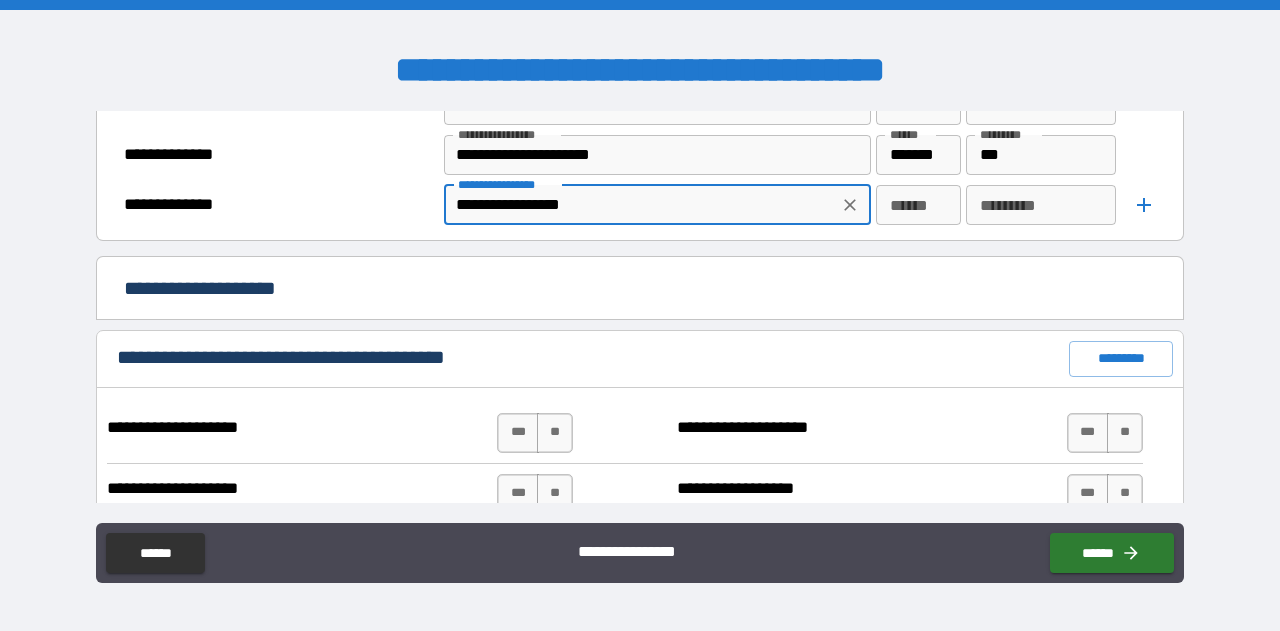 type on "**********" 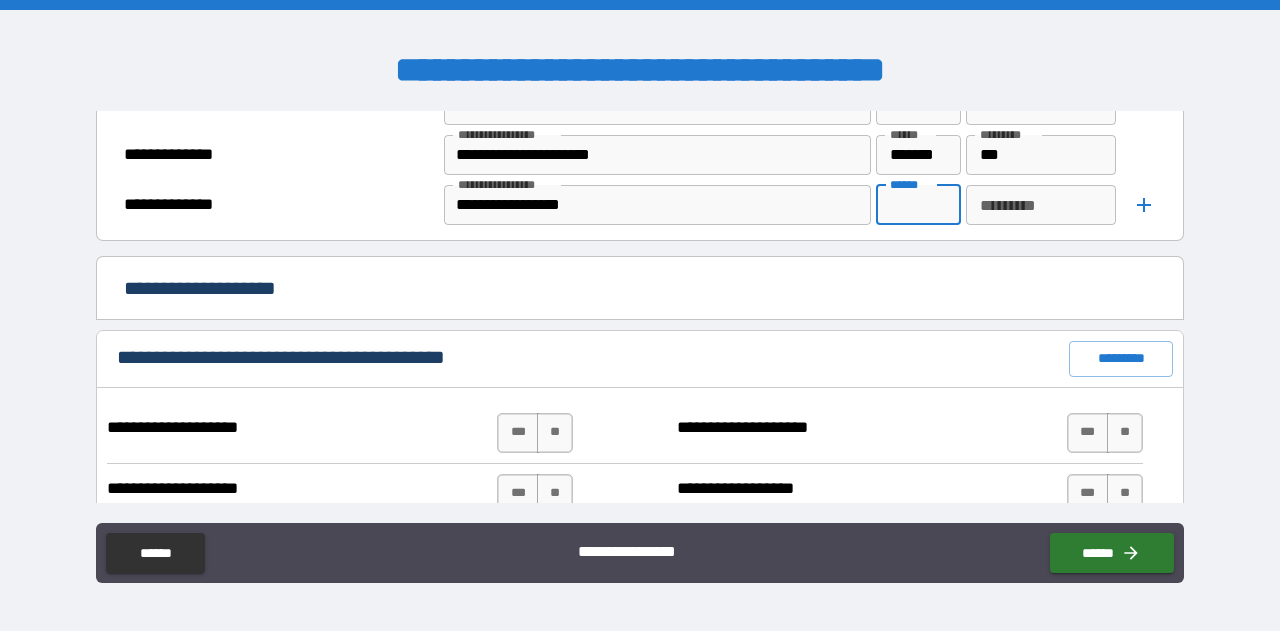 click on "******" at bounding box center (918, 205) 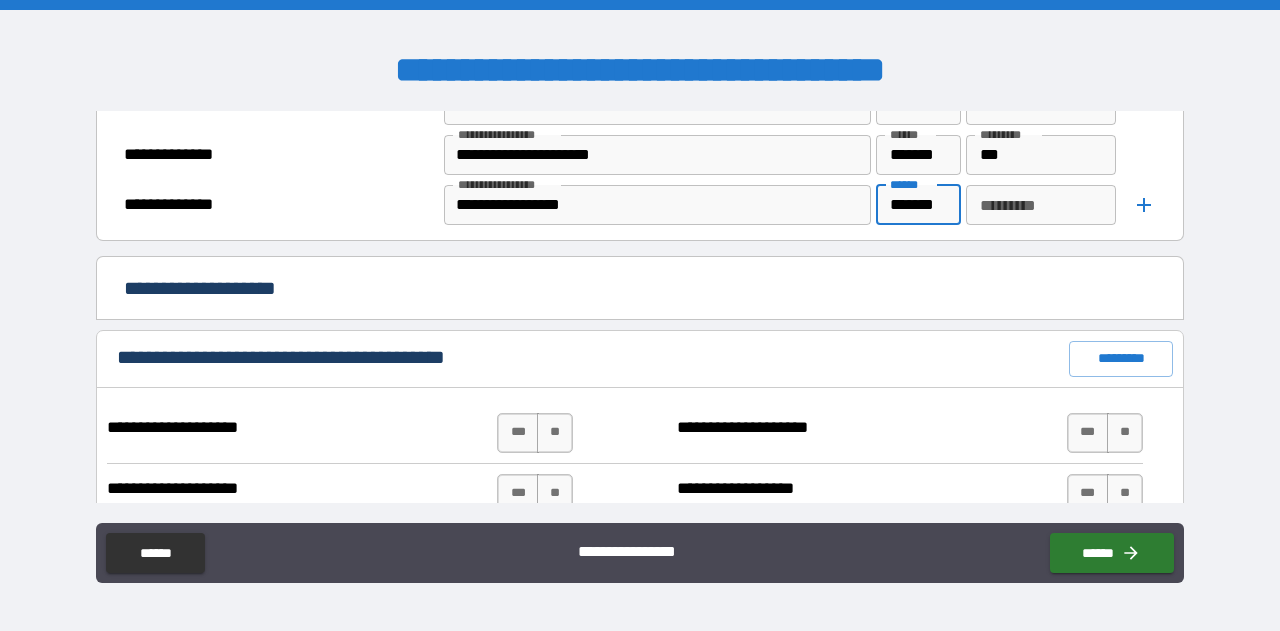 scroll, scrollTop: 0, scrollLeft: 2, axis: horizontal 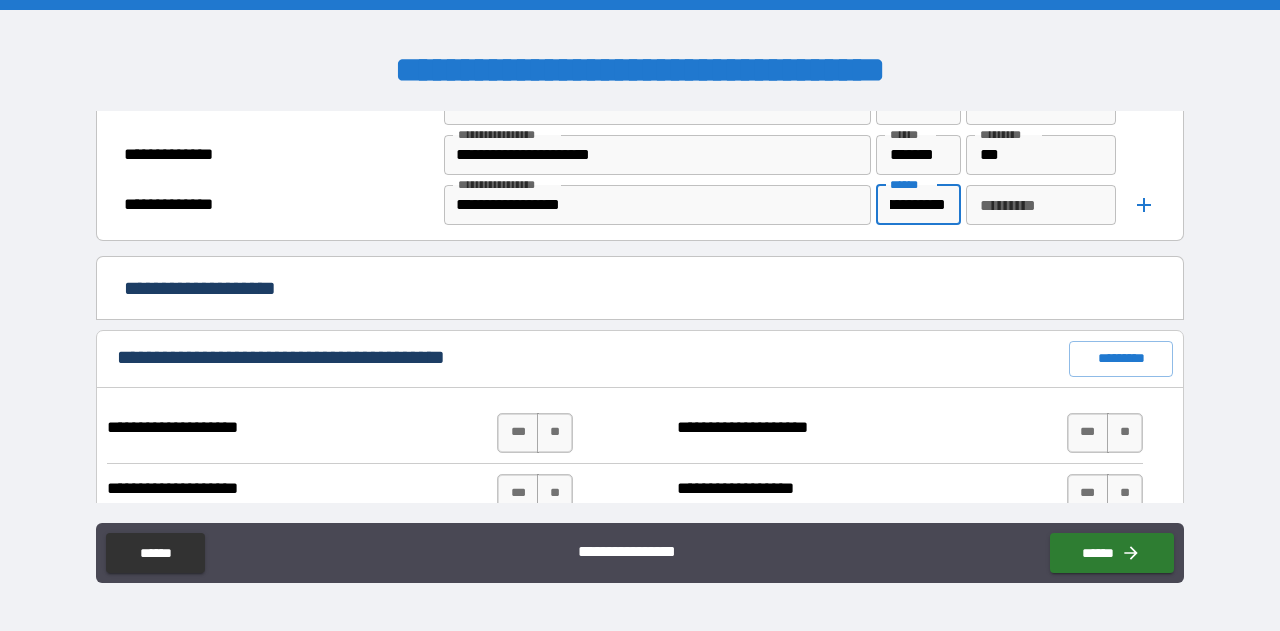 type on "**********" 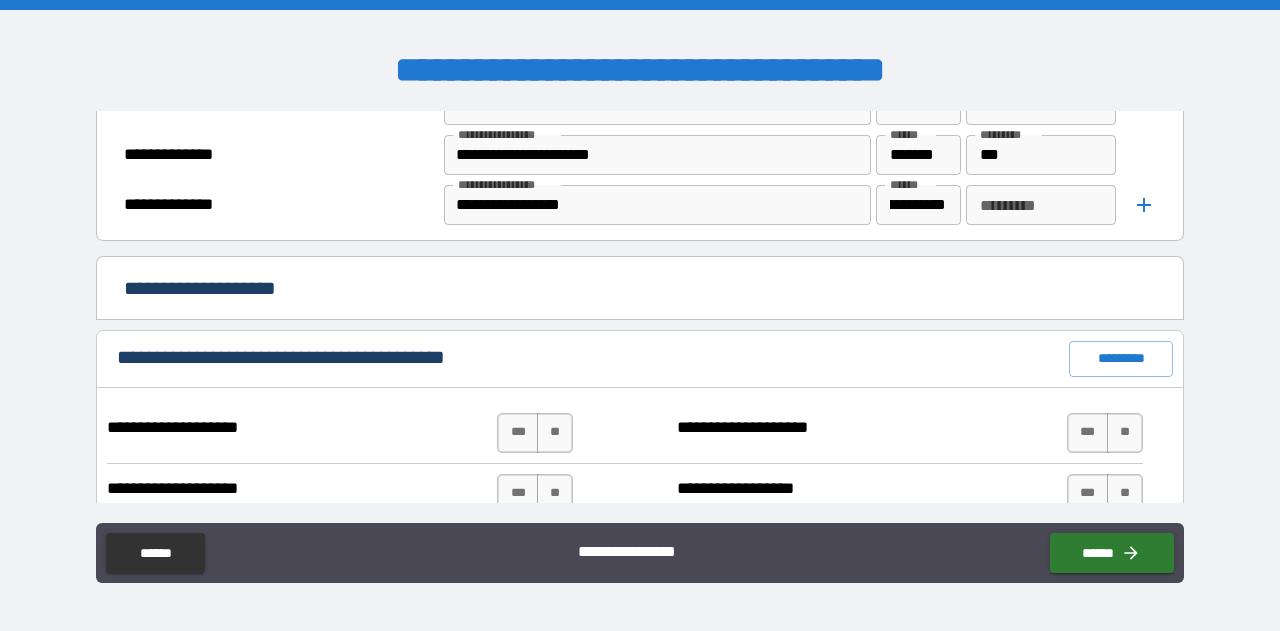 scroll, scrollTop: 0, scrollLeft: 0, axis: both 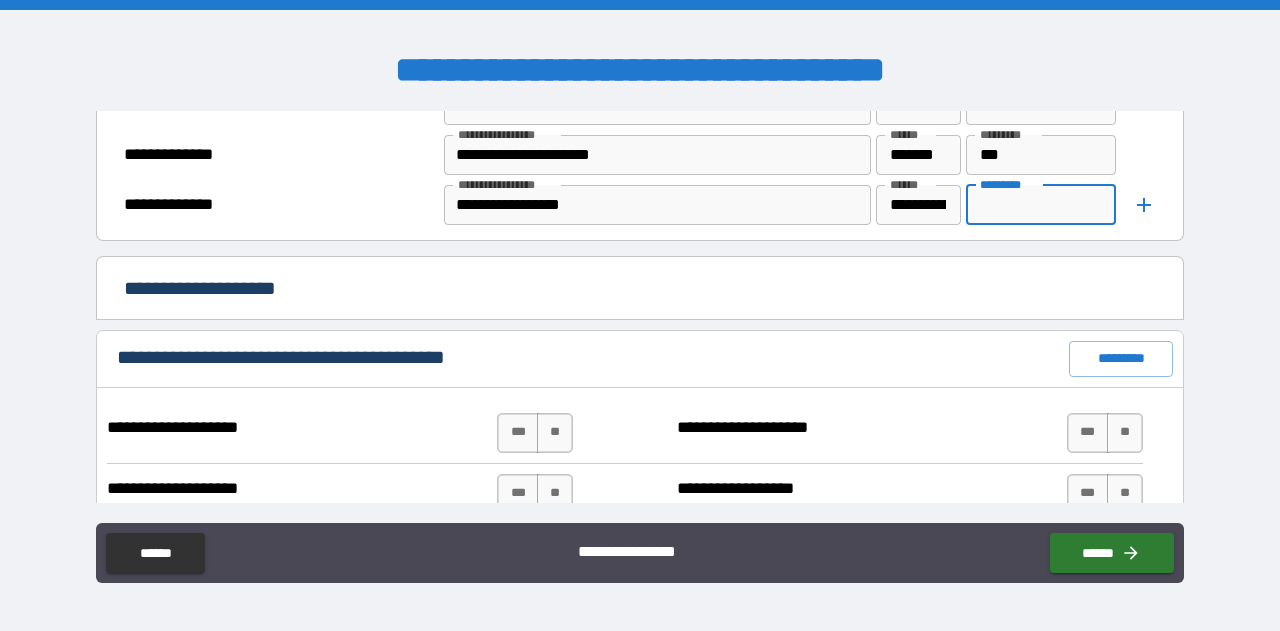 click on "*********" at bounding box center [1040, 205] 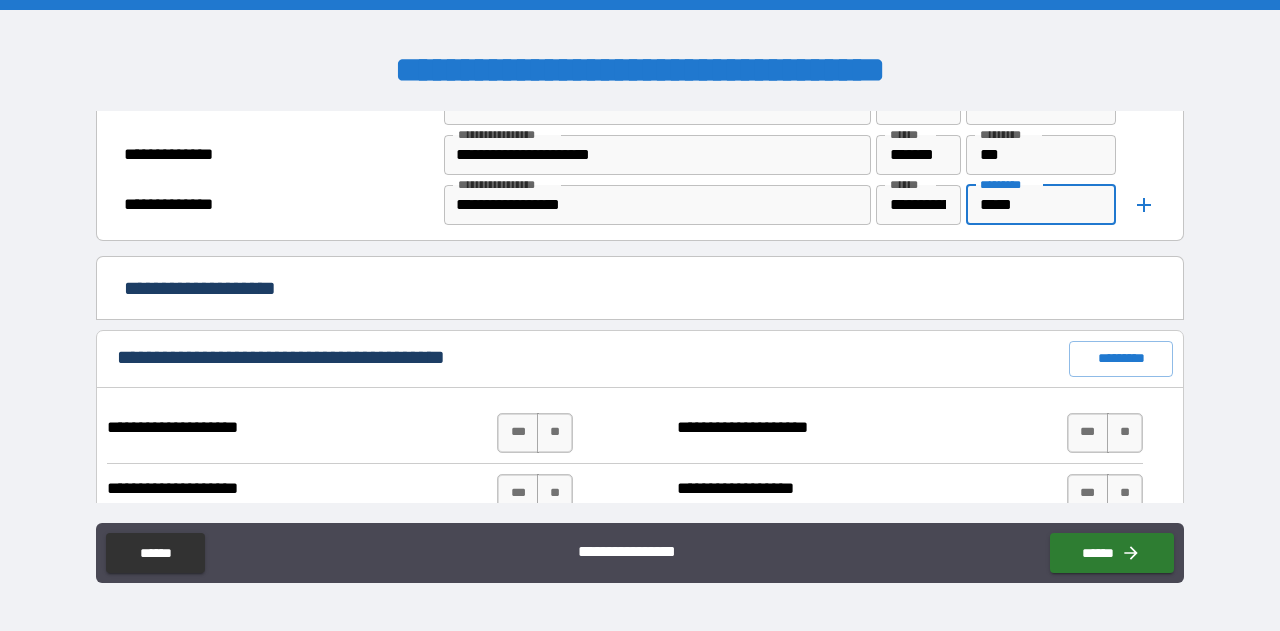 type on "*****" 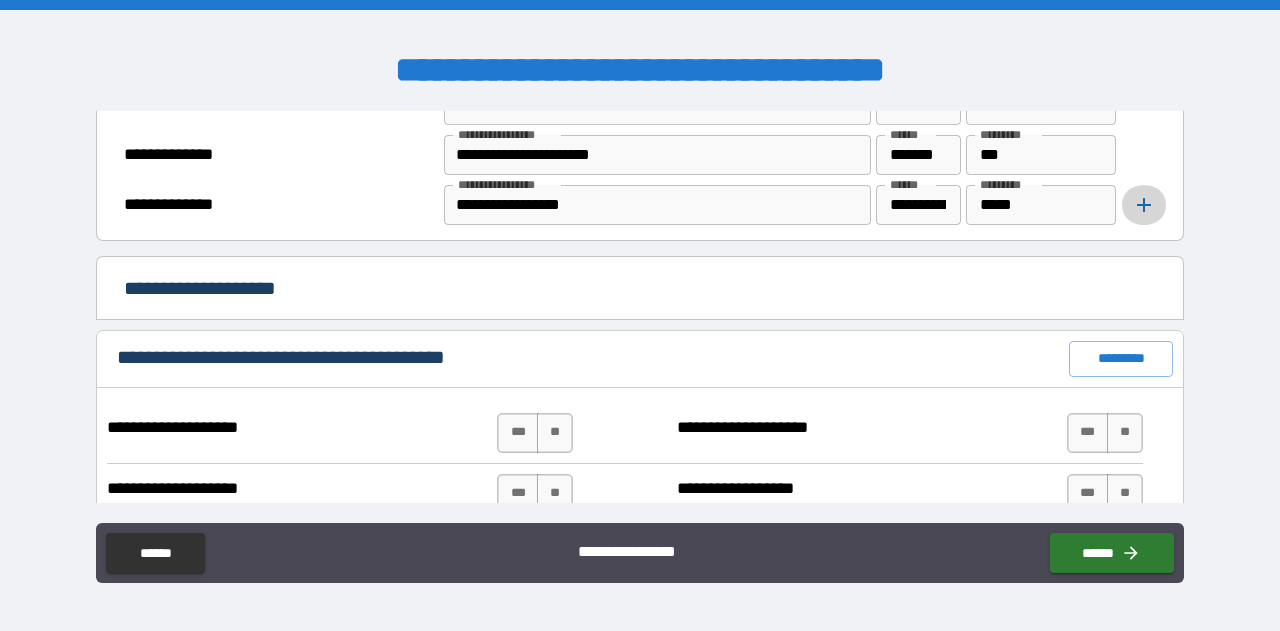 click 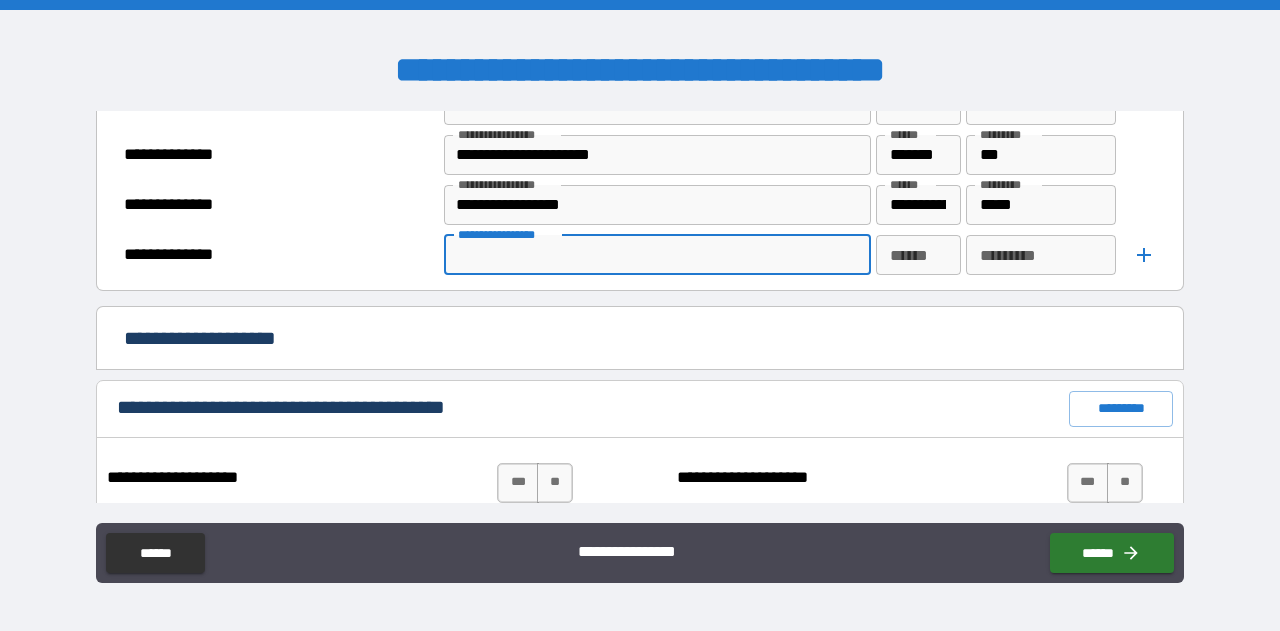 click on "**********" at bounding box center (656, 255) 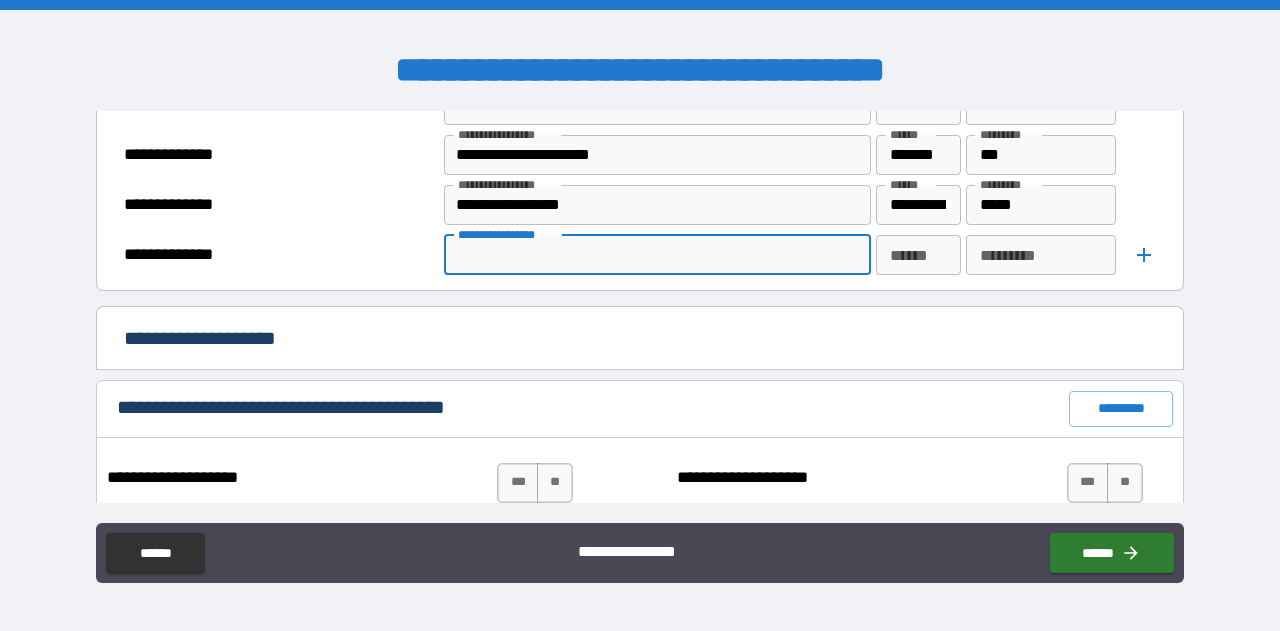 click on "**********" at bounding box center (656, 255) 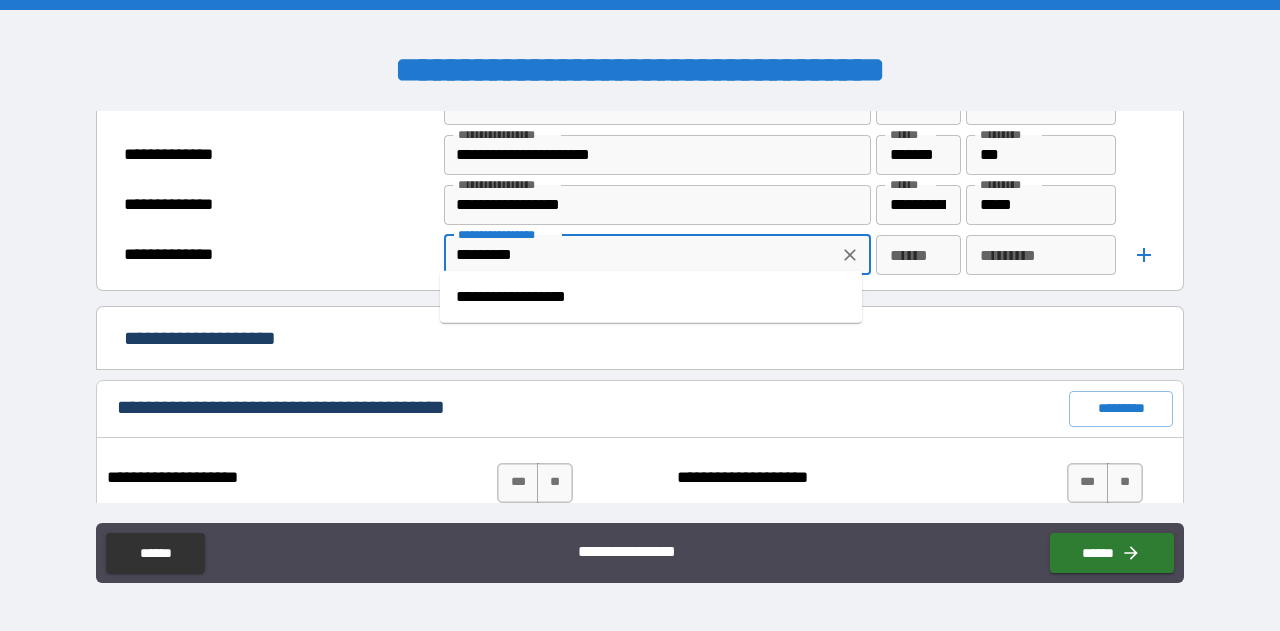 type on "*********" 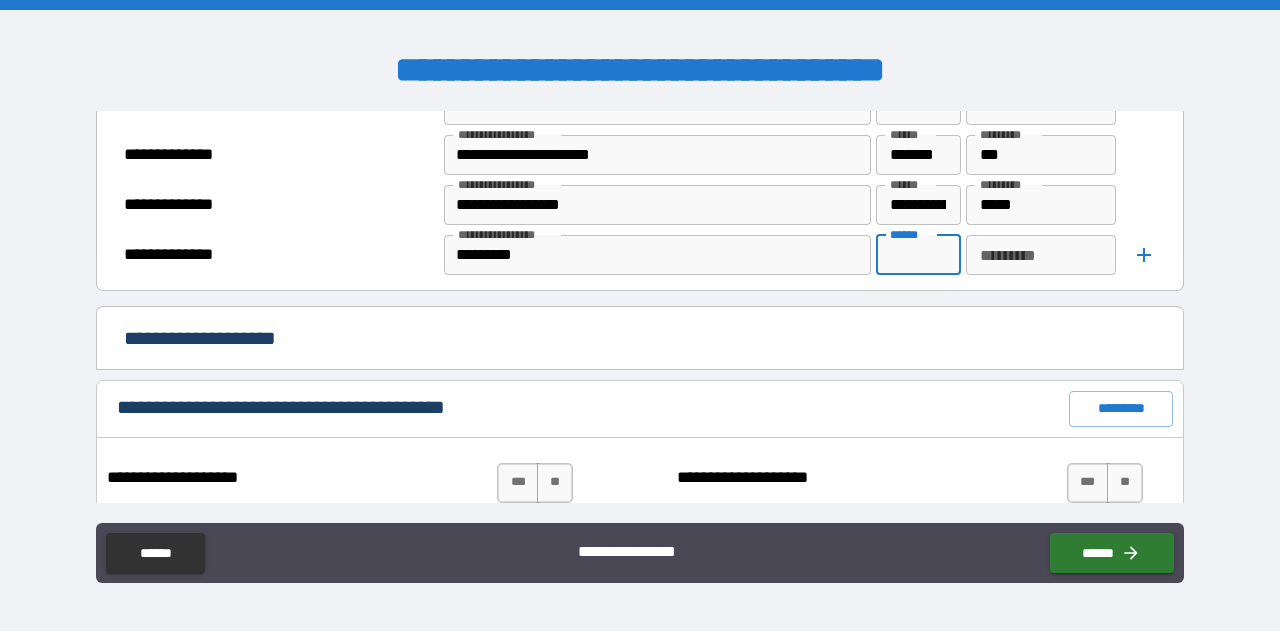 click on "******" at bounding box center (918, 255) 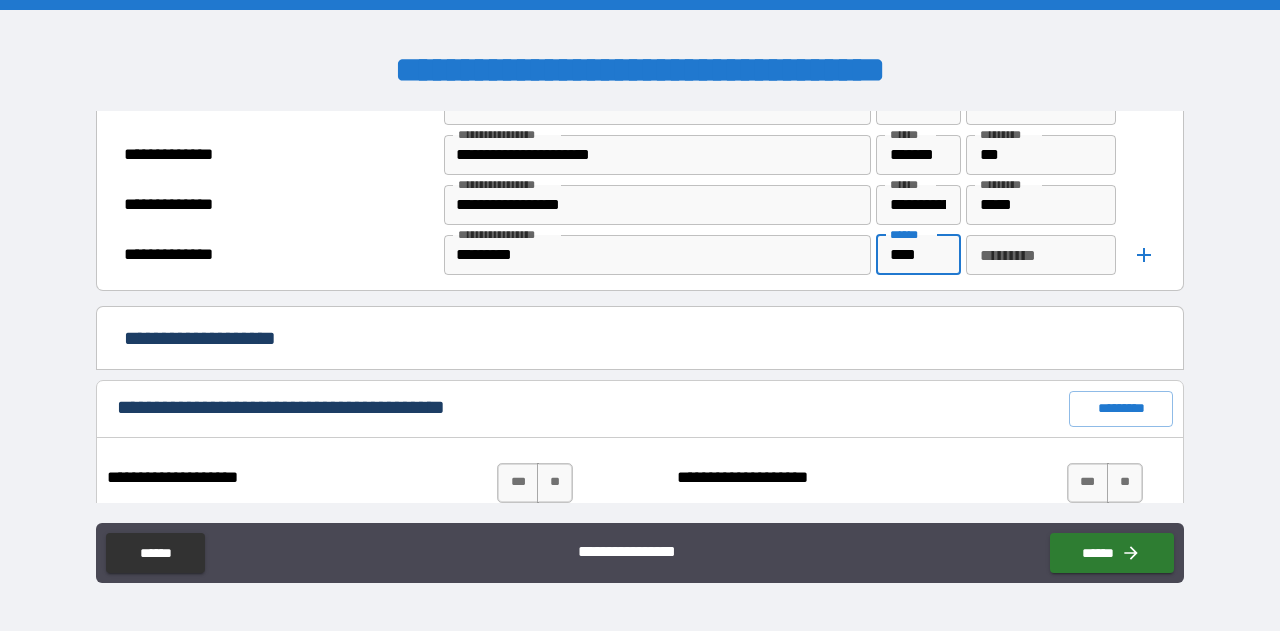 type on "****" 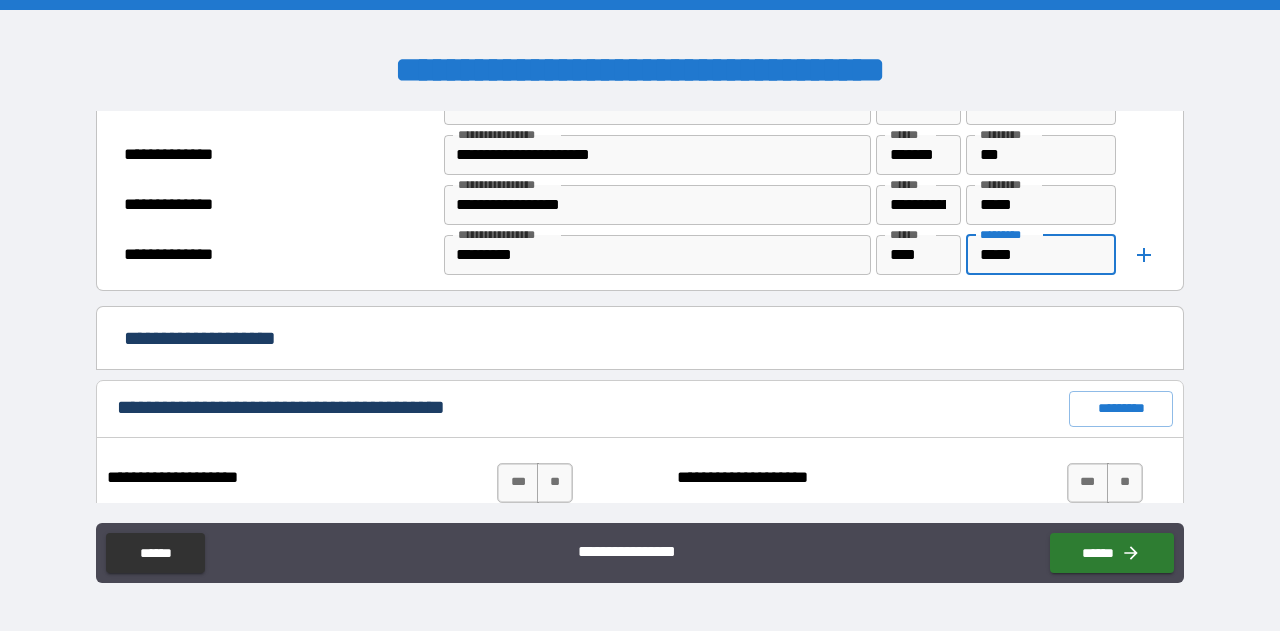 type on "*****" 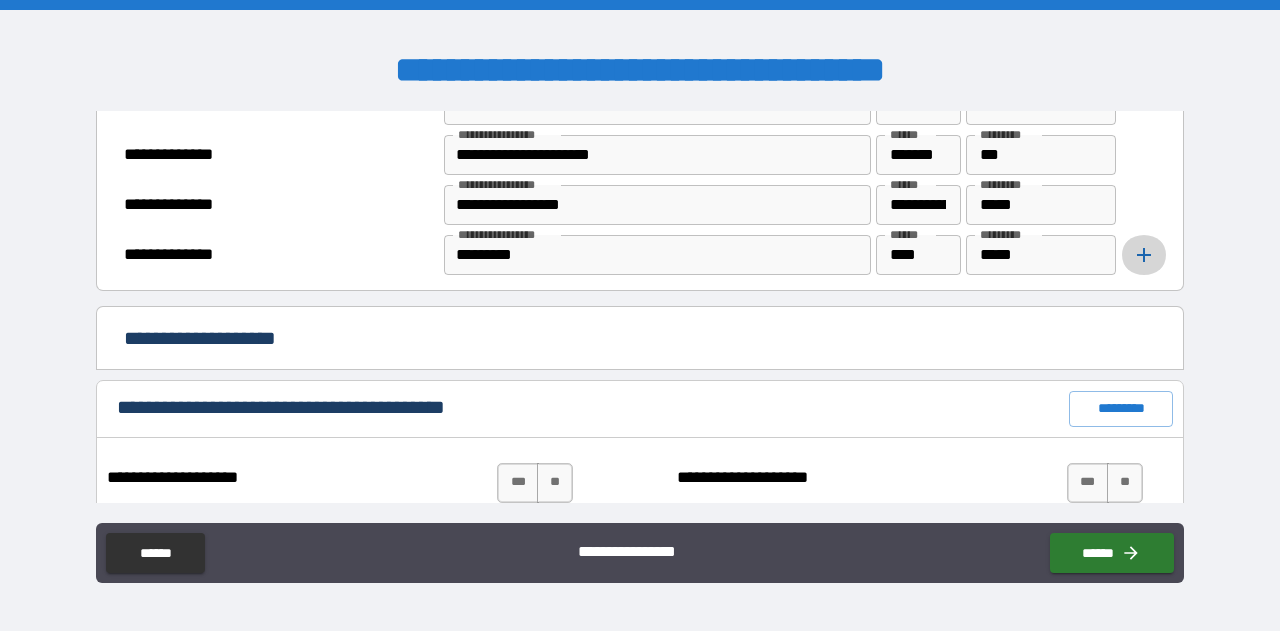 click 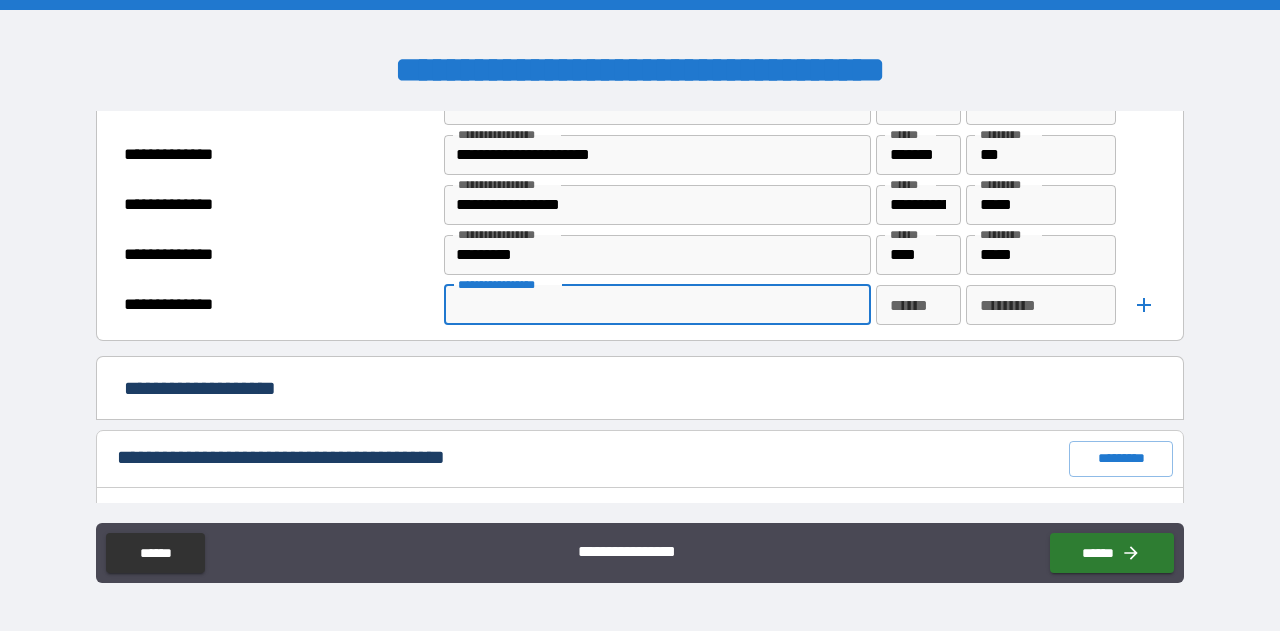 click on "**********" at bounding box center (656, 305) 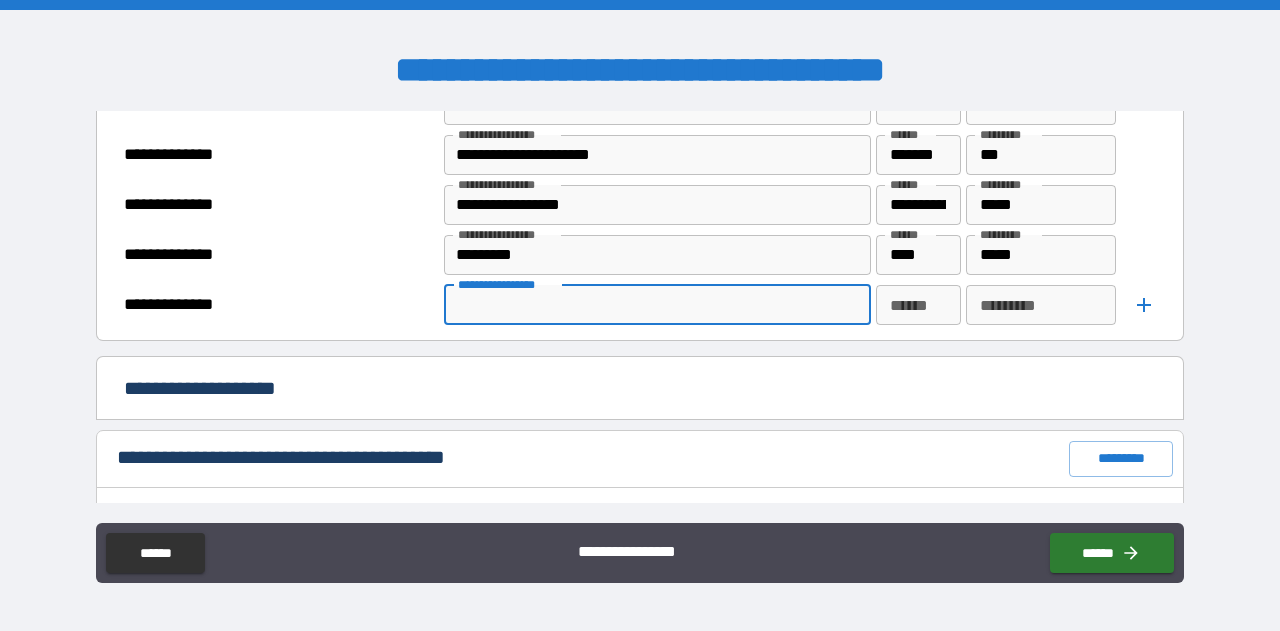 click on "**********" at bounding box center (656, 305) 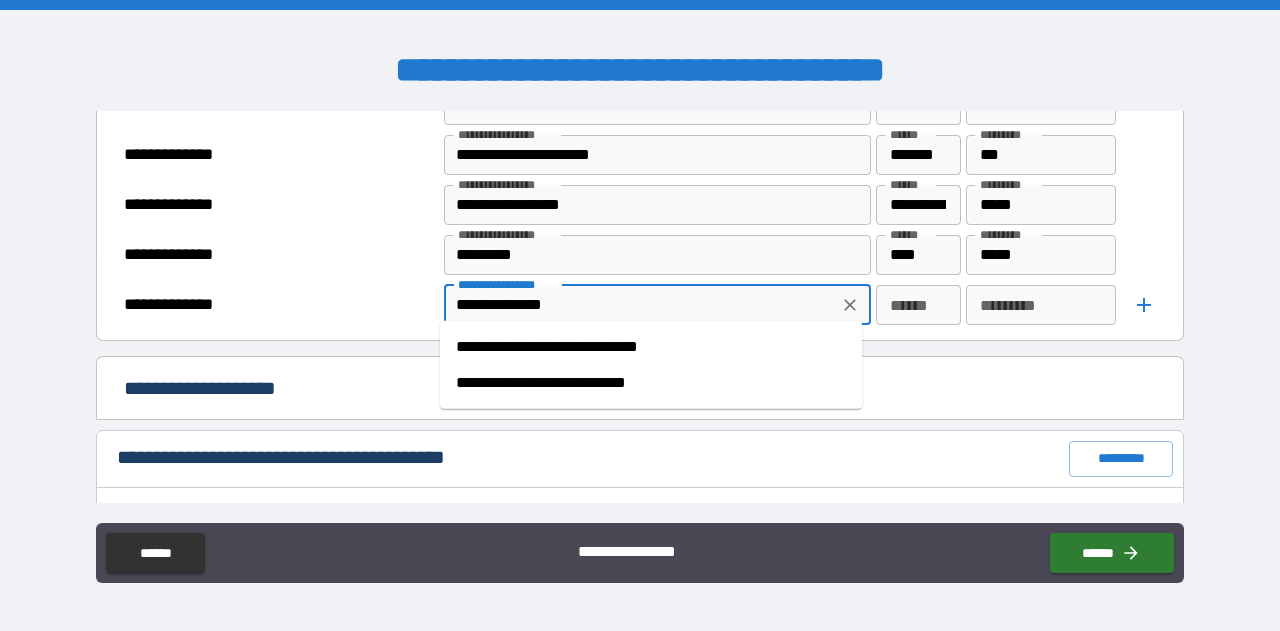 type on "**********" 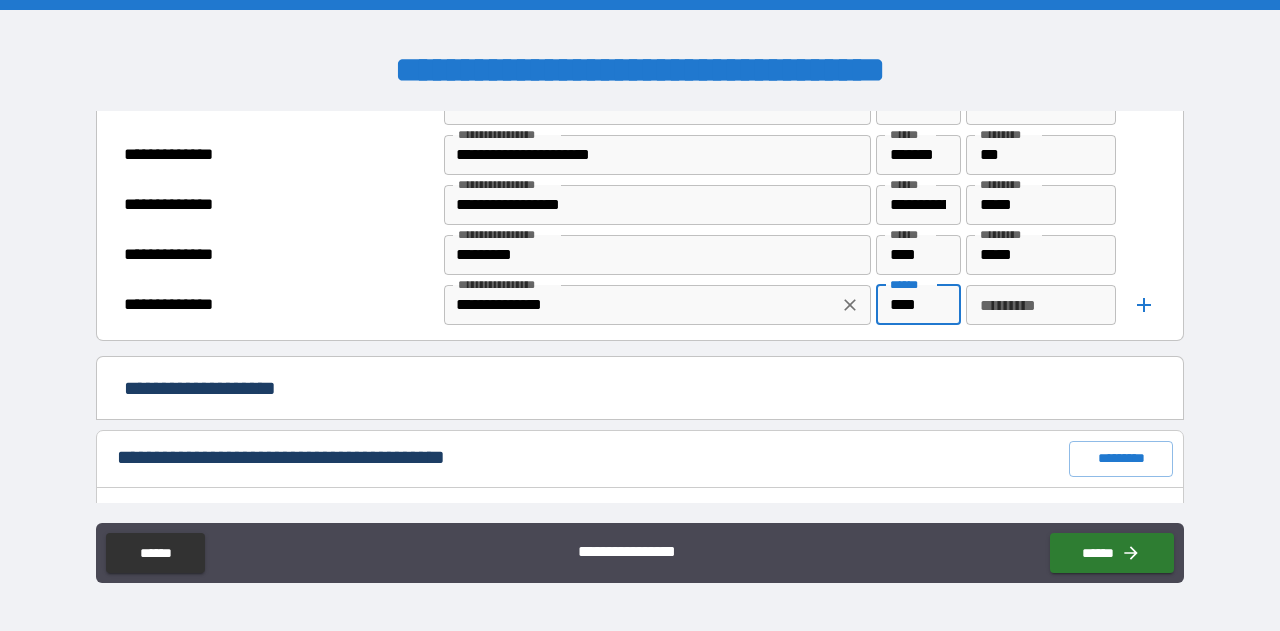 type on "****" 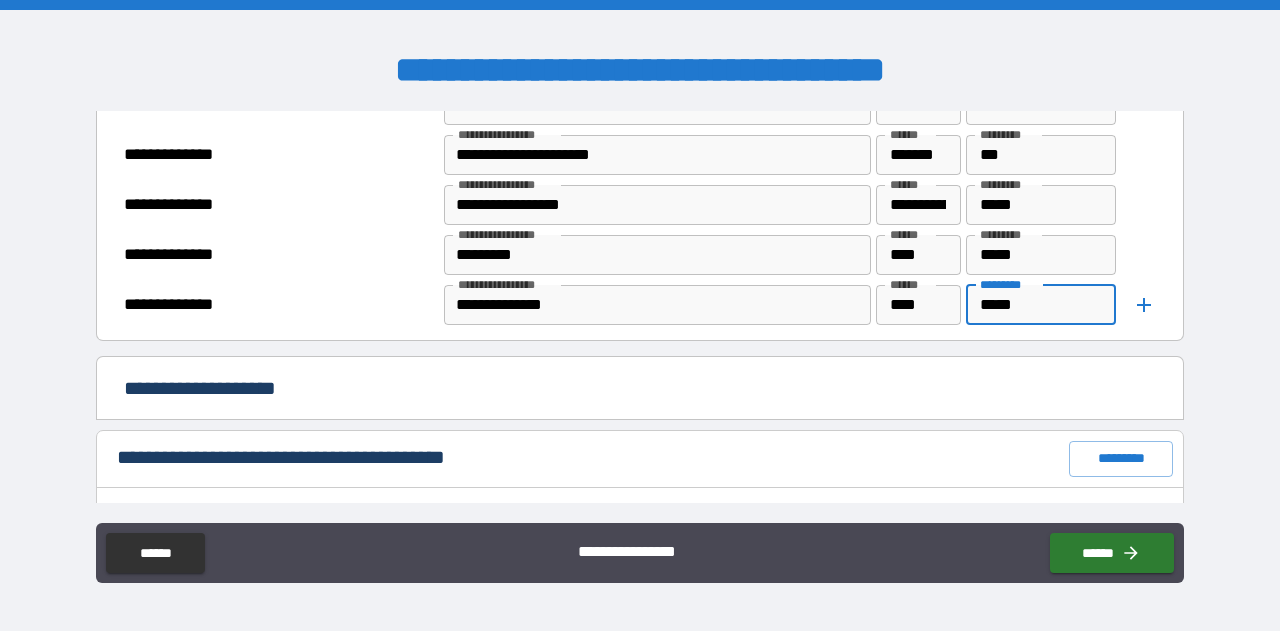 type on "*****" 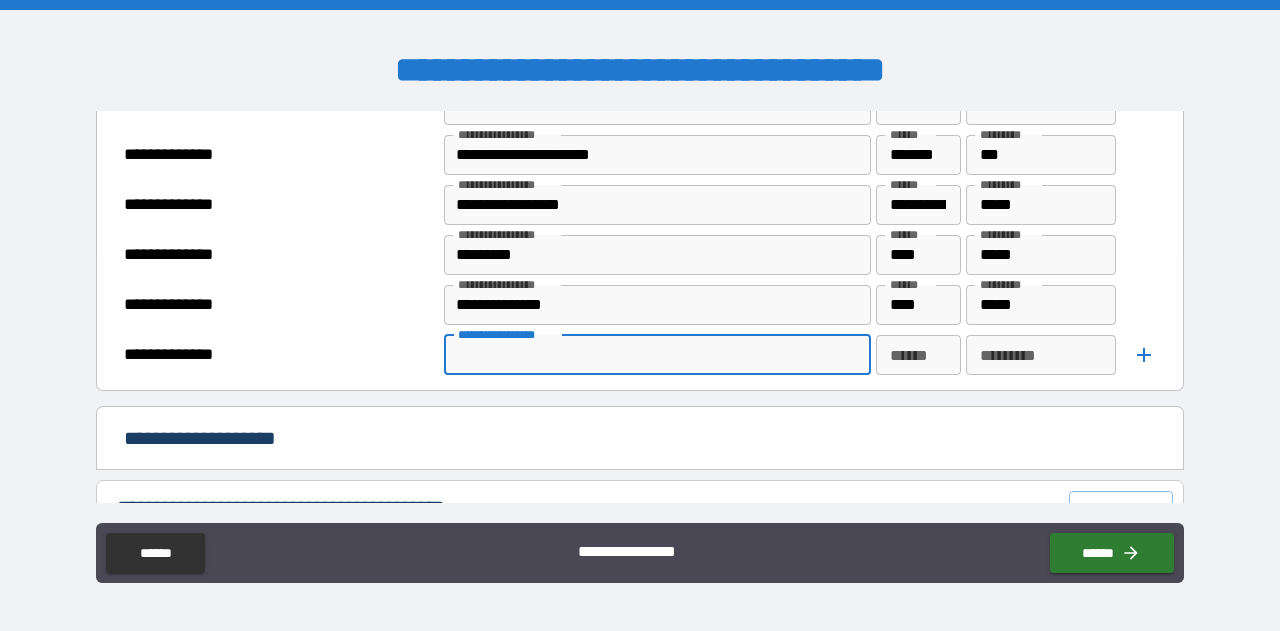 click on "**********" at bounding box center [656, 355] 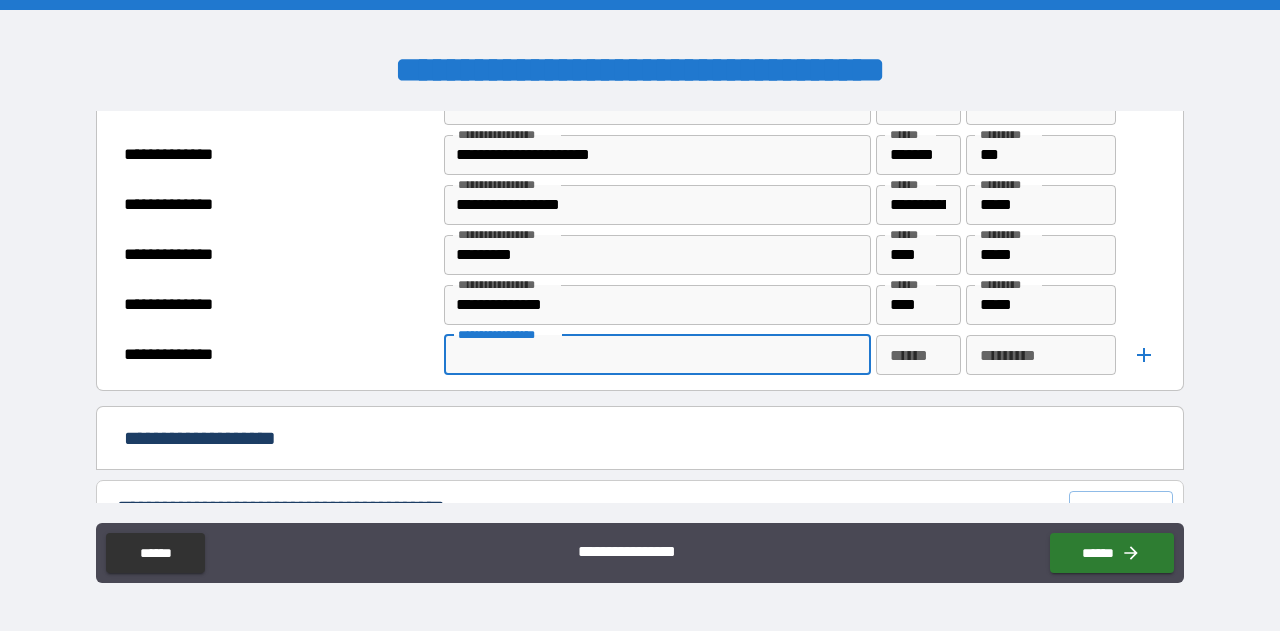 click on "**********" at bounding box center (656, 355) 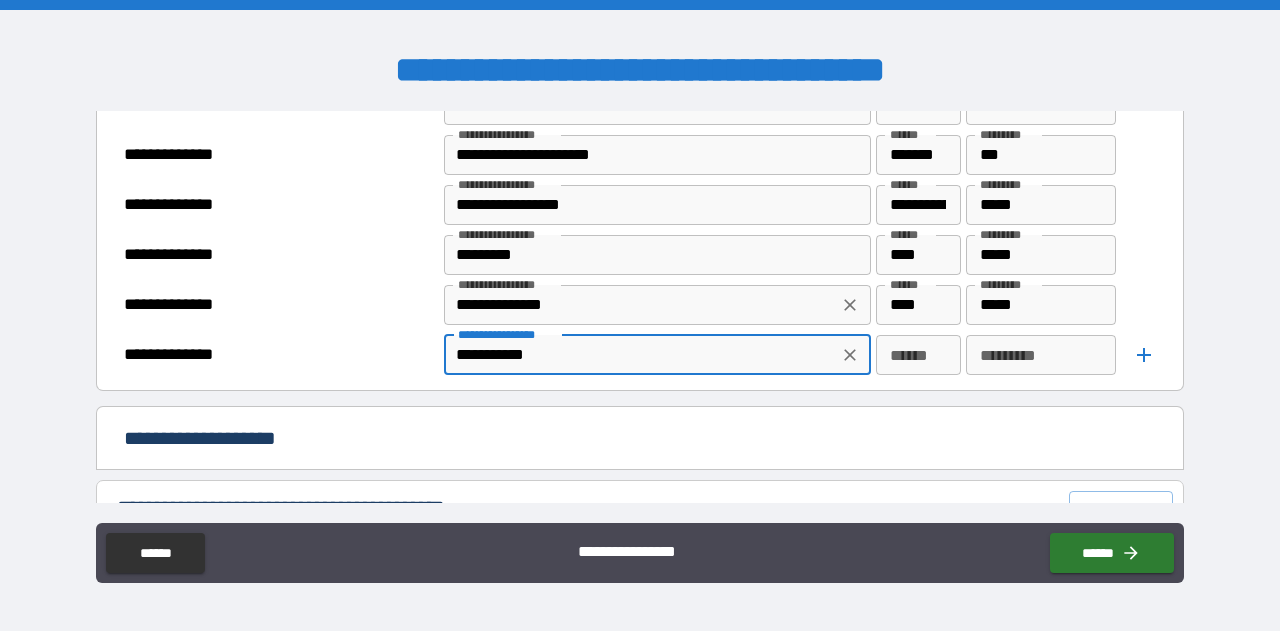 type on "**********" 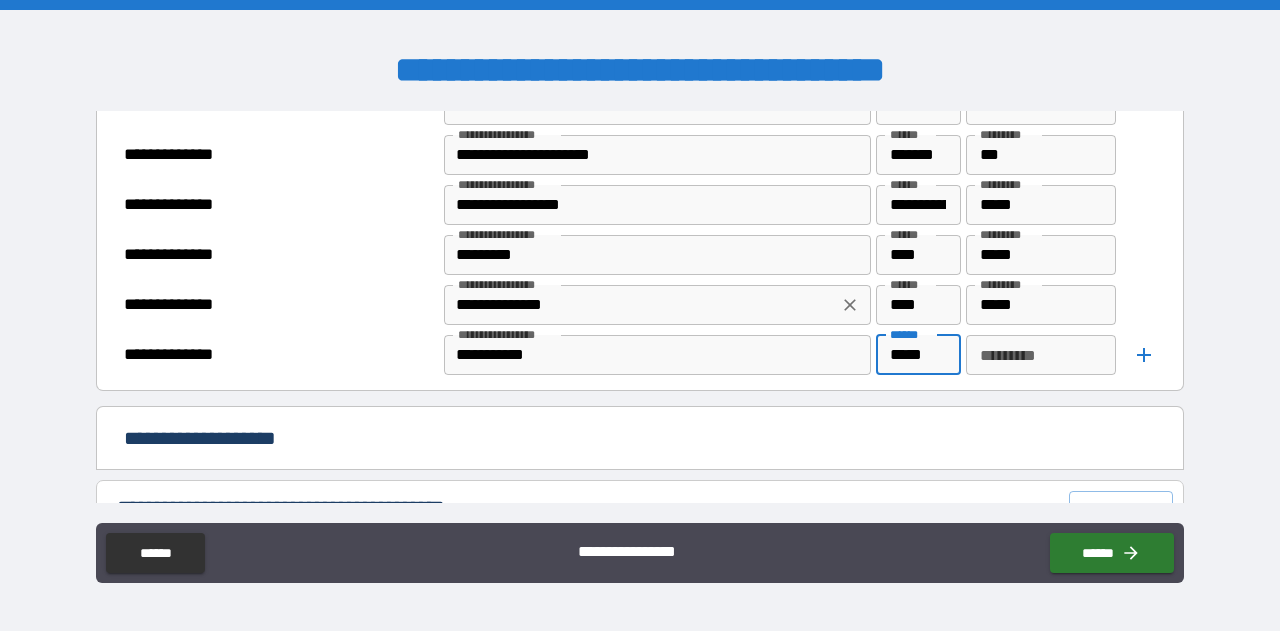 type on "*****" 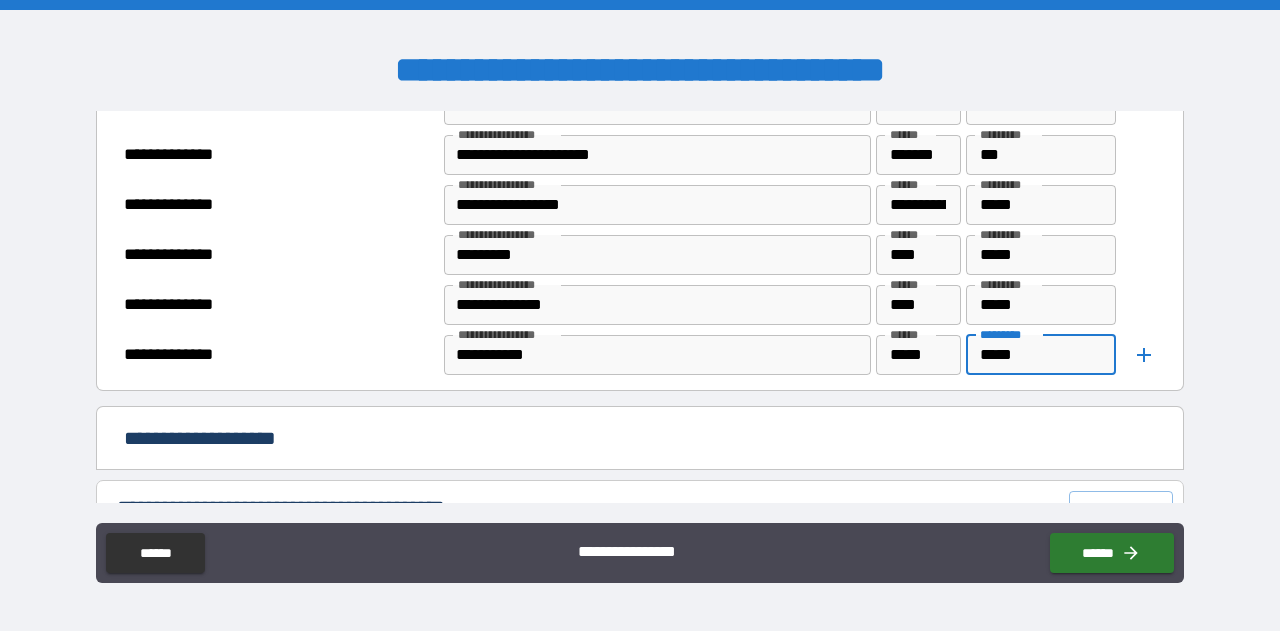 type on "*****" 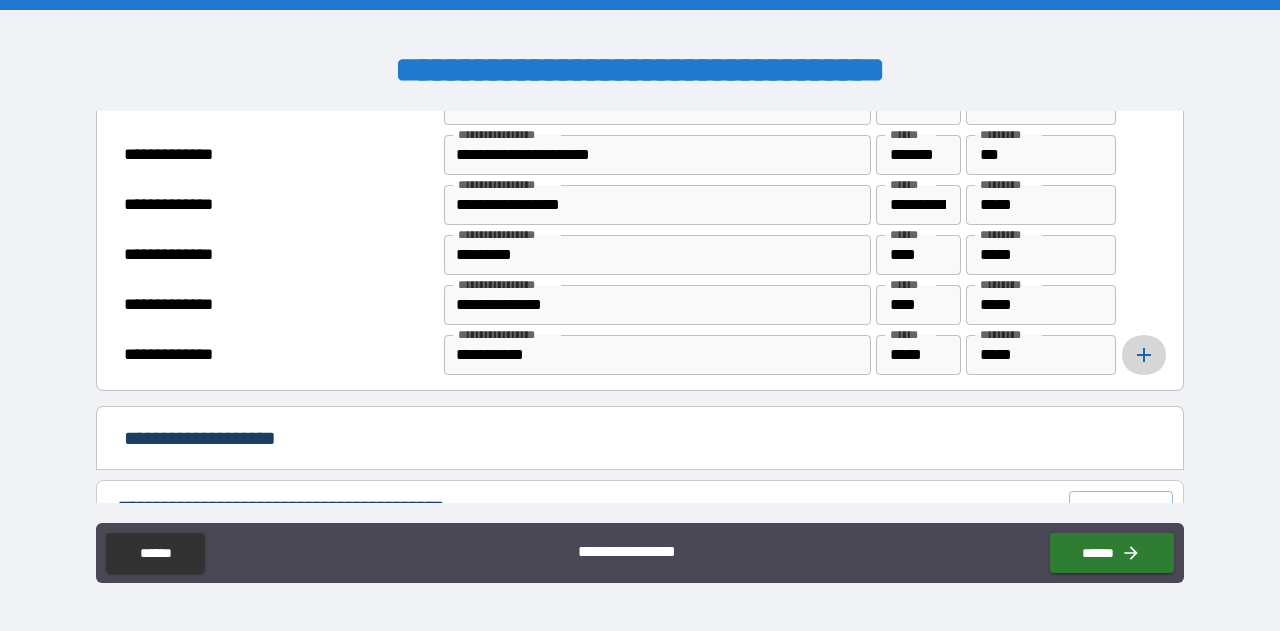 click 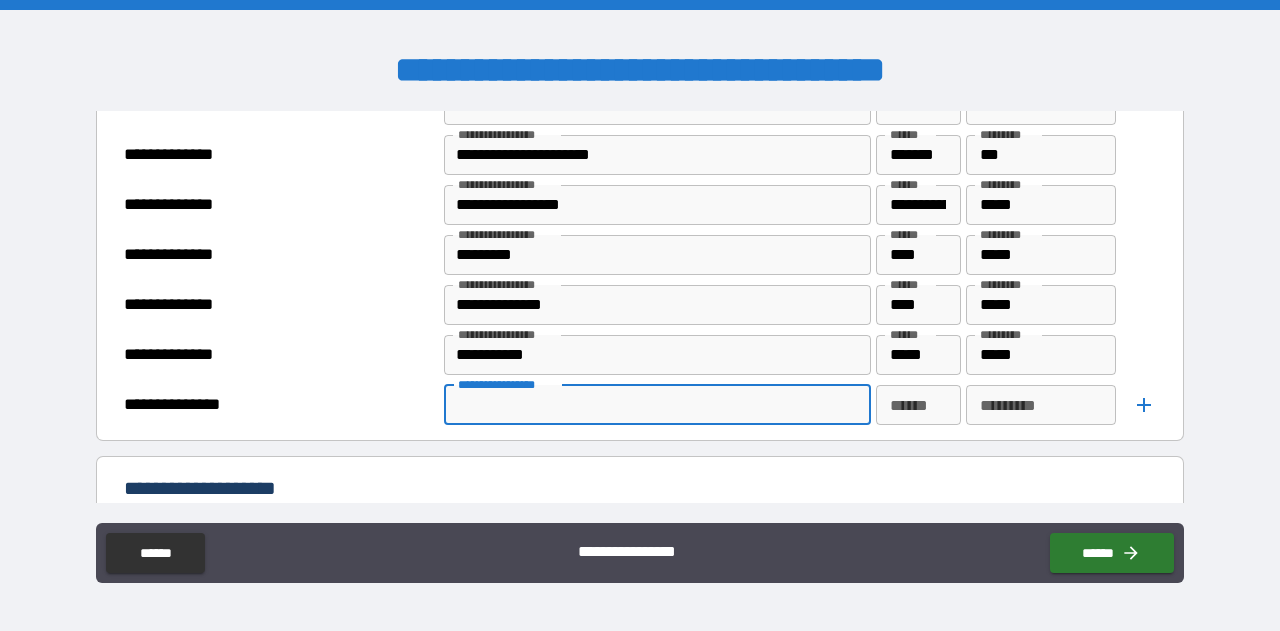 click on "**********" at bounding box center [656, 405] 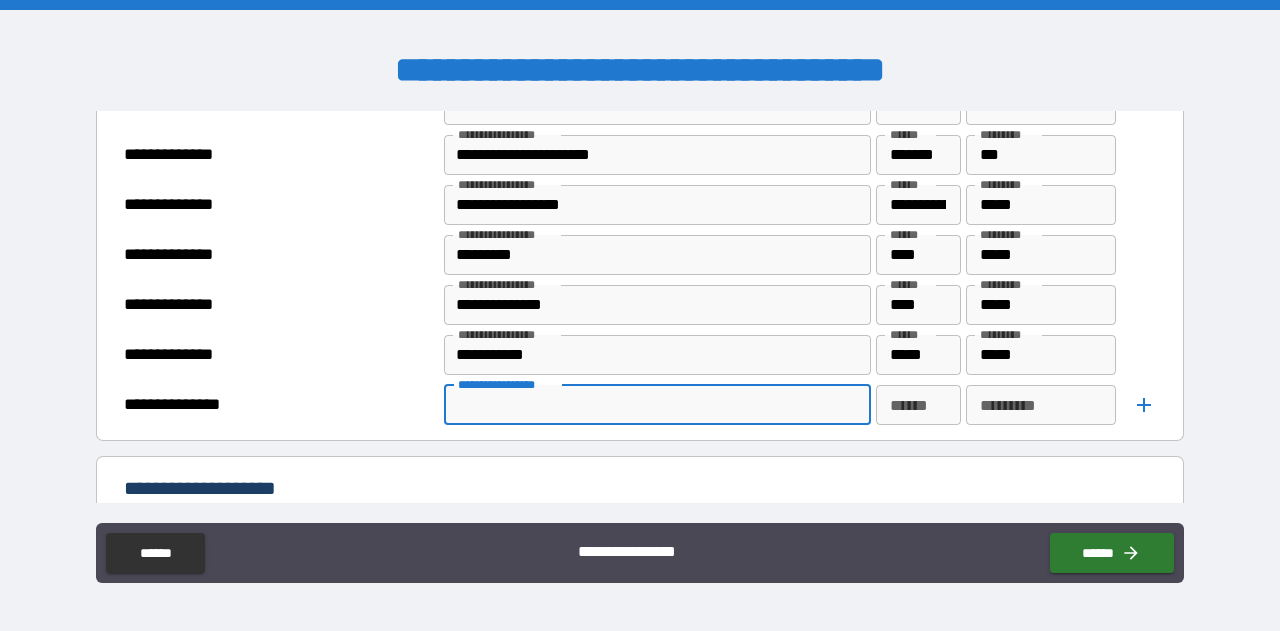 click on "**********" at bounding box center [656, 405] 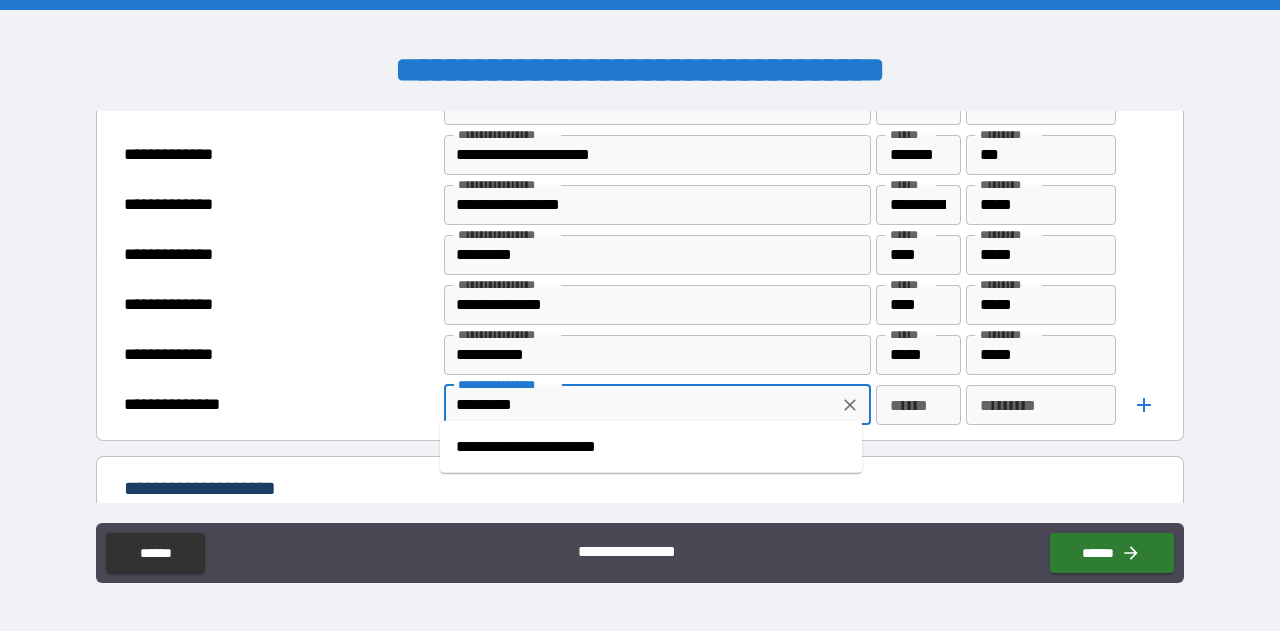 type on "*********" 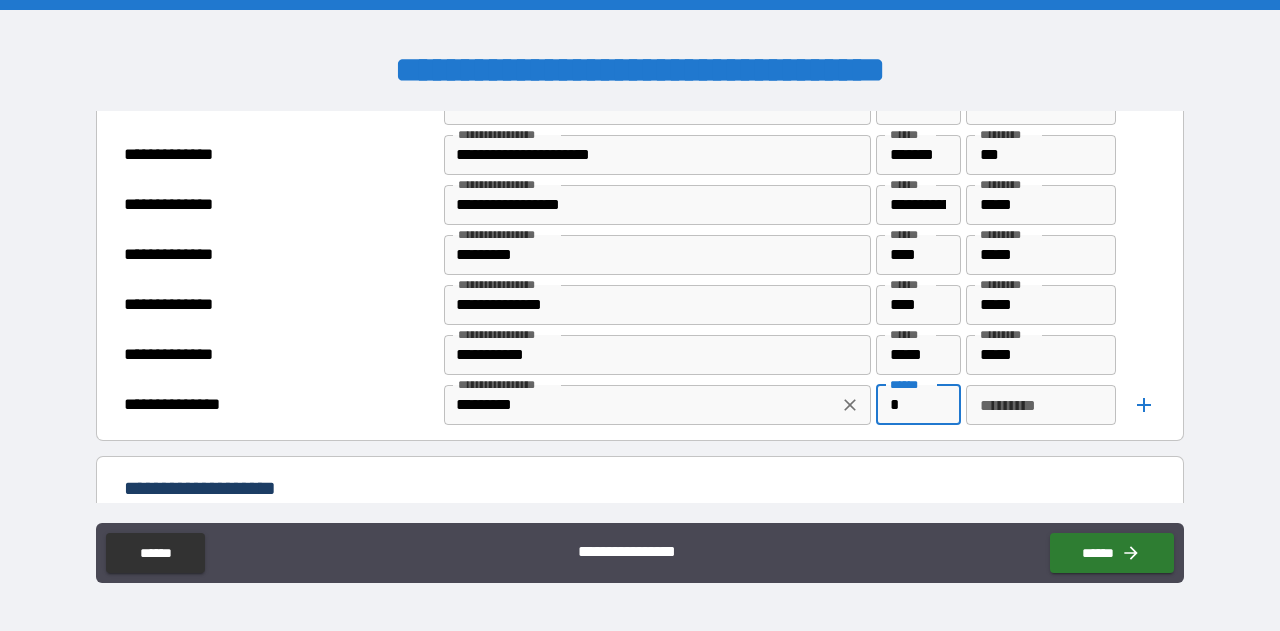 scroll, scrollTop: 1016, scrollLeft: 0, axis: vertical 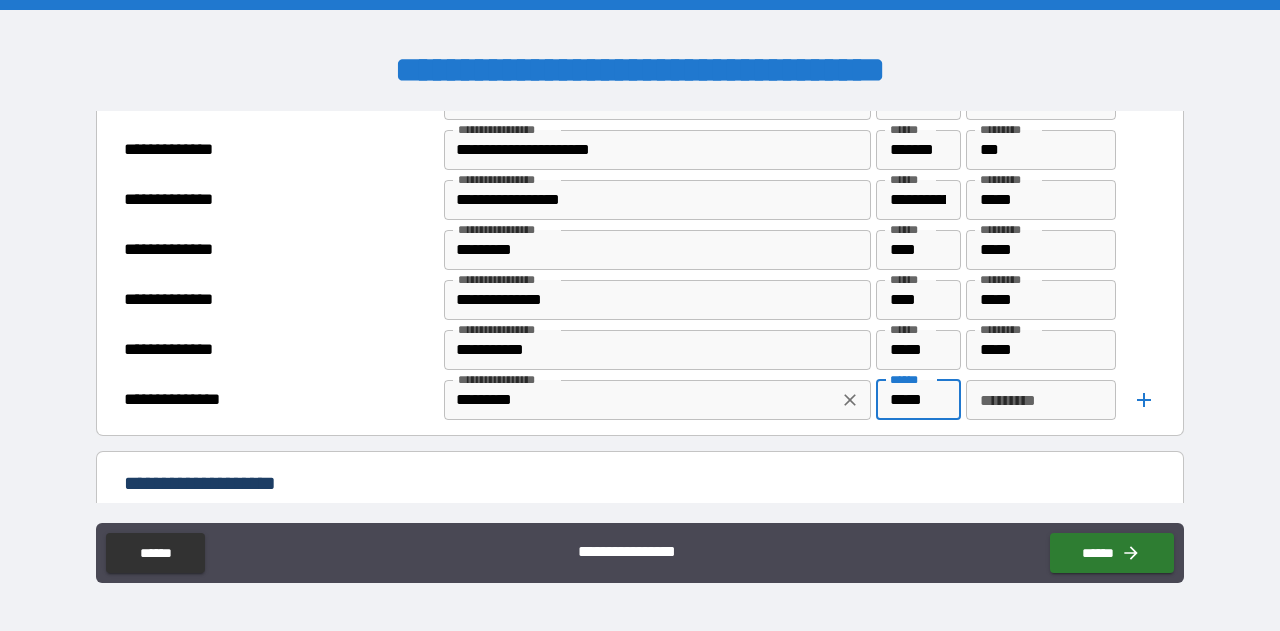 type on "*****" 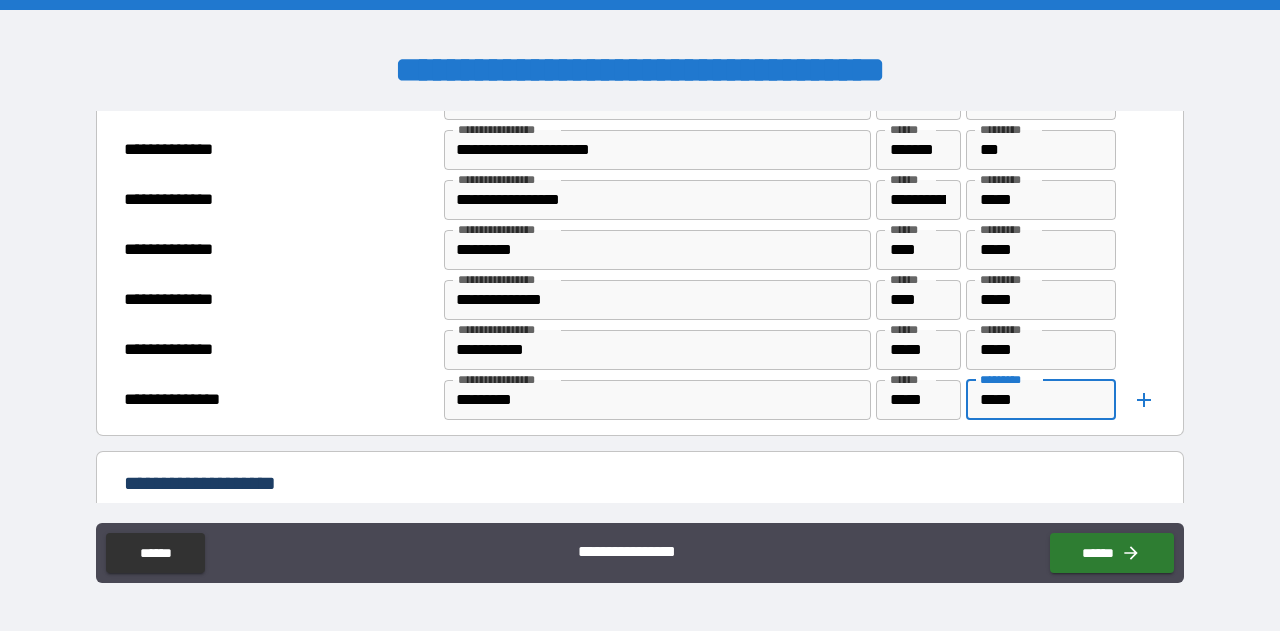 type on "*****" 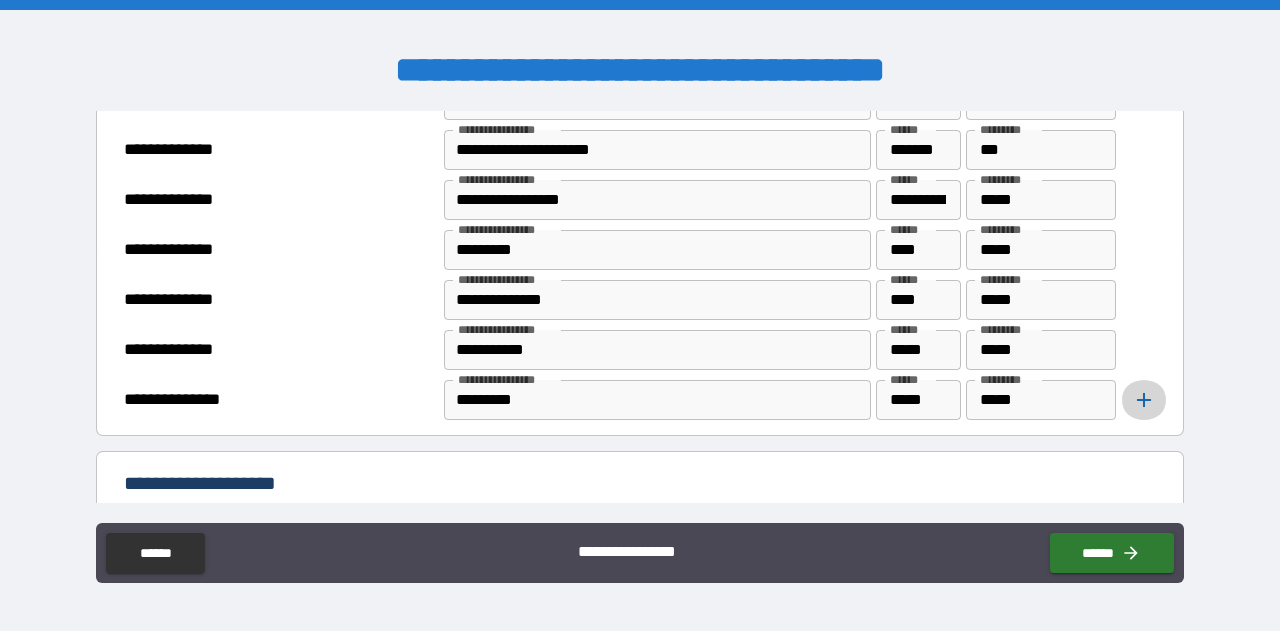 click 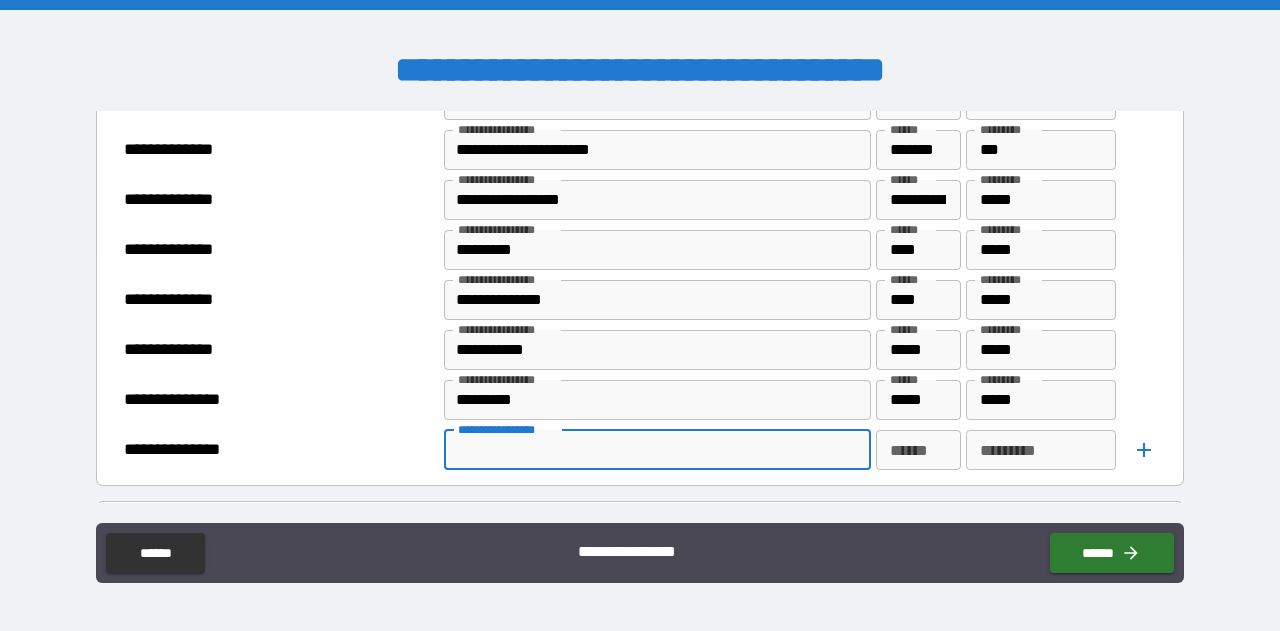 click on "**********" at bounding box center (656, 450) 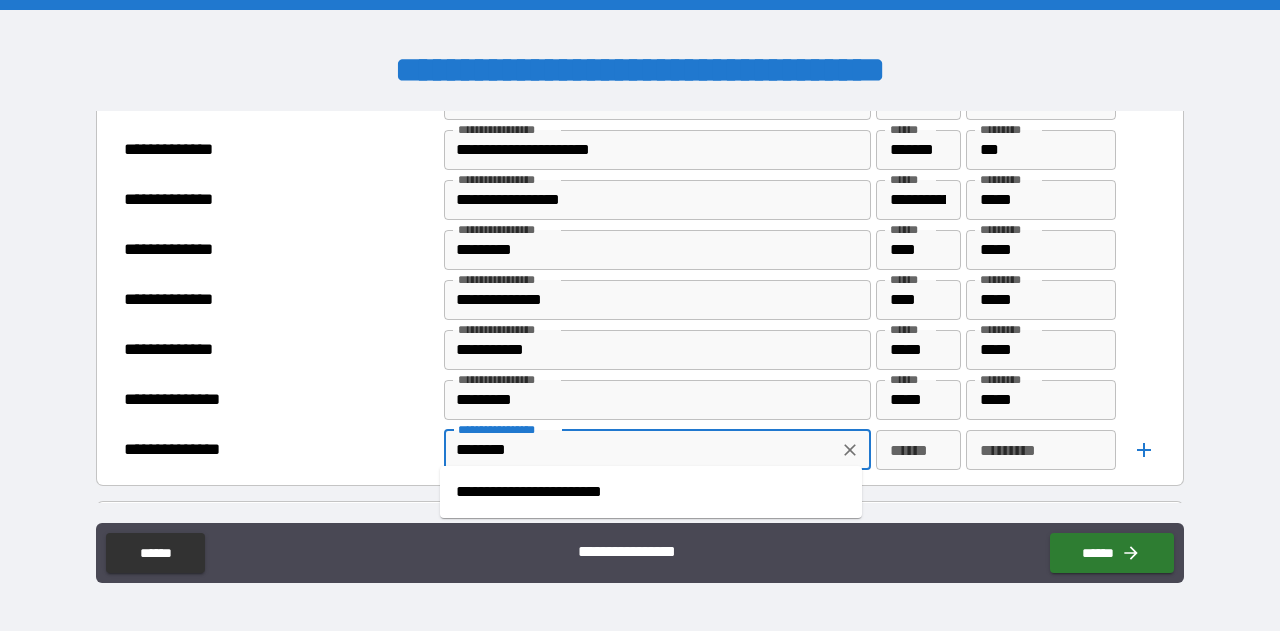 type on "********" 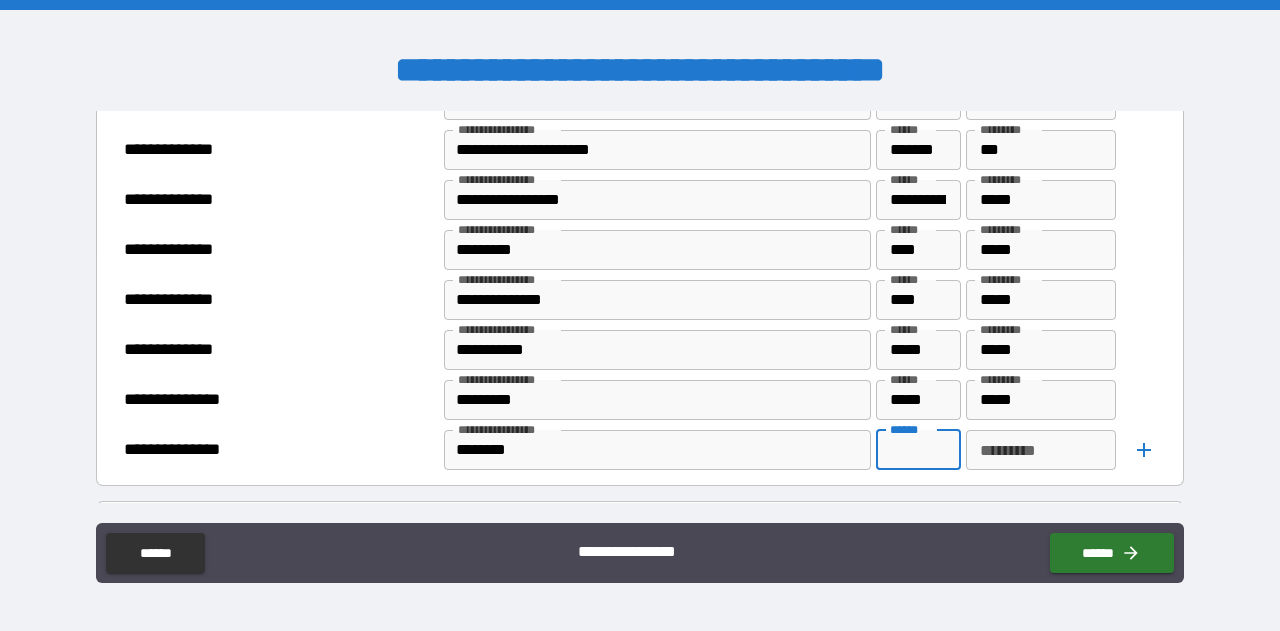 click on "****** ******" at bounding box center (918, 450) 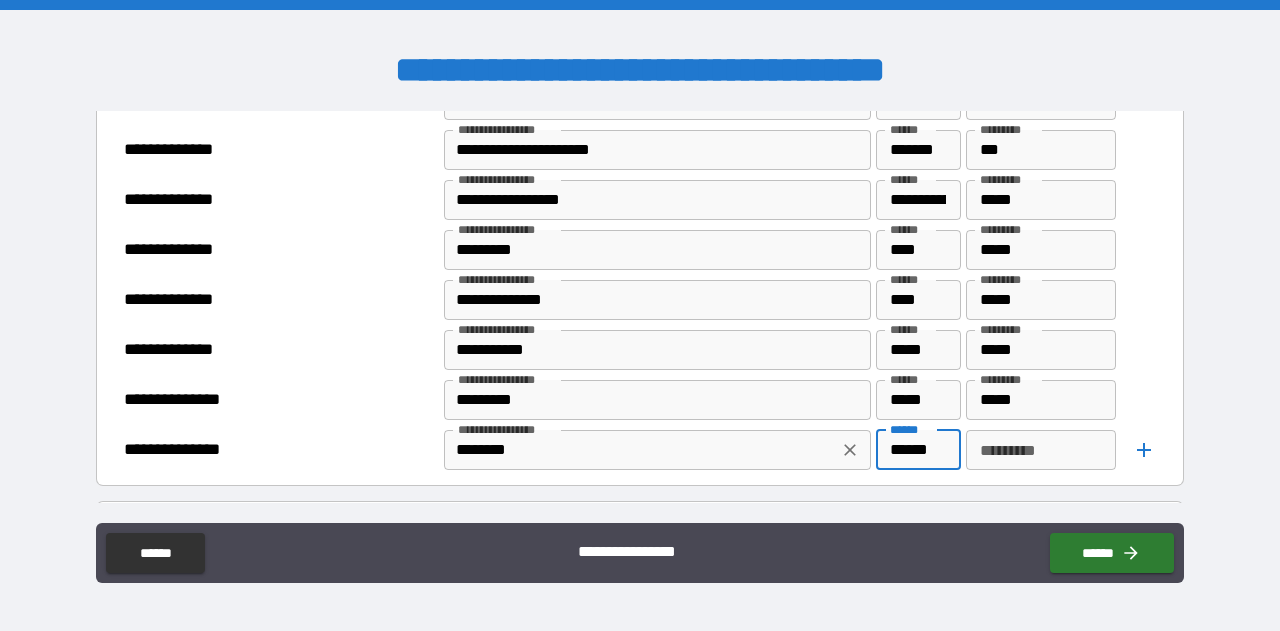 type on "******" 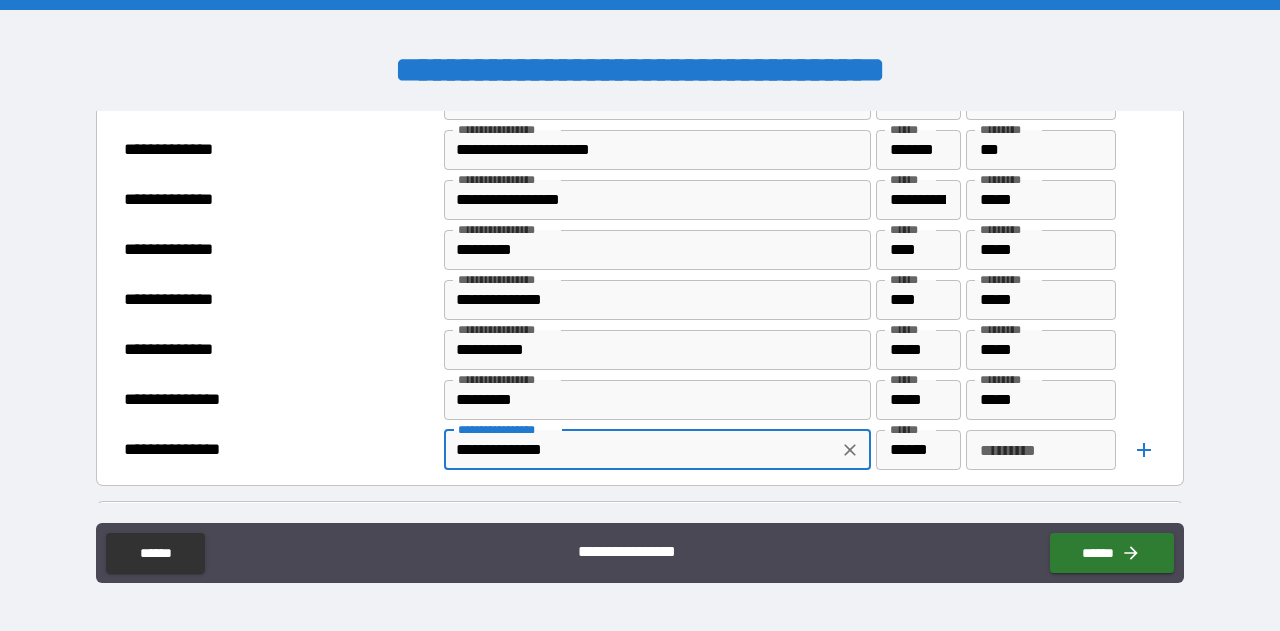 type on "**********" 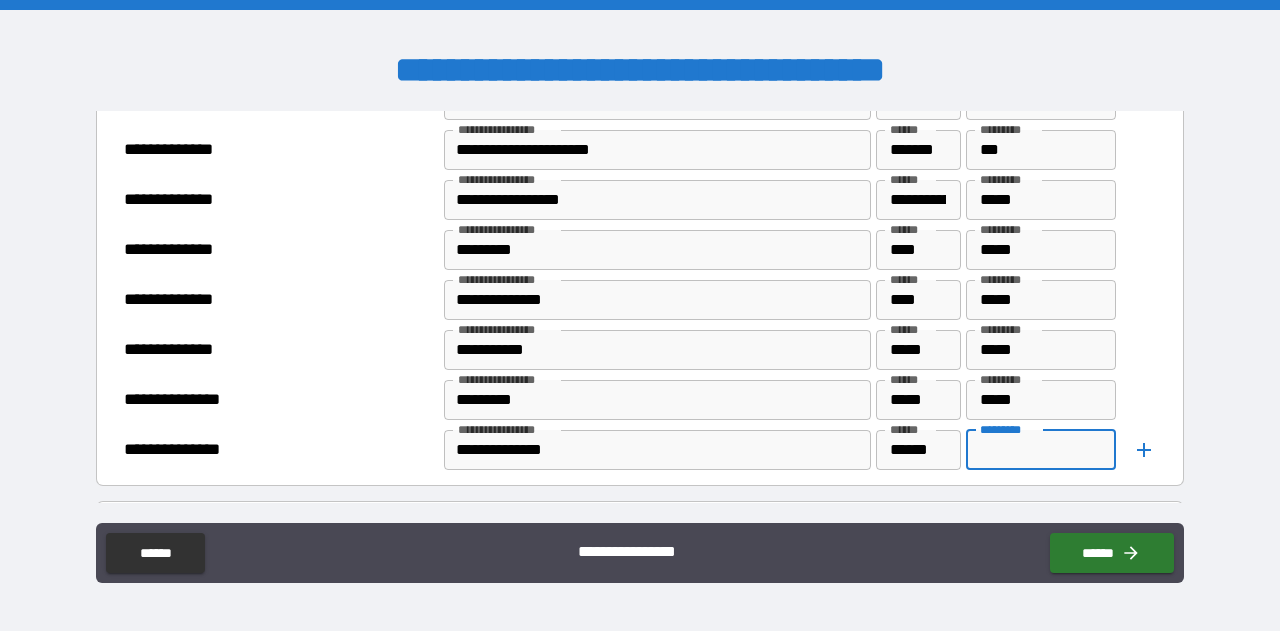 click on "*********" at bounding box center (1040, 450) 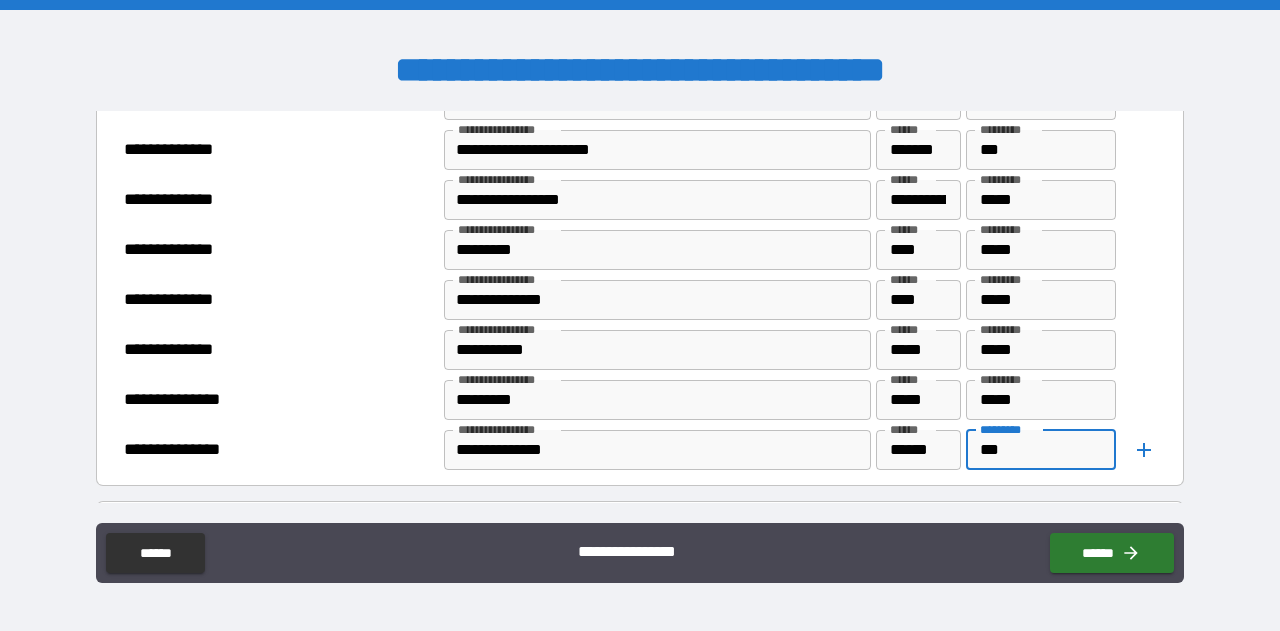 scroll, scrollTop: 1358, scrollLeft: 0, axis: vertical 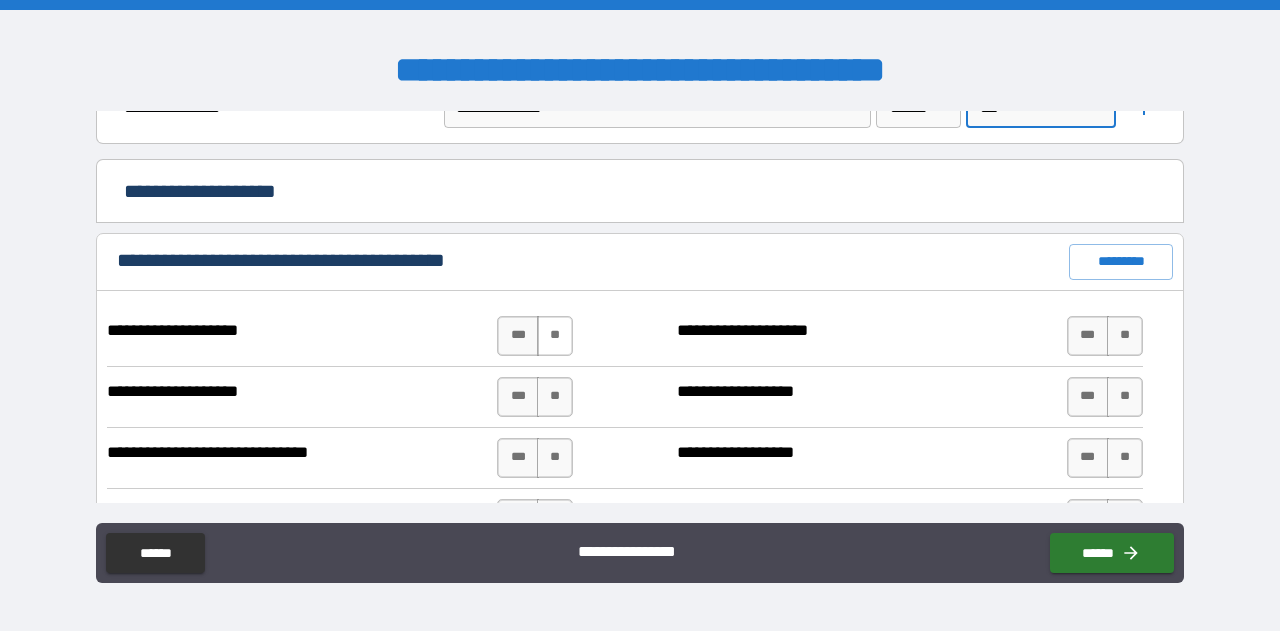 type on "***" 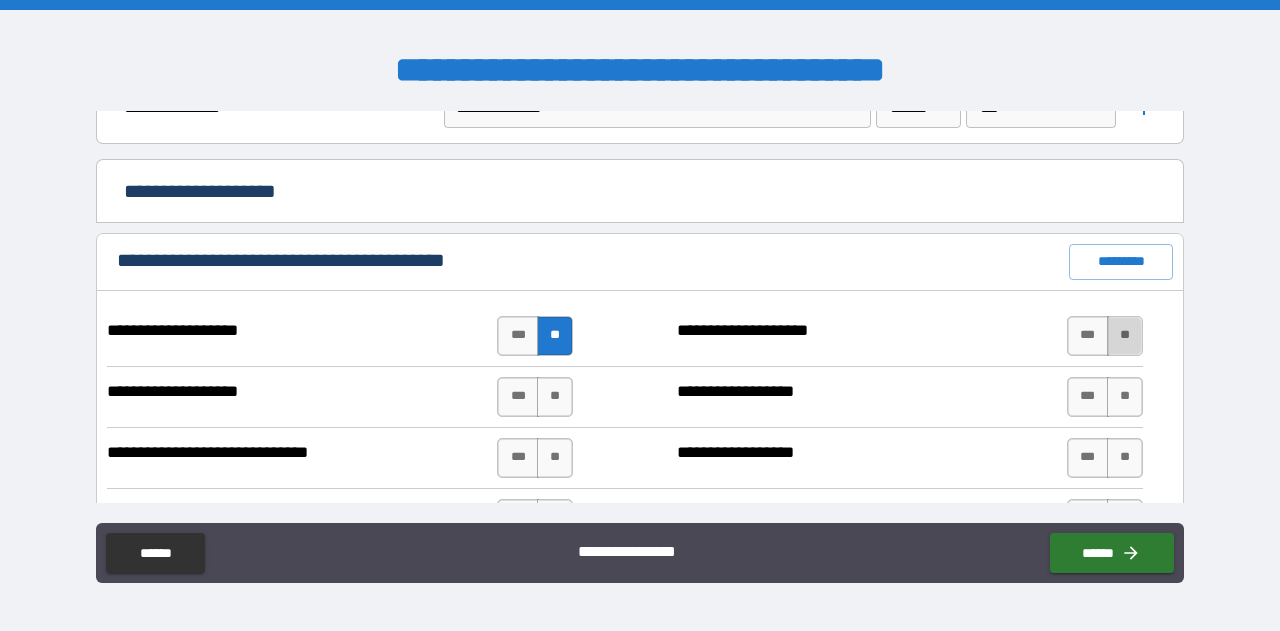 click on "**" at bounding box center [1125, 336] 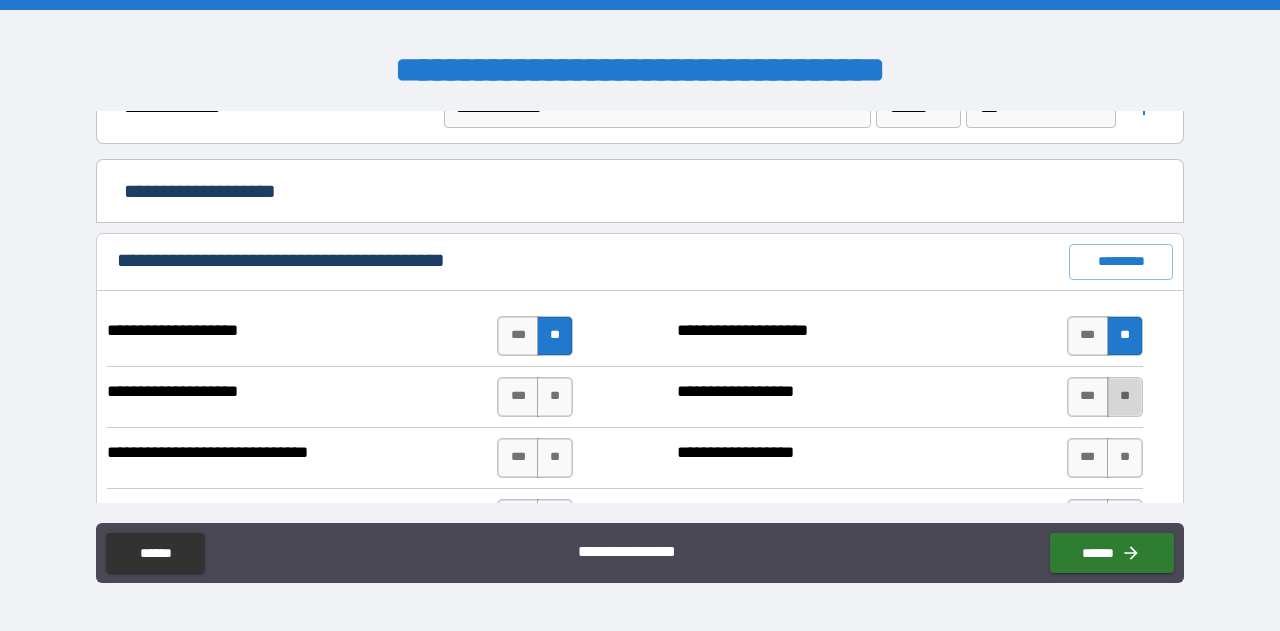 click on "**" at bounding box center [1125, 397] 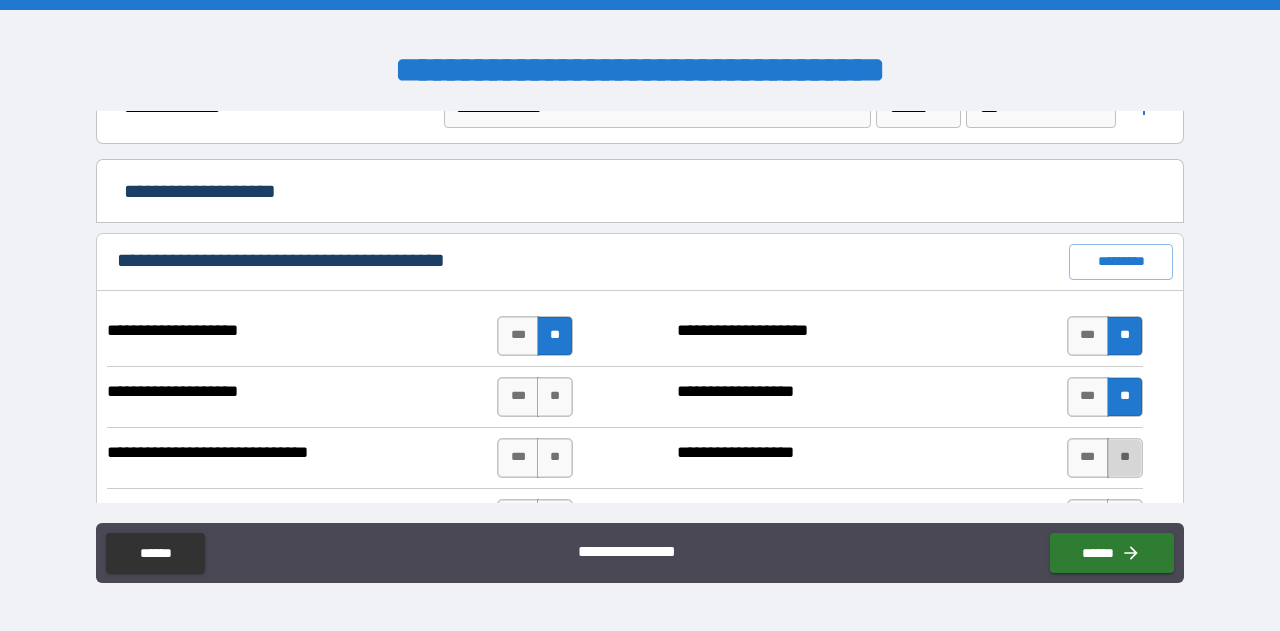 click on "**" at bounding box center (1125, 458) 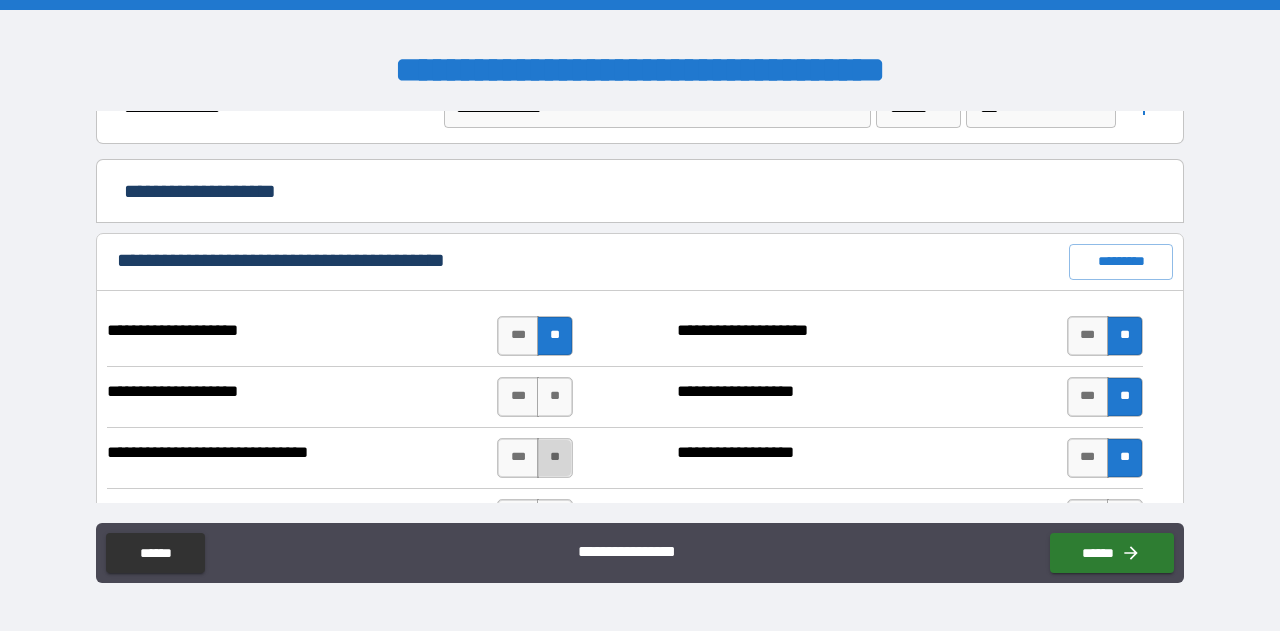 click on "**" at bounding box center (555, 458) 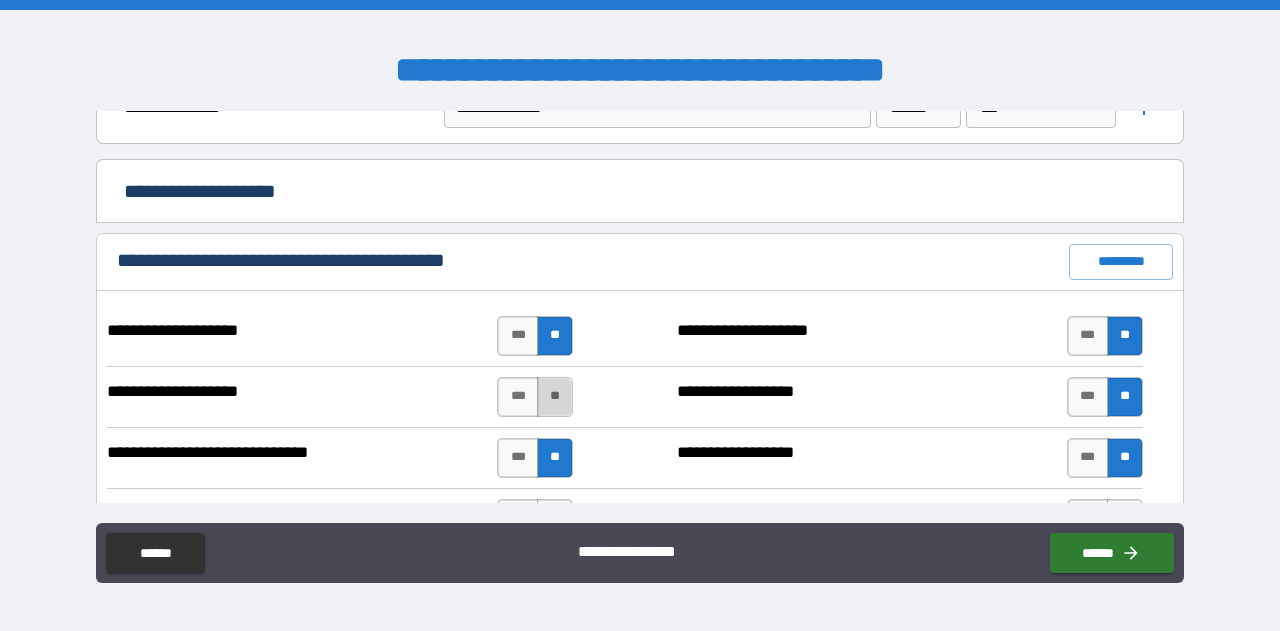 click on "**" at bounding box center (555, 397) 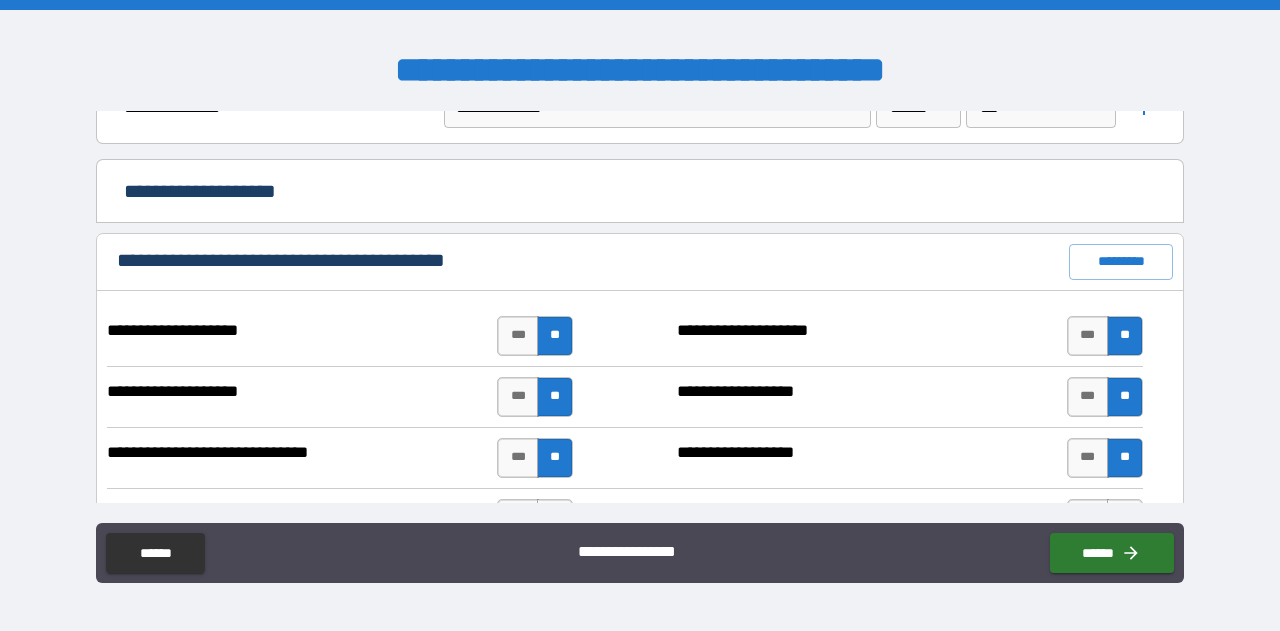 scroll, scrollTop: 1701, scrollLeft: 0, axis: vertical 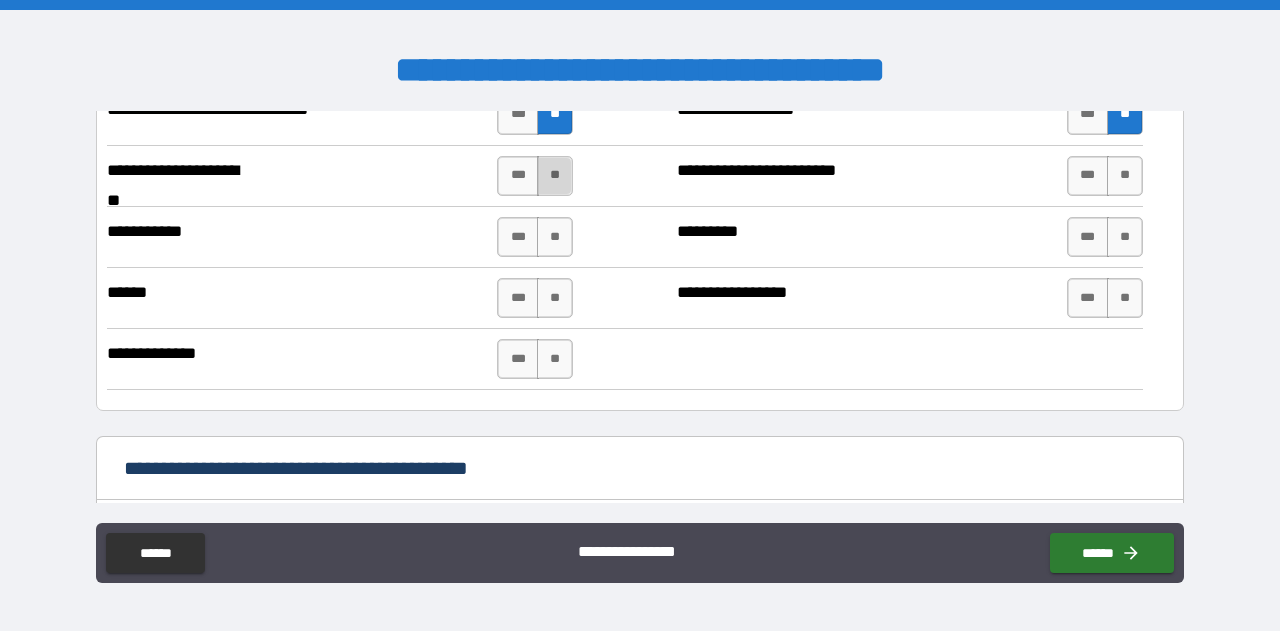click on "**" at bounding box center (555, 176) 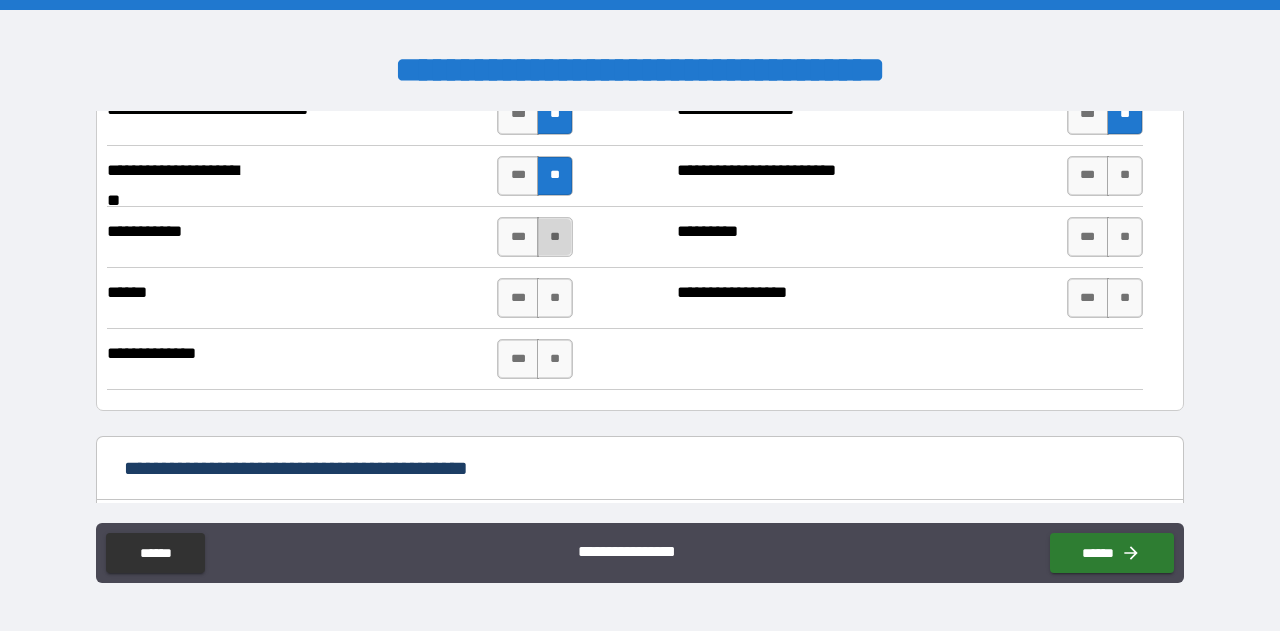 click on "**" at bounding box center [555, 237] 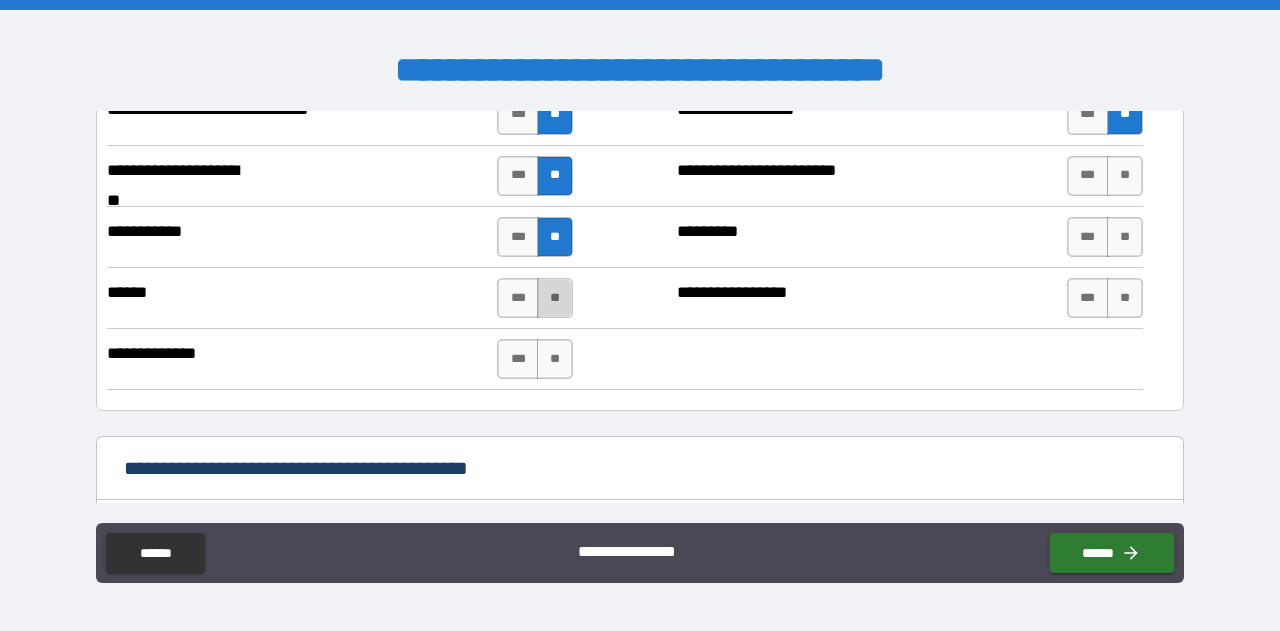 click on "**" at bounding box center (555, 298) 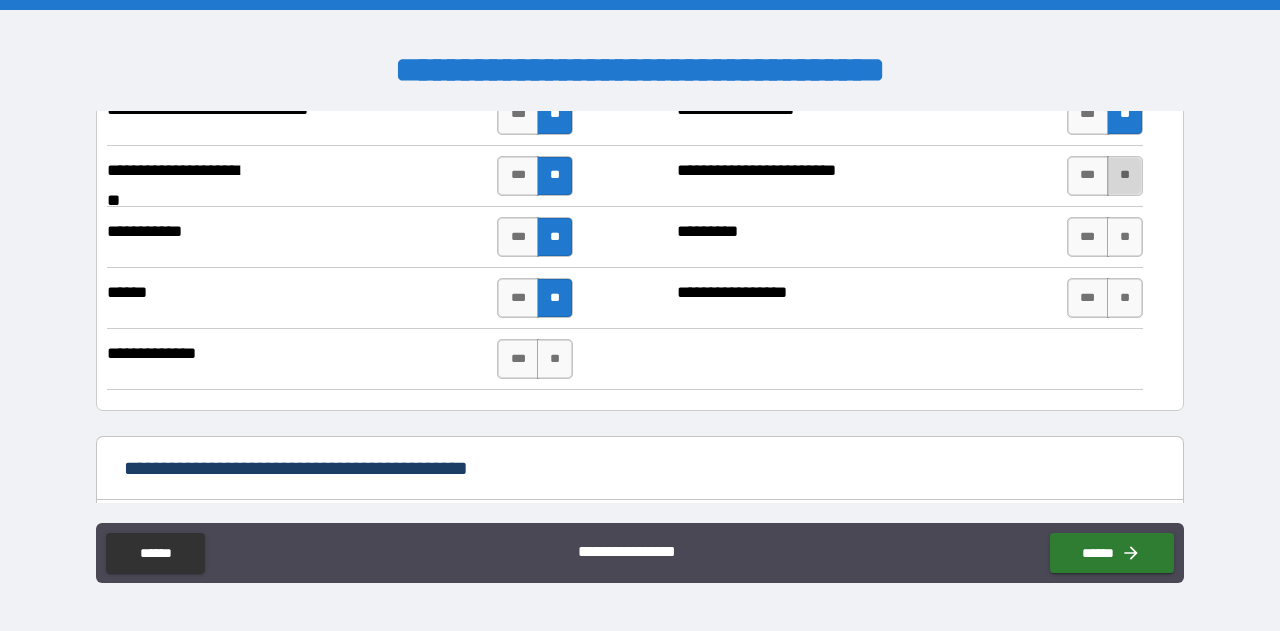 click on "**" at bounding box center [1125, 176] 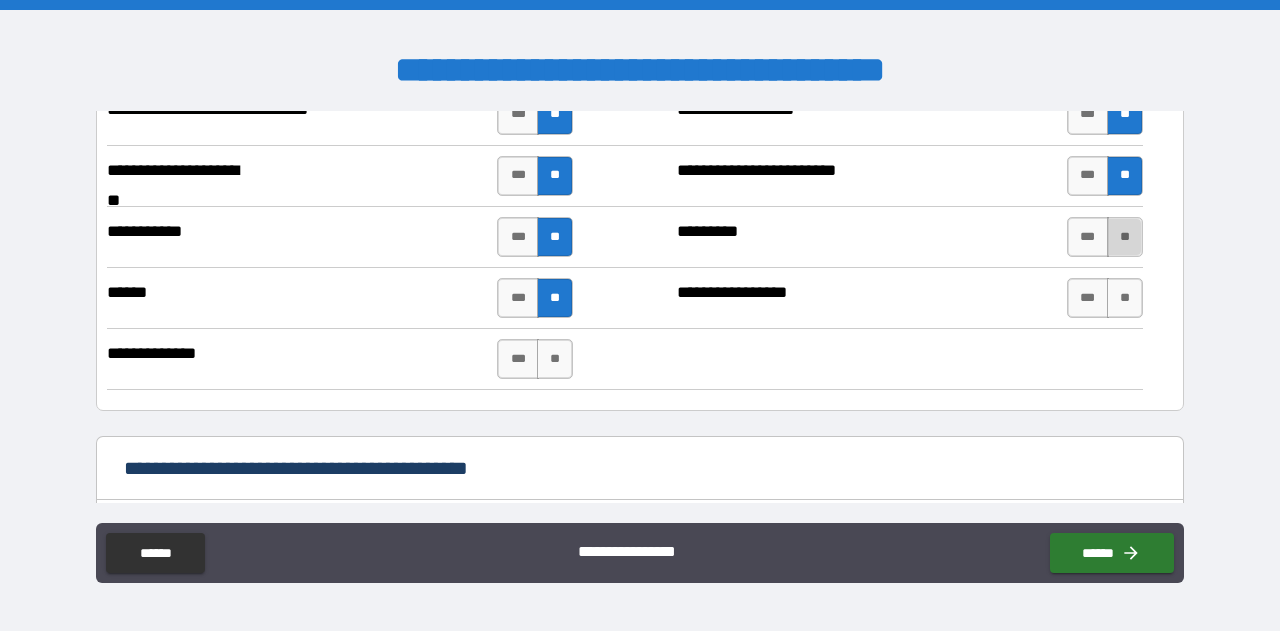 click on "**" at bounding box center [1125, 237] 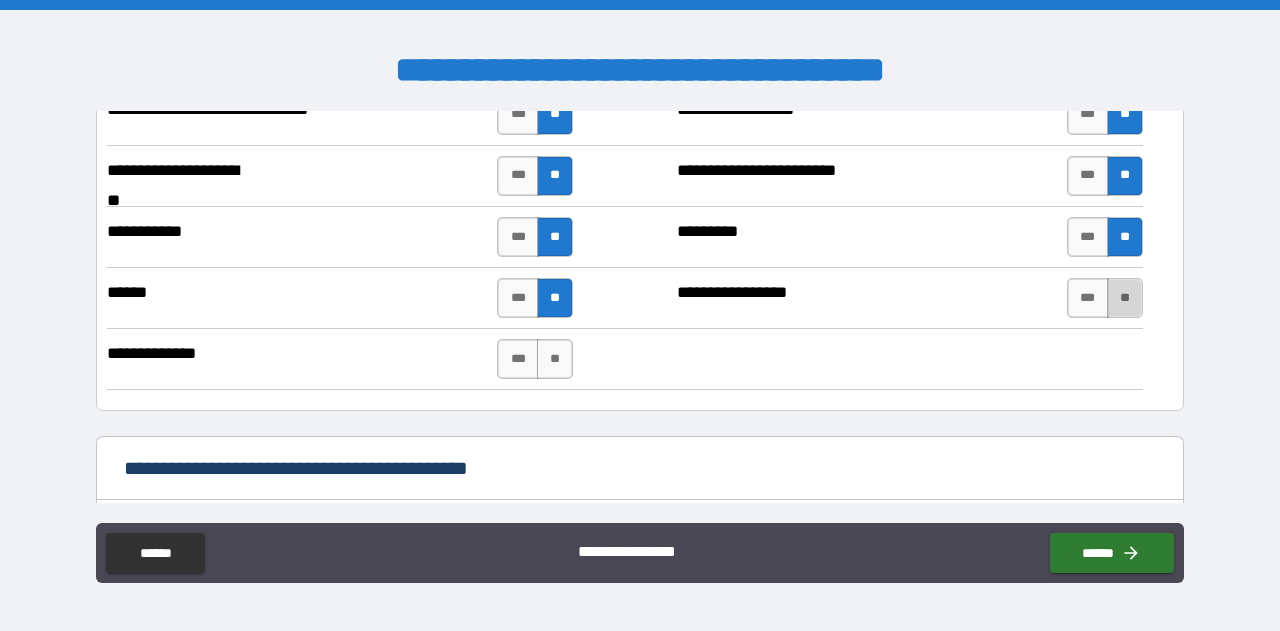click on "**" at bounding box center [1125, 298] 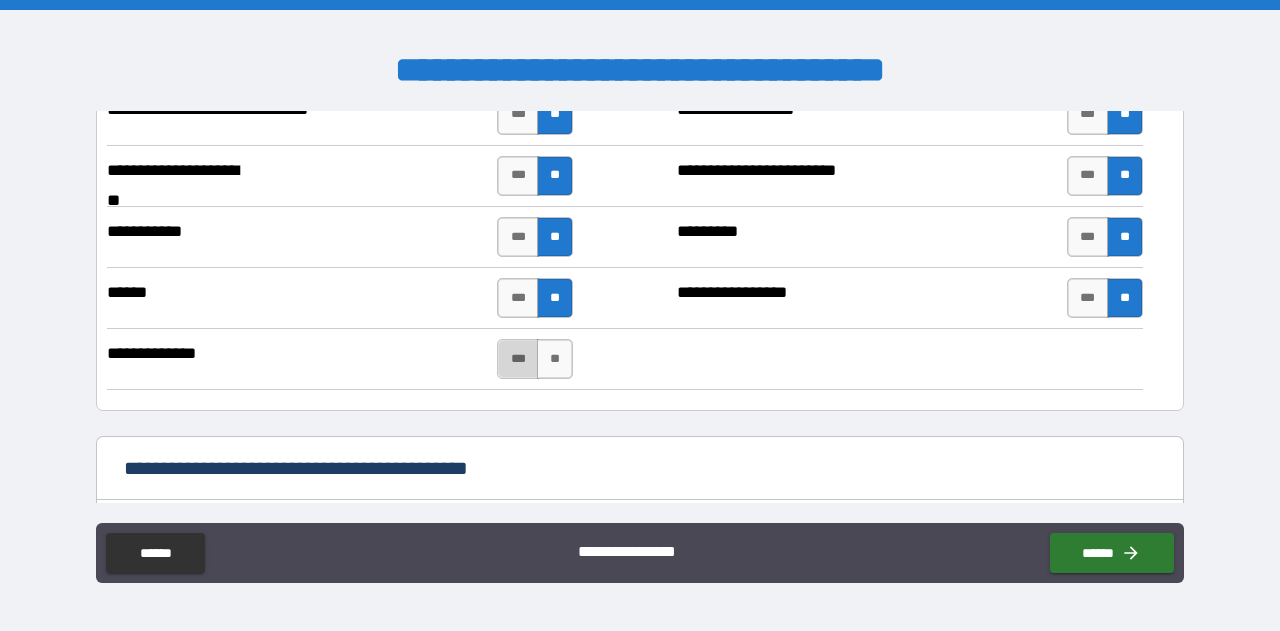click on "***" at bounding box center [518, 359] 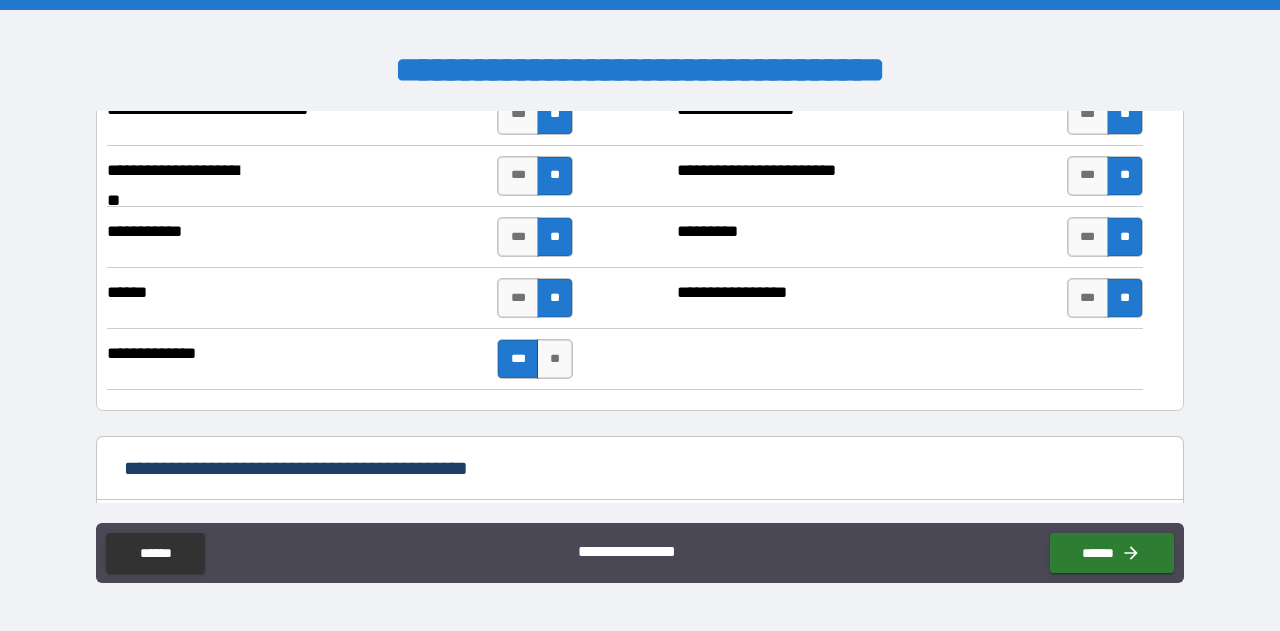 scroll, scrollTop: 2043, scrollLeft: 0, axis: vertical 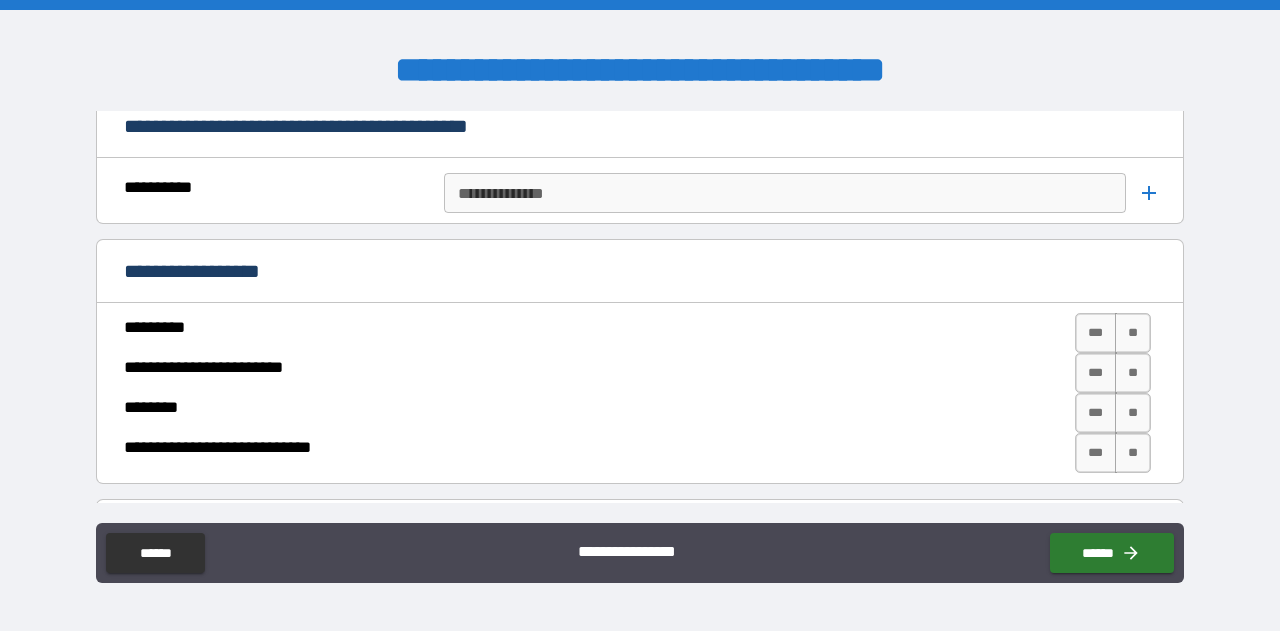 click on "**********" at bounding box center (783, 193) 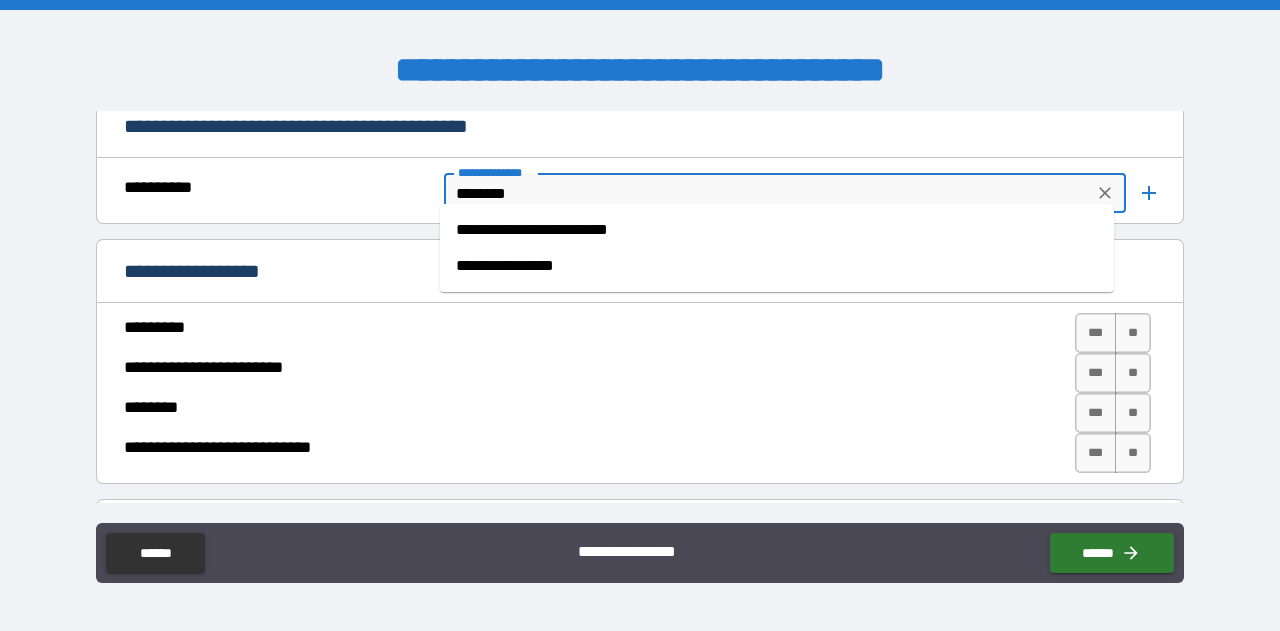 click on "**********" at bounding box center [777, 266] 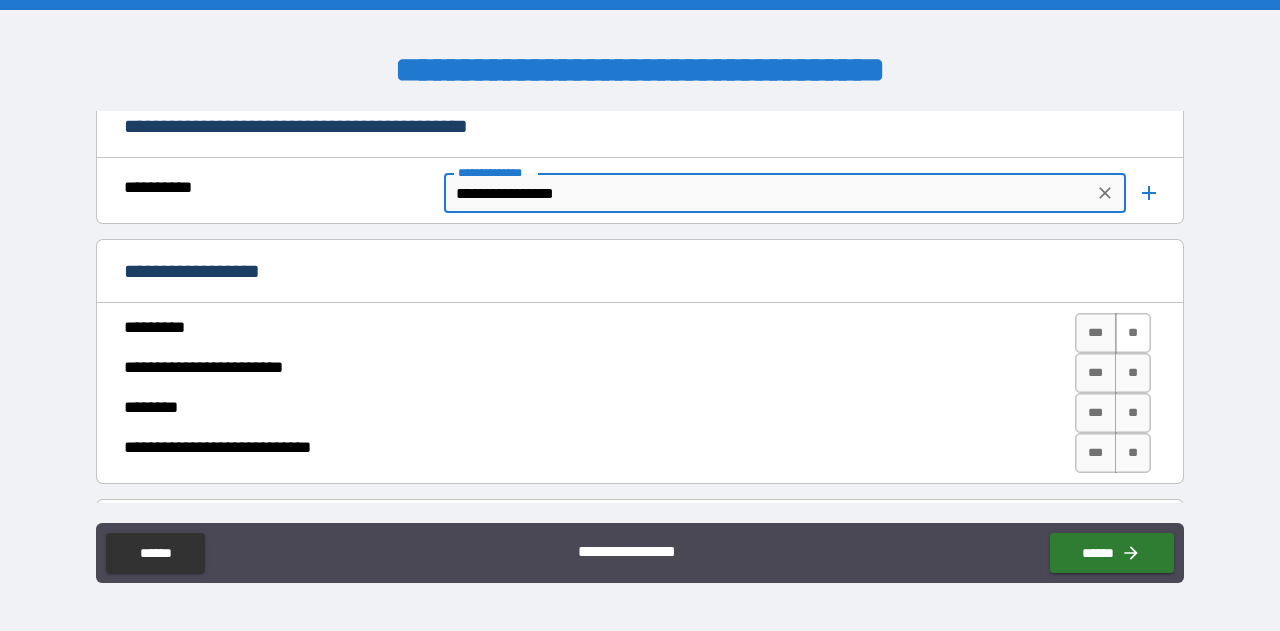 type on "**********" 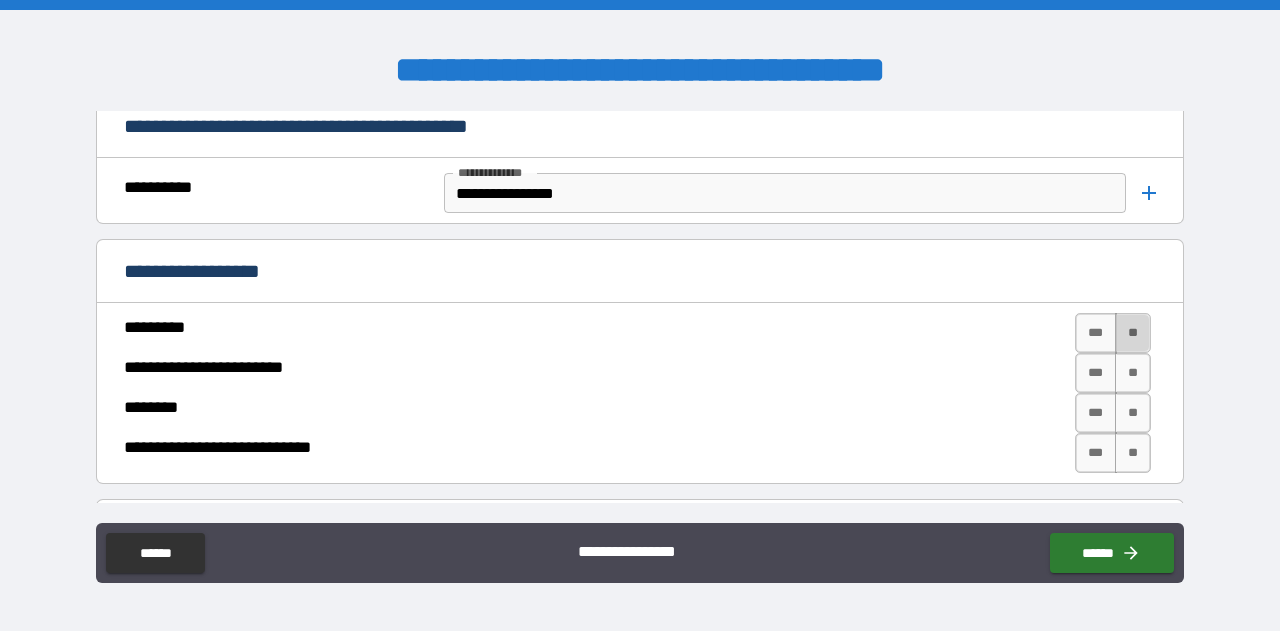 click on "**" at bounding box center (1133, 333) 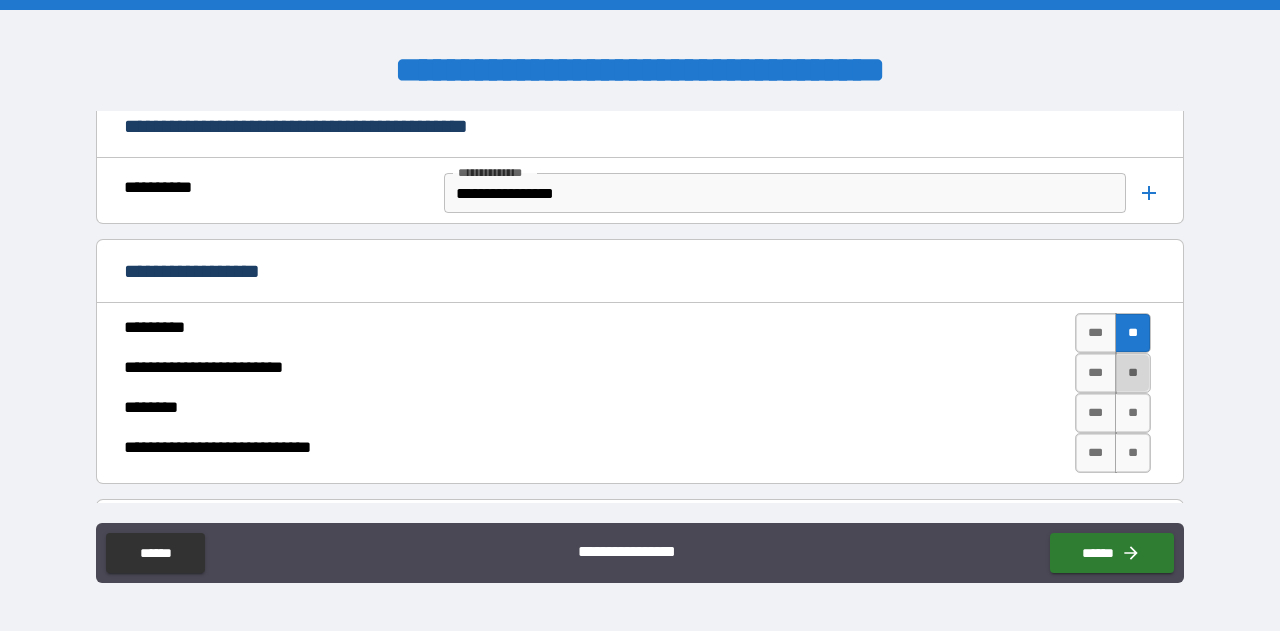 click on "**" at bounding box center [1133, 373] 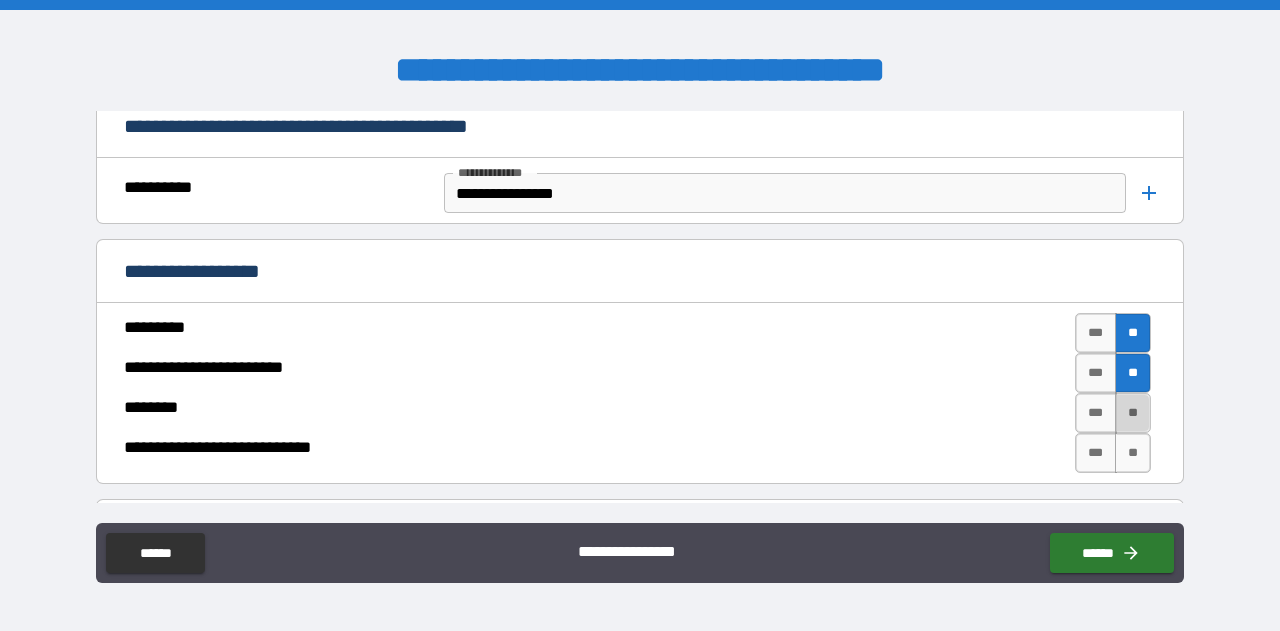 click on "**" at bounding box center [1133, 413] 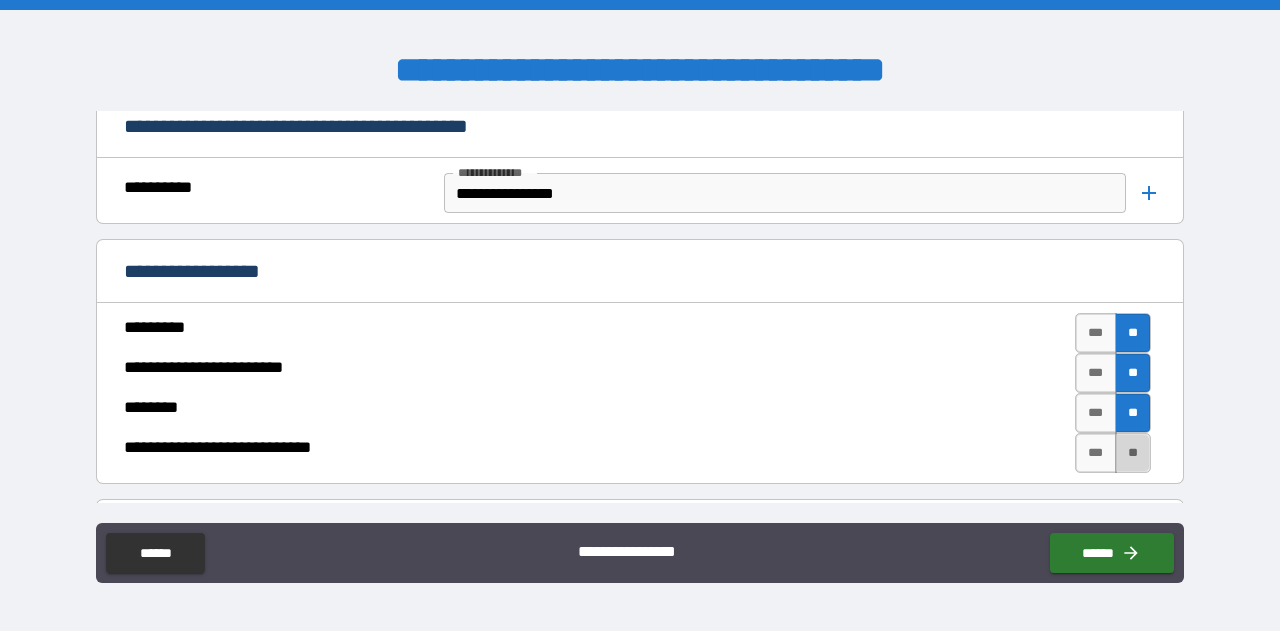 click on "**" at bounding box center [1133, 453] 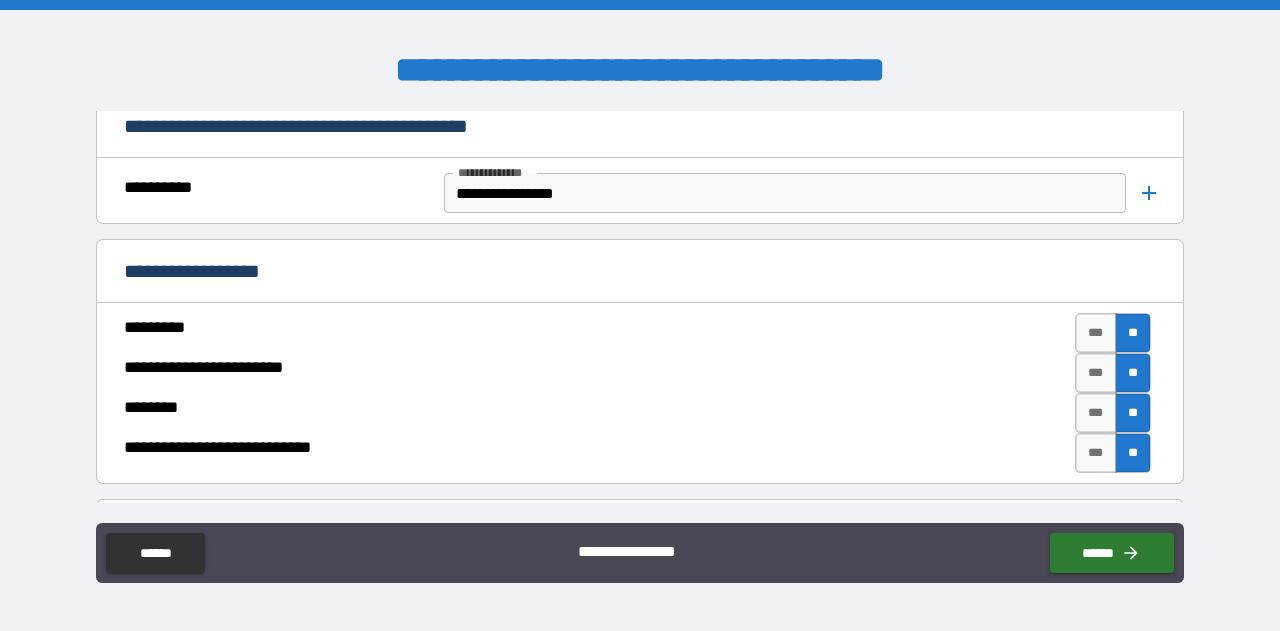 scroll, scrollTop: 2386, scrollLeft: 0, axis: vertical 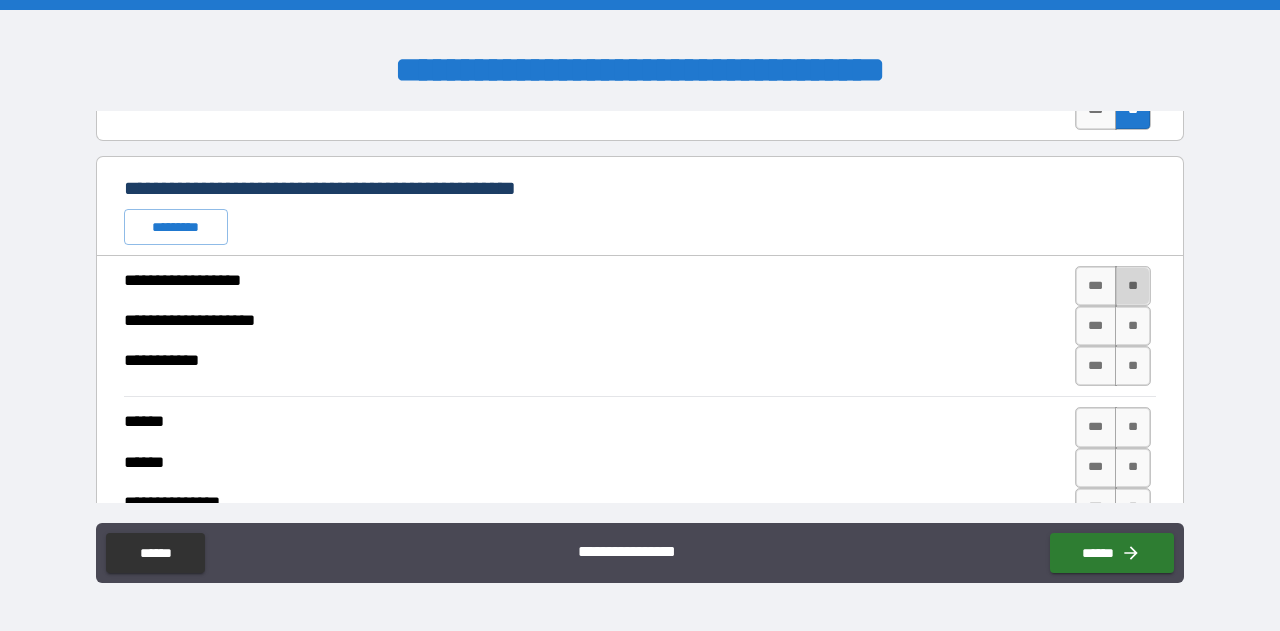 click on "**" at bounding box center (1133, 286) 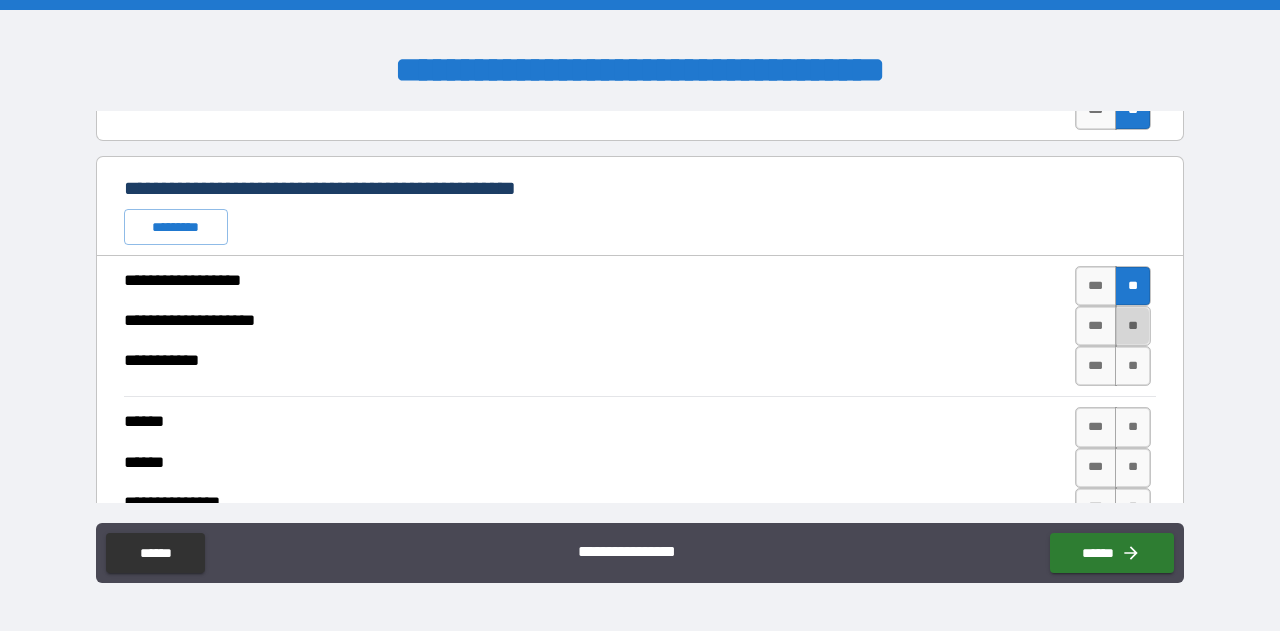 click on "**" at bounding box center [1133, 326] 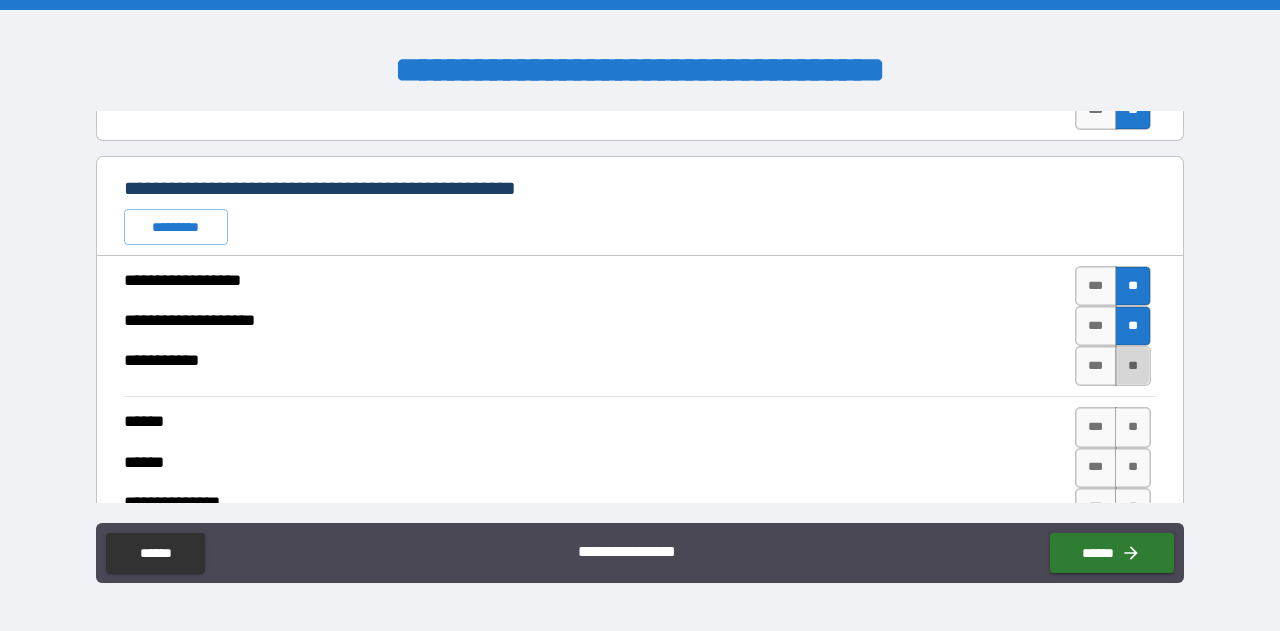 click on "**" at bounding box center [1133, 366] 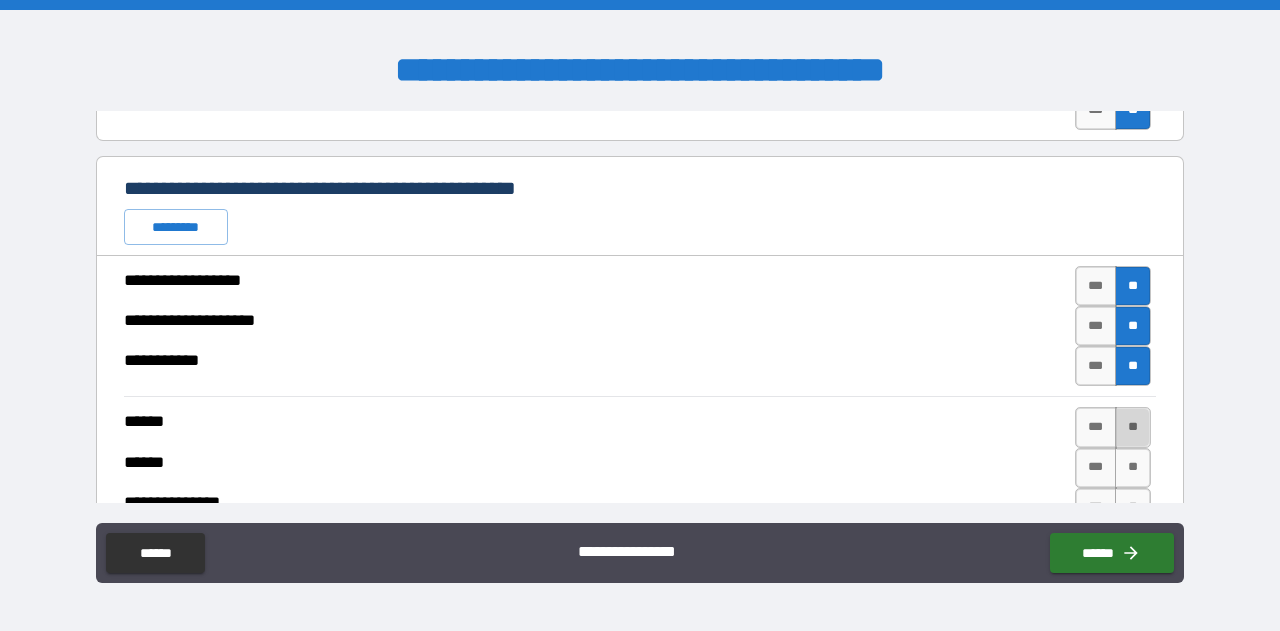 click on "**" at bounding box center [1133, 427] 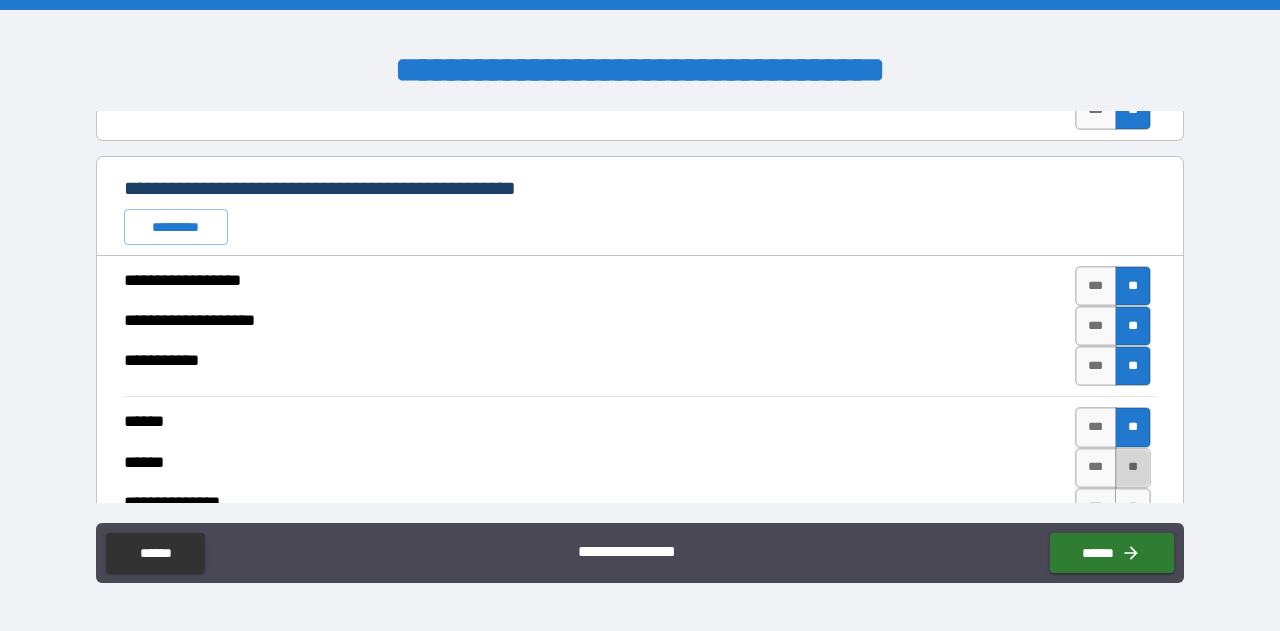 click on "**" at bounding box center [1133, 468] 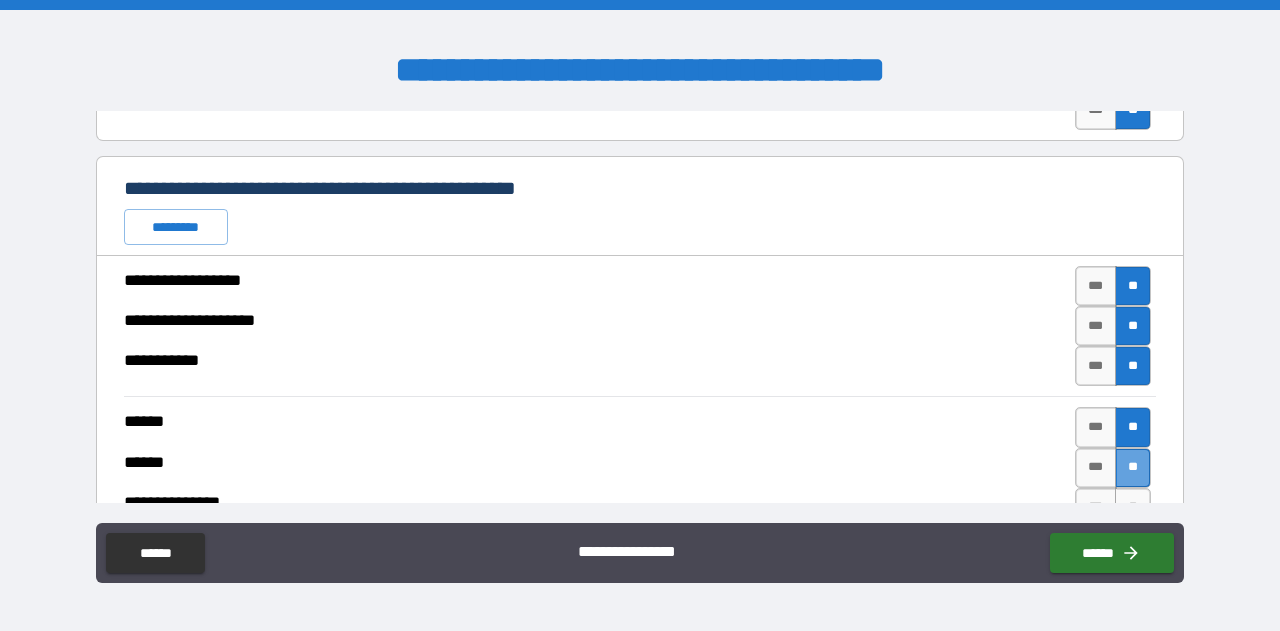 click on "**" at bounding box center [1133, 468] 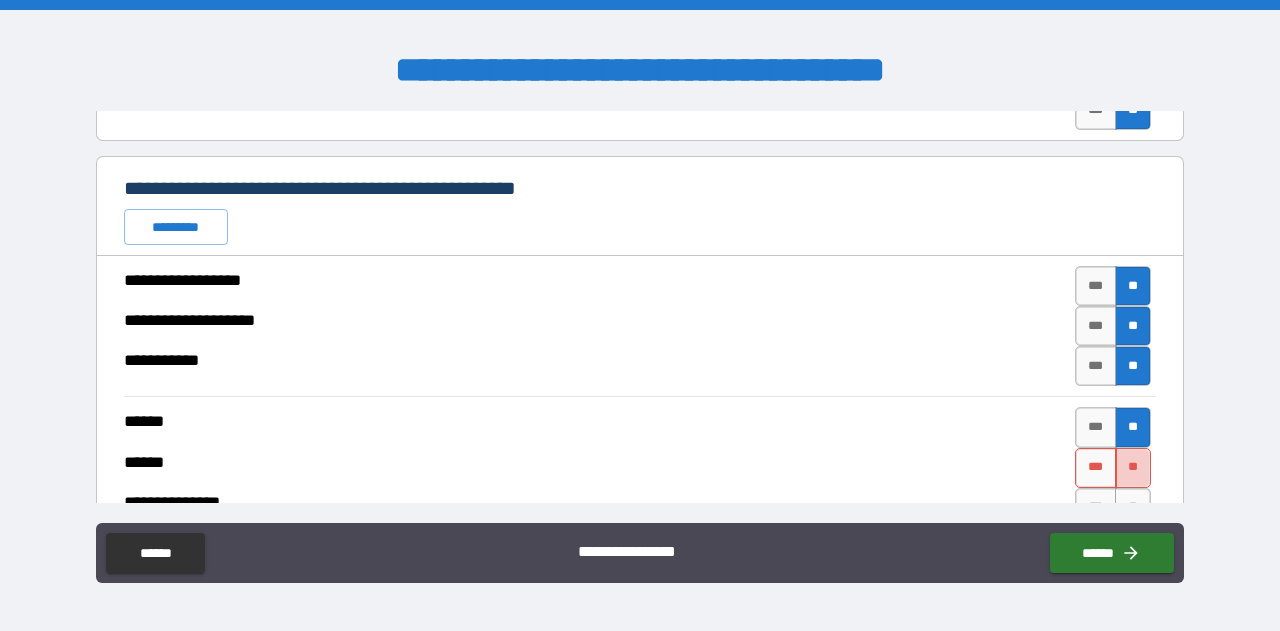 click on "**" at bounding box center [1133, 468] 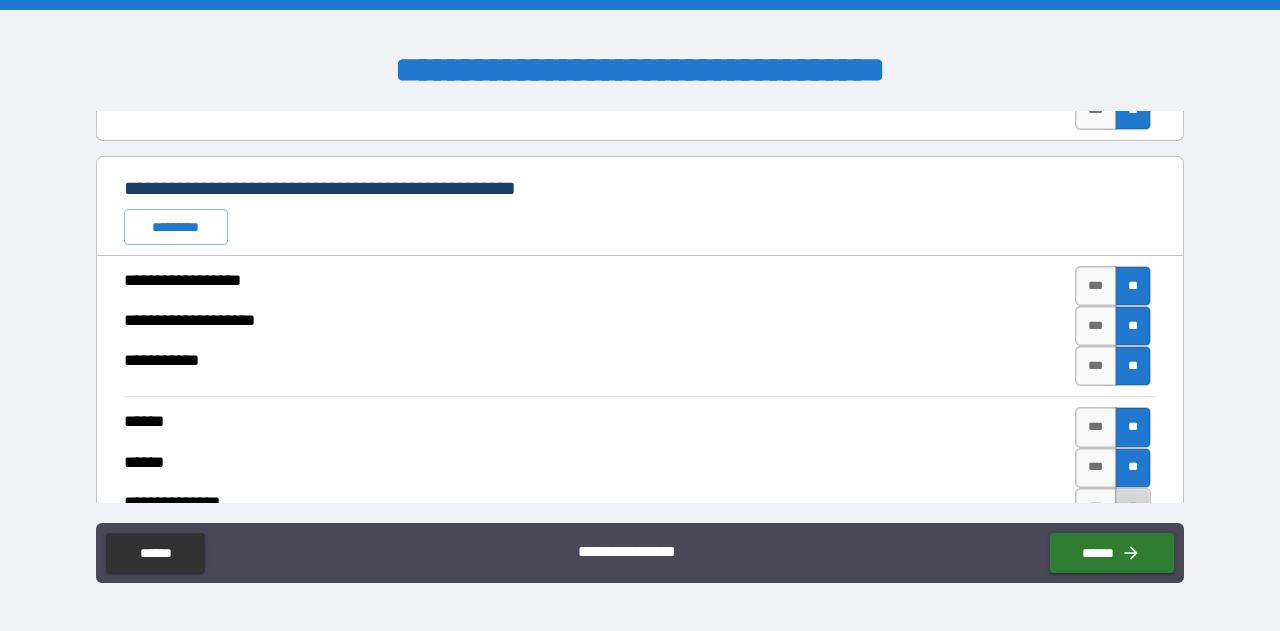 click on "**" at bounding box center (1133, 508) 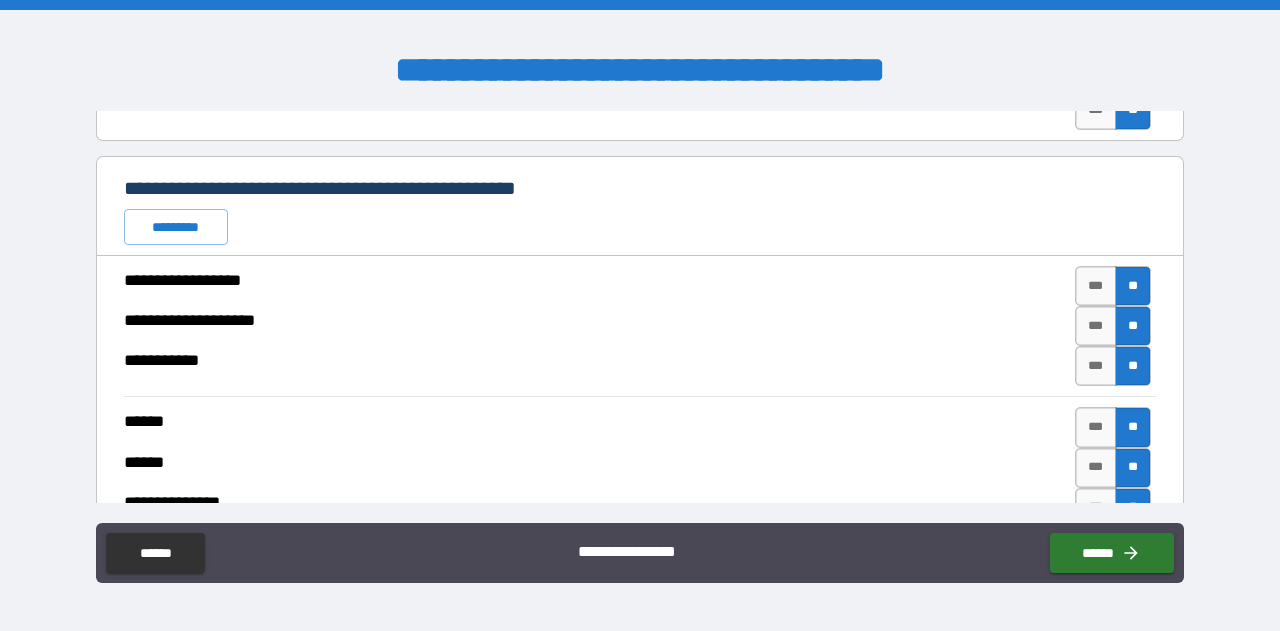 scroll, scrollTop: 2728, scrollLeft: 0, axis: vertical 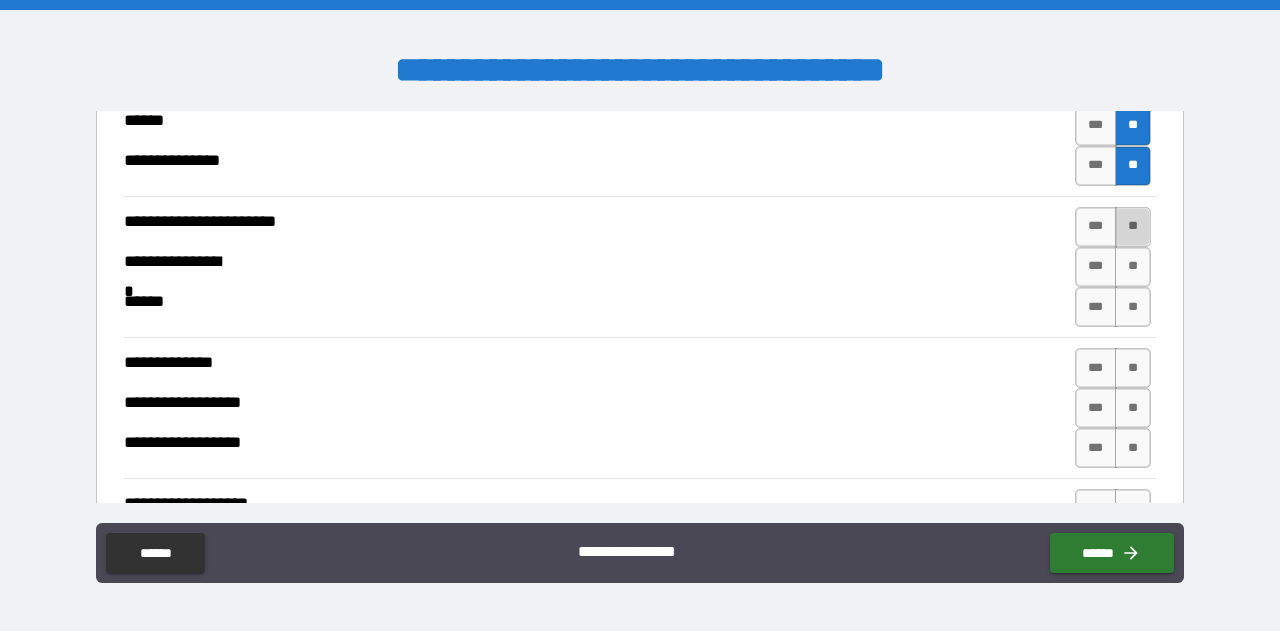 click on "**" at bounding box center [1133, 227] 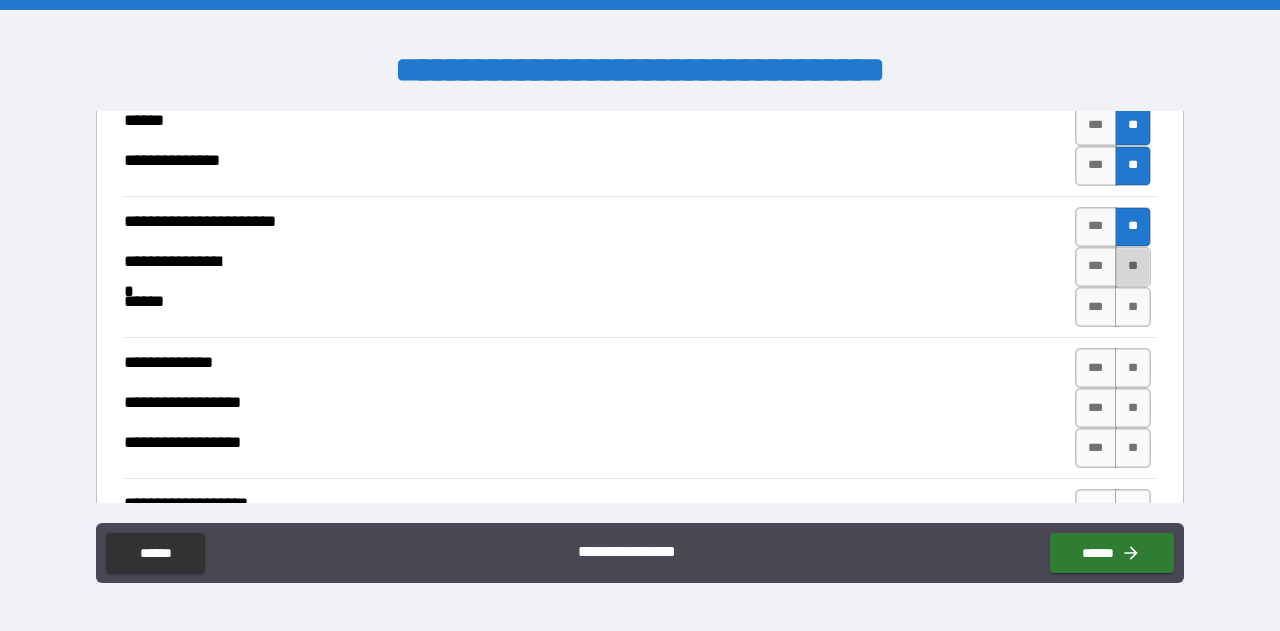 click on "**" at bounding box center [1133, 267] 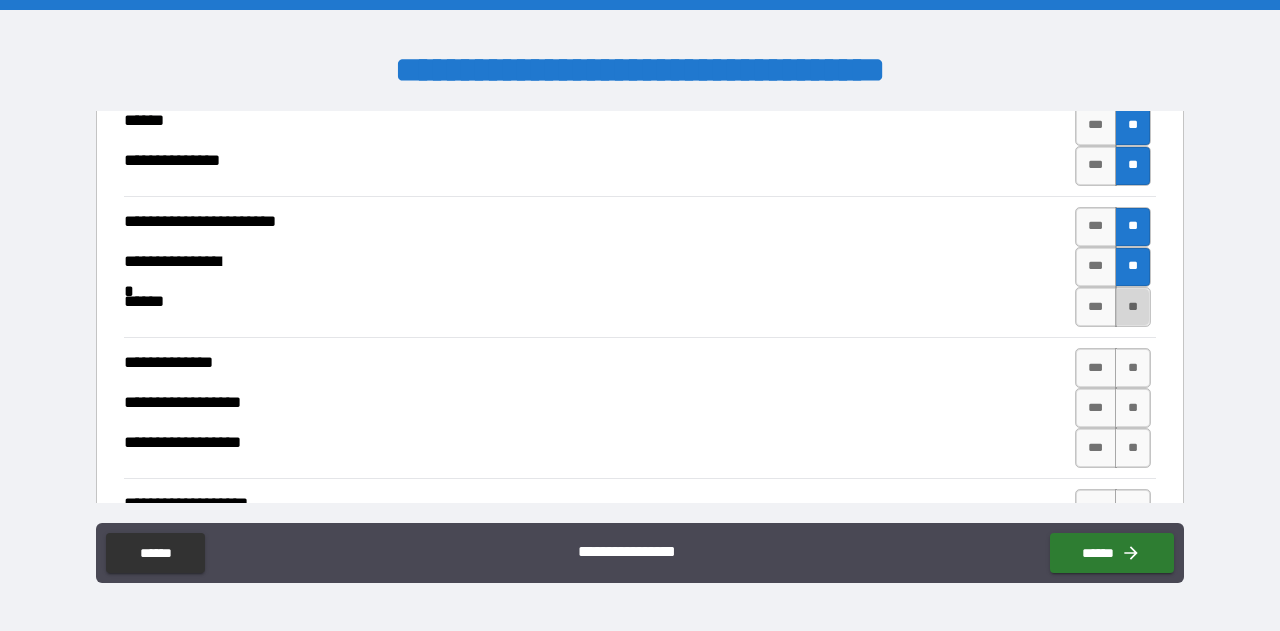 click on "**" at bounding box center (1133, 307) 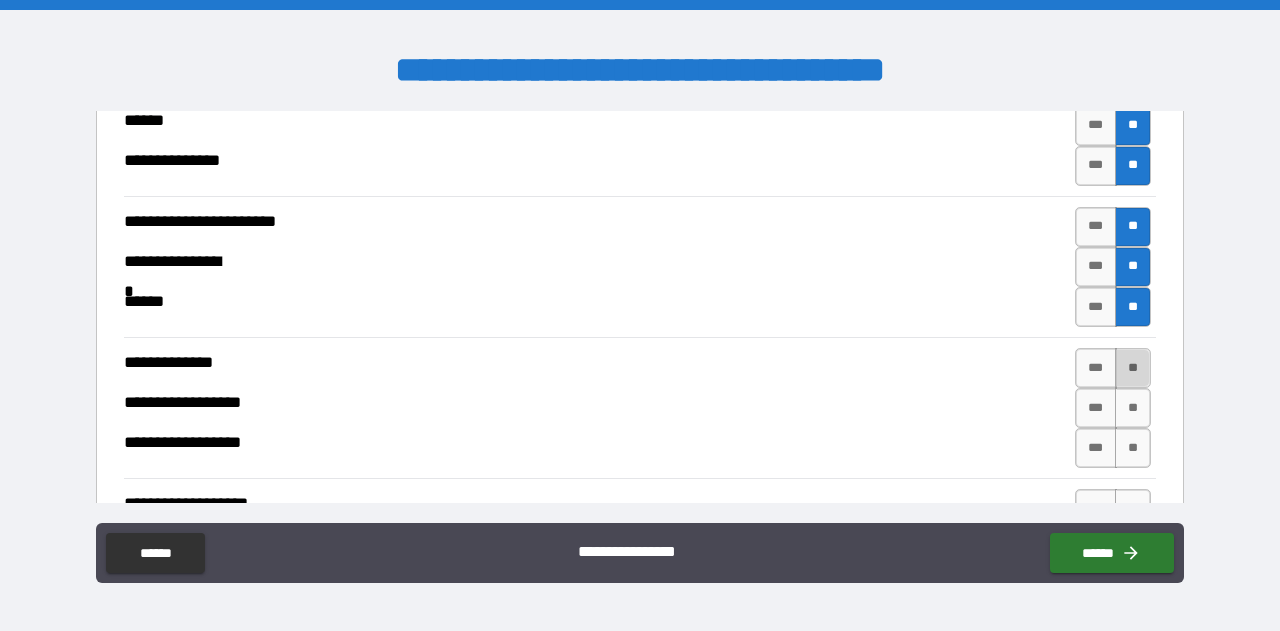 click on "**" at bounding box center [1133, 368] 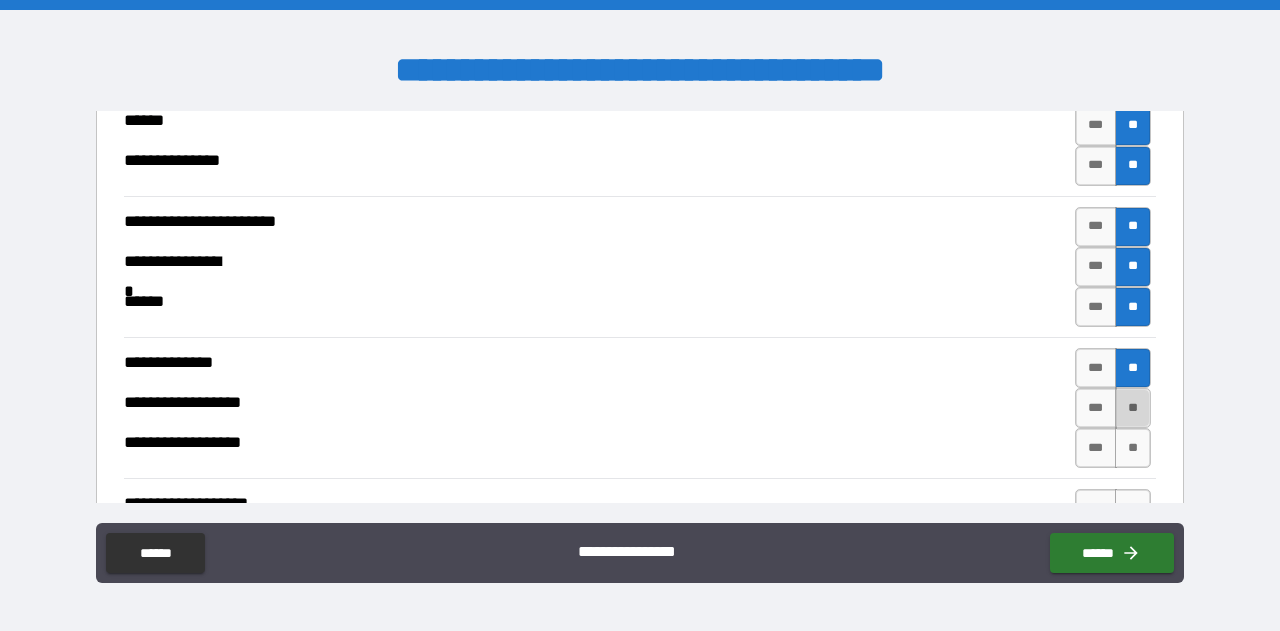 click on "**" at bounding box center [1133, 408] 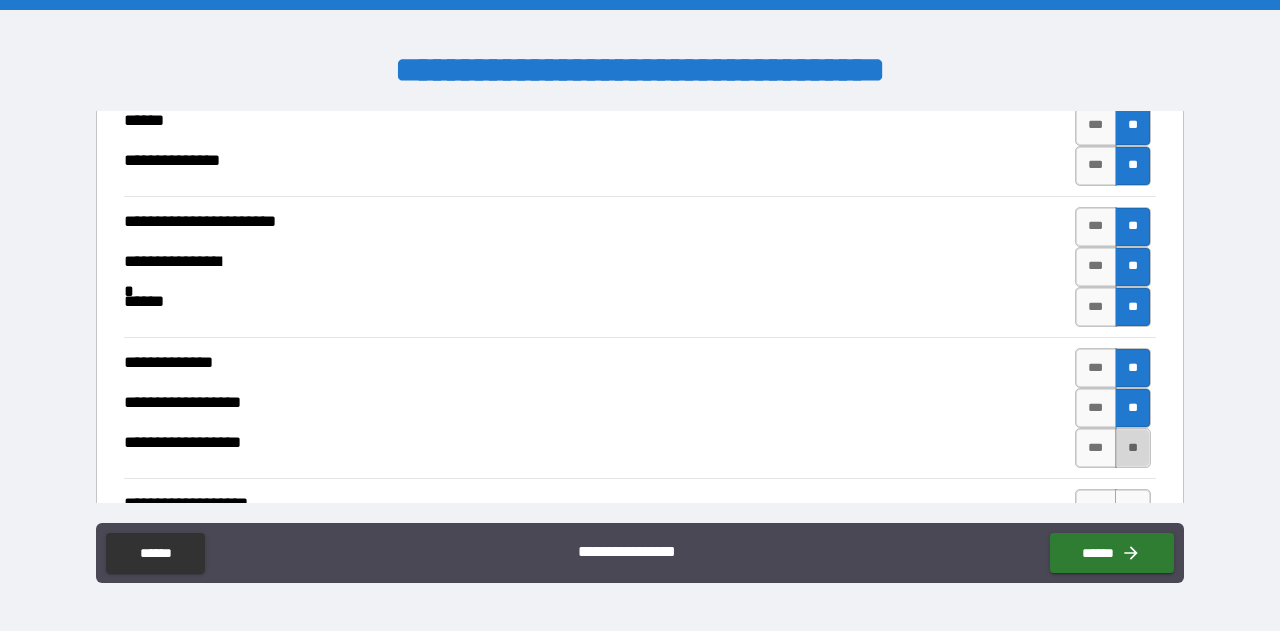 click on "**" at bounding box center (1133, 448) 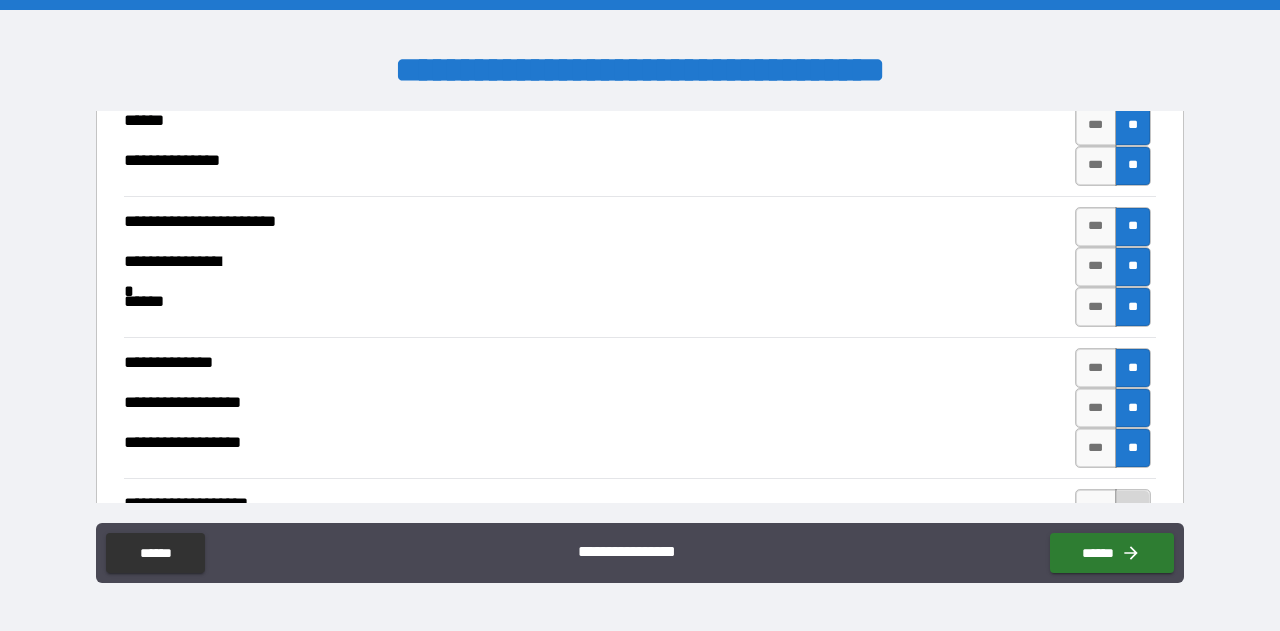 click on "**" at bounding box center [1133, 509] 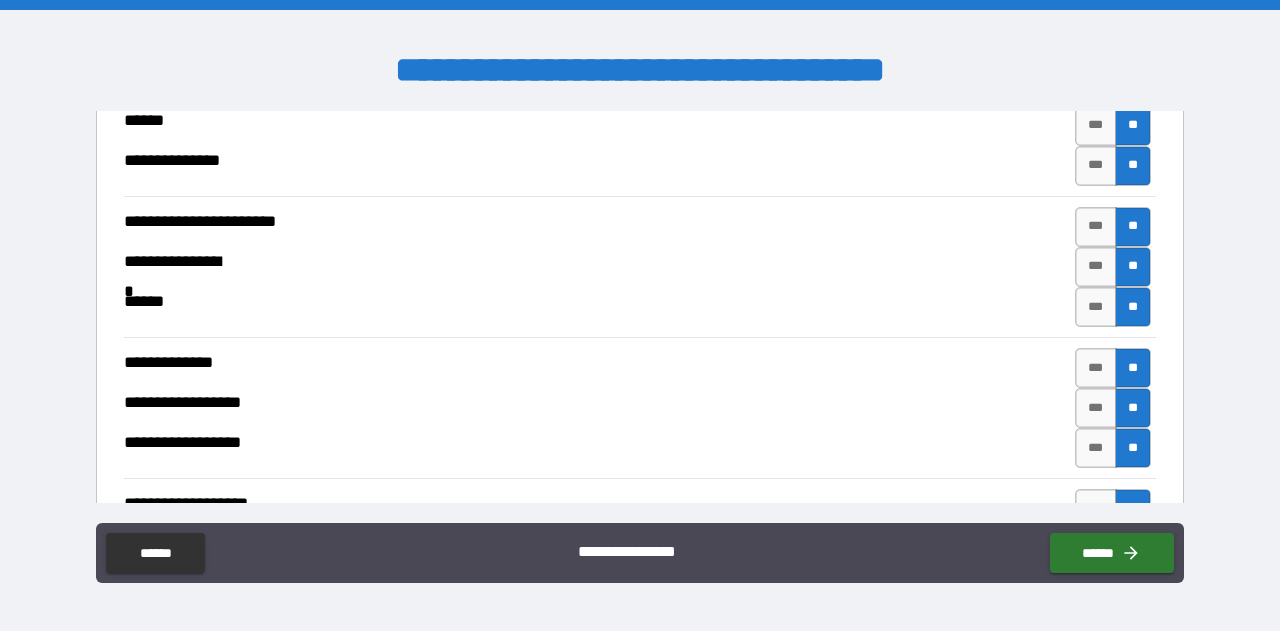 scroll, scrollTop: 3070, scrollLeft: 0, axis: vertical 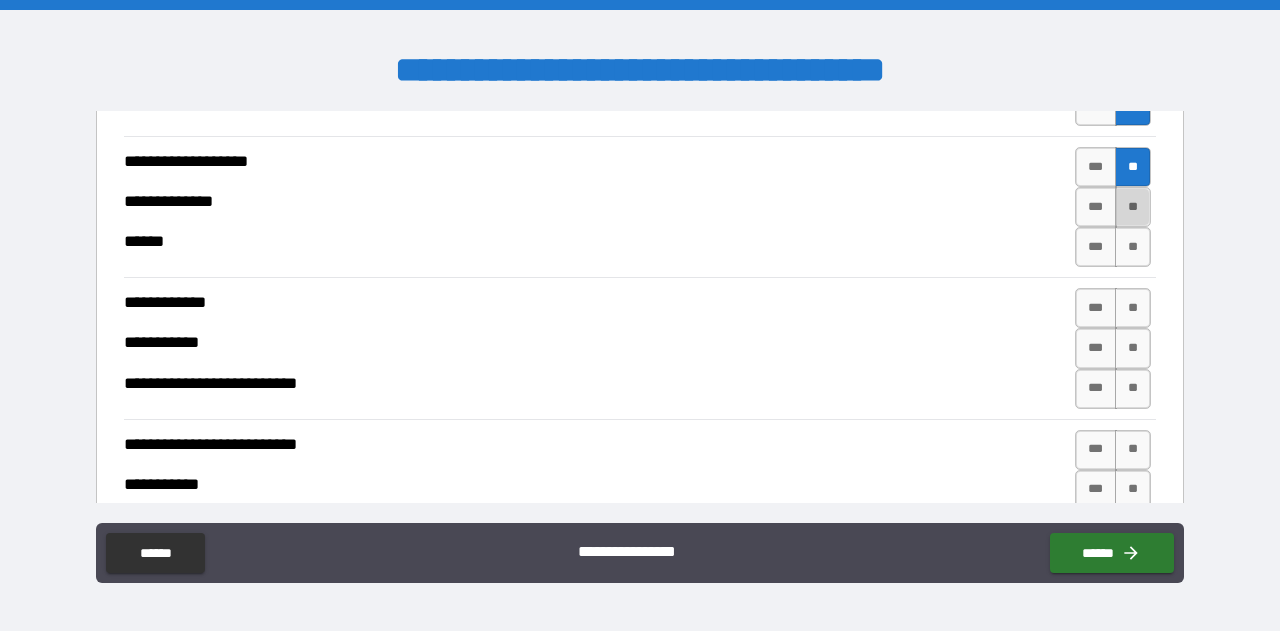 click on "**" at bounding box center [1133, 207] 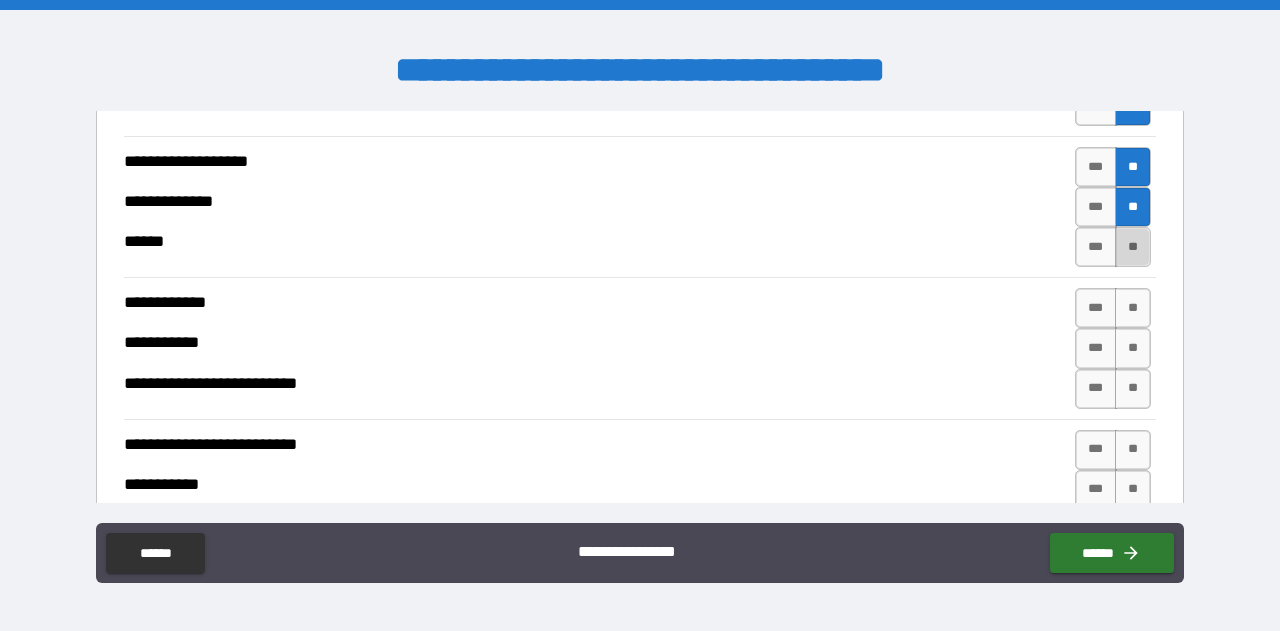 click on "**" at bounding box center (1133, 247) 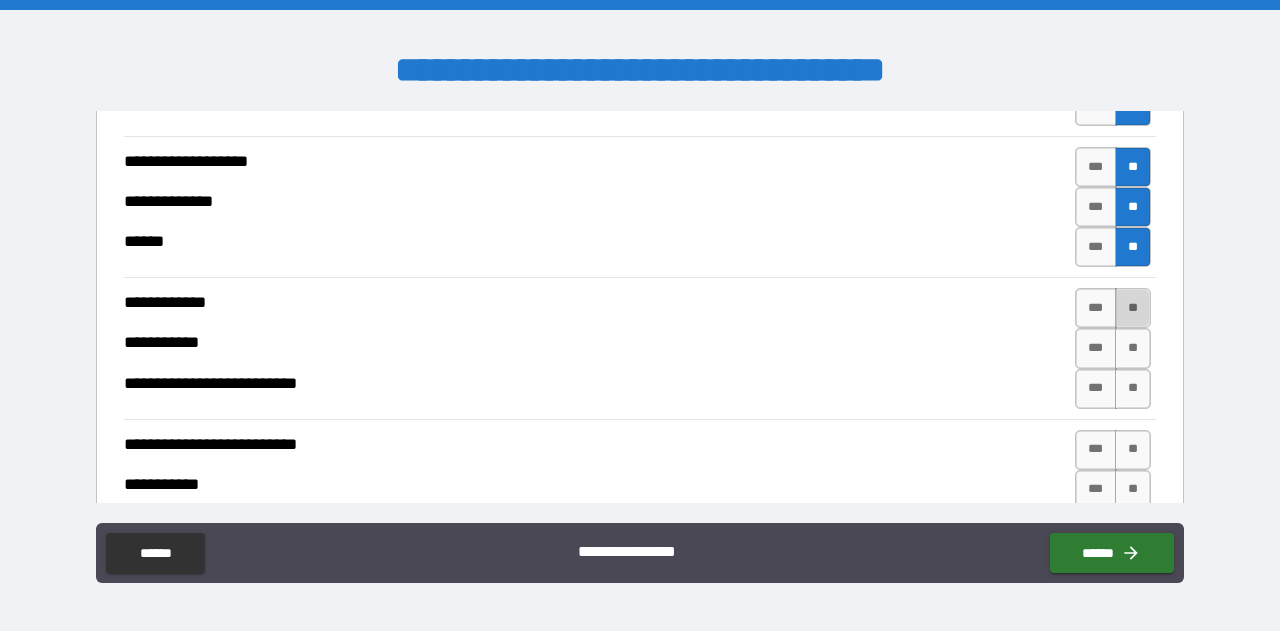 click on "**" at bounding box center [1133, 308] 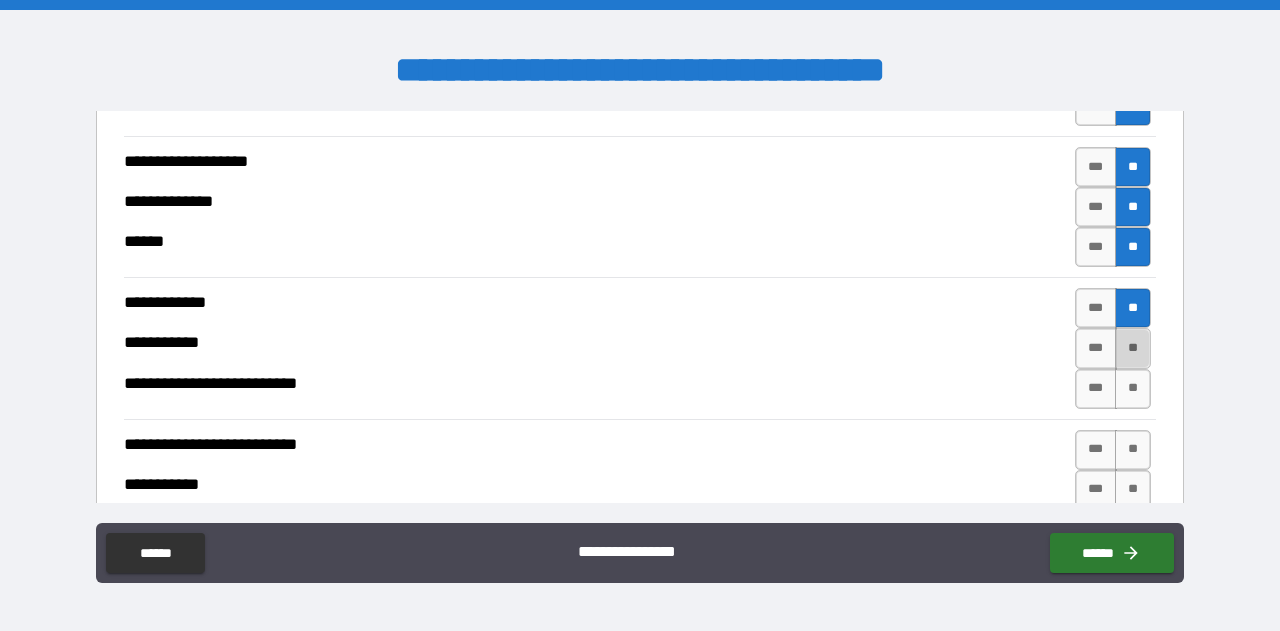 click on "**" at bounding box center [1133, 348] 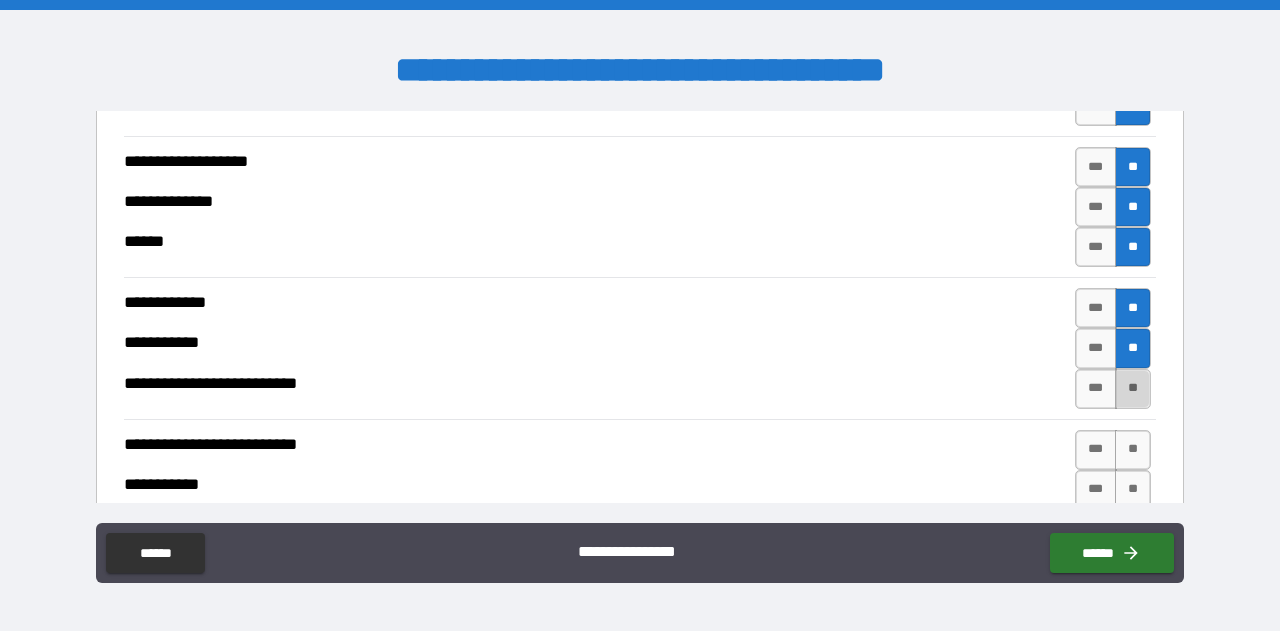 click on "**" at bounding box center (1133, 389) 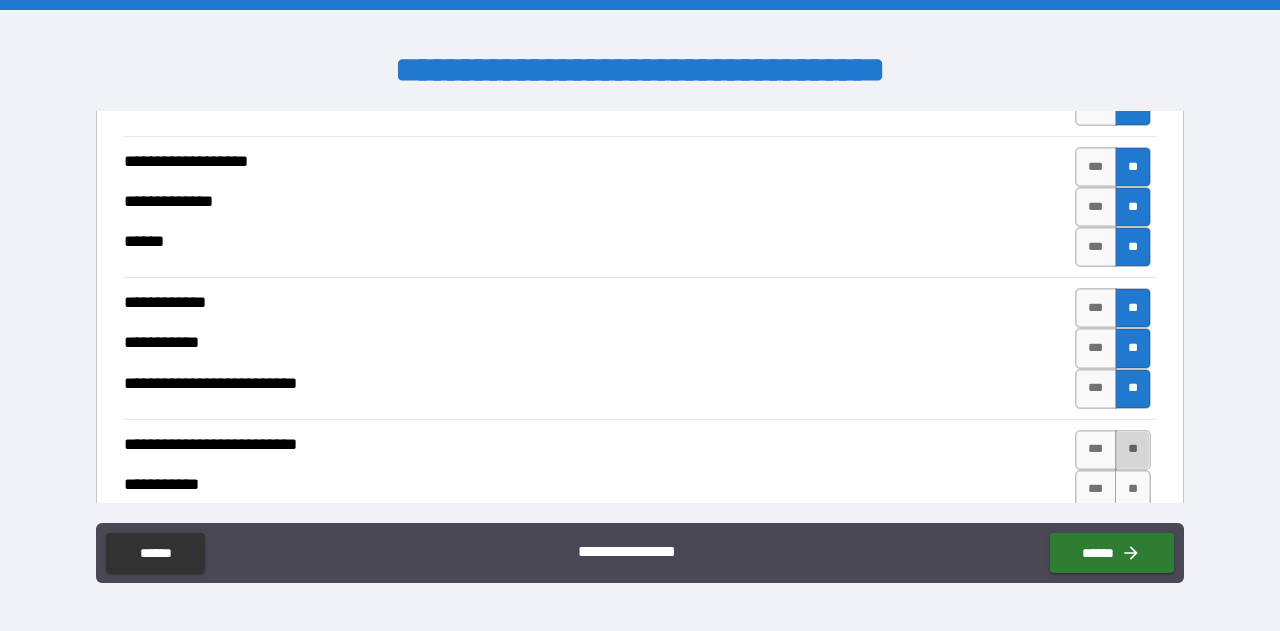 click on "**" at bounding box center [1133, 450] 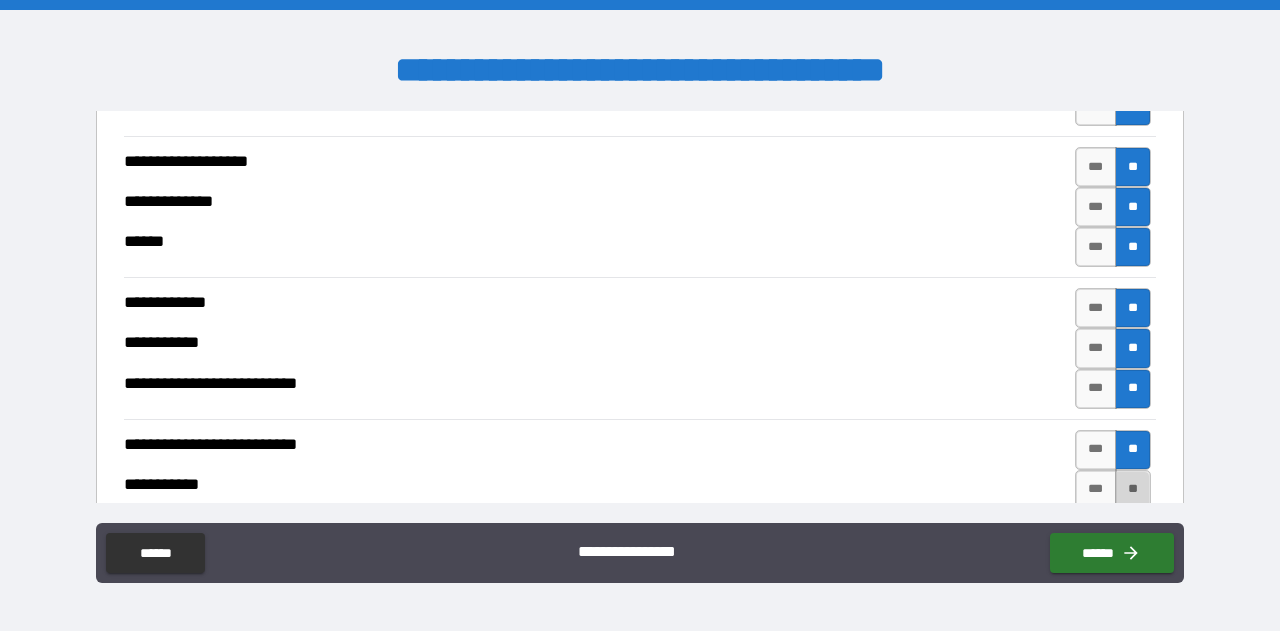 click on "**" at bounding box center [1133, 490] 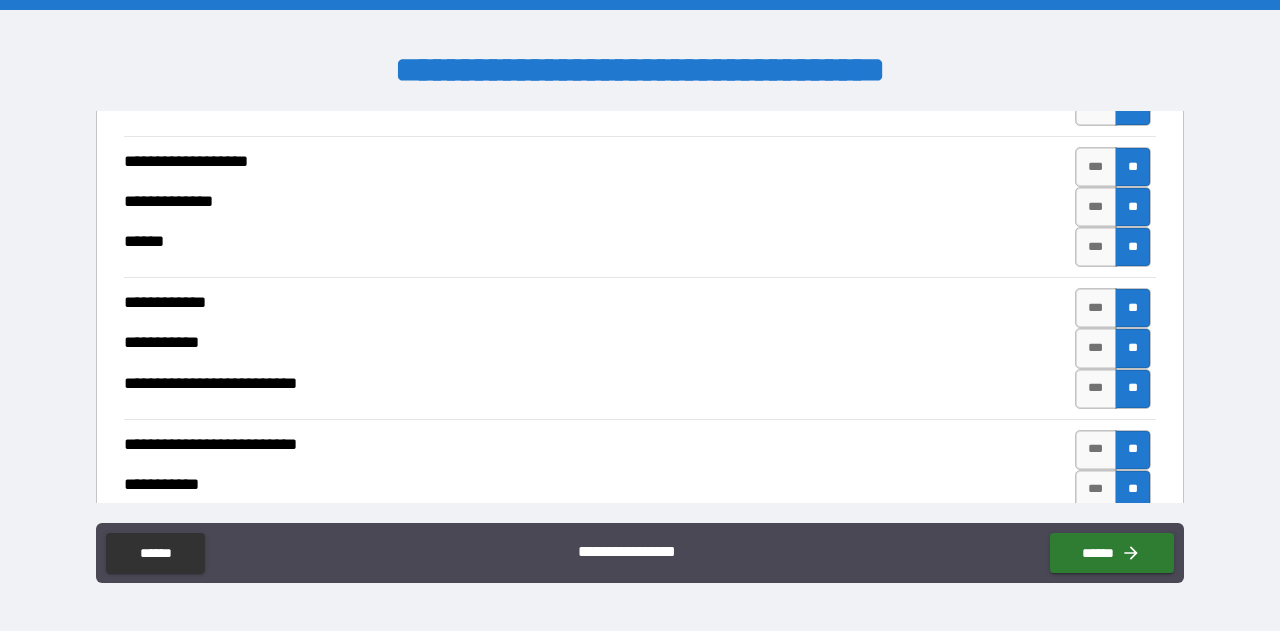 scroll, scrollTop: 3413, scrollLeft: 0, axis: vertical 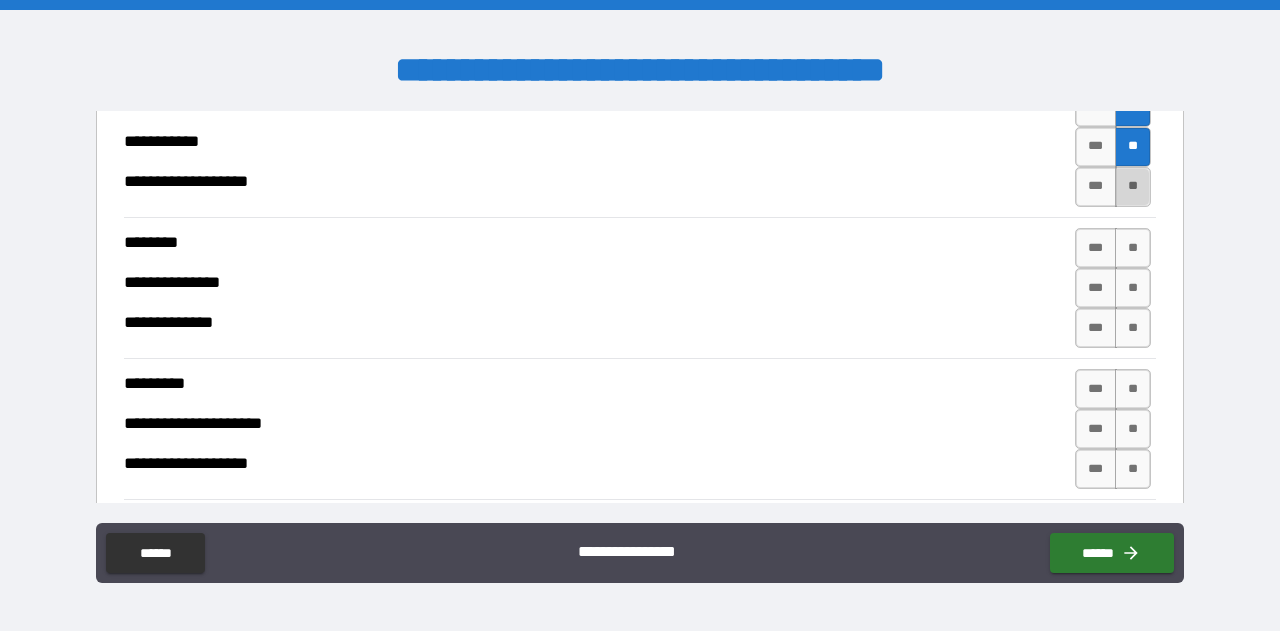 click on "**" at bounding box center (1133, 187) 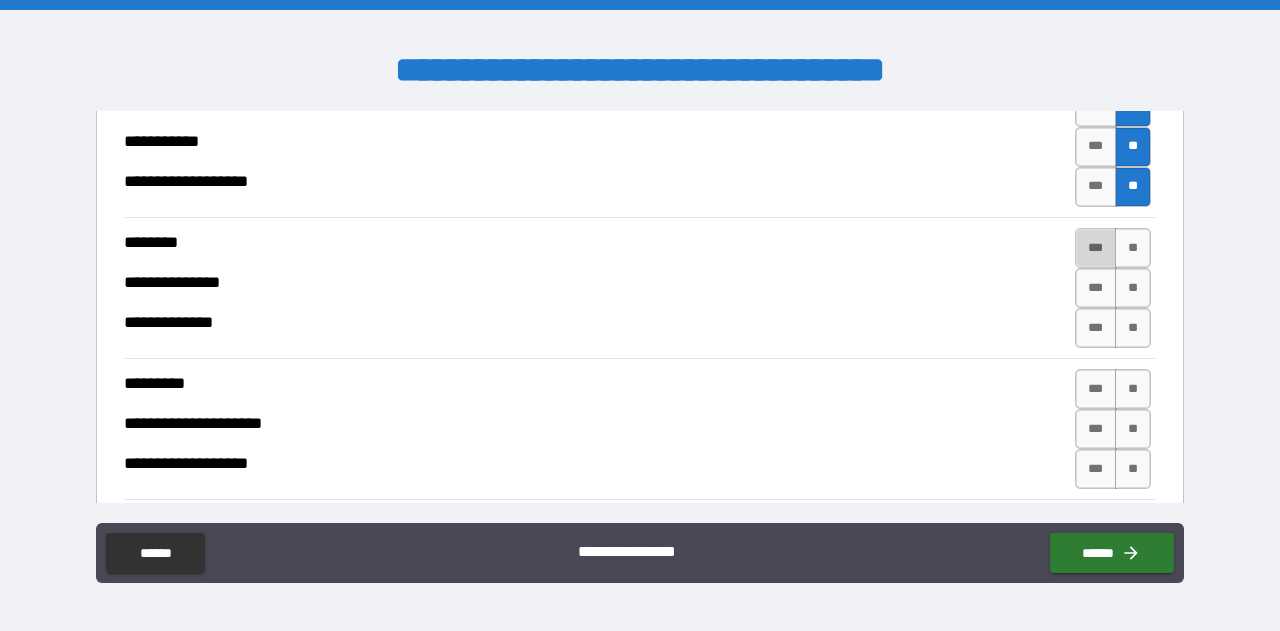 click on "***" at bounding box center (1096, 248) 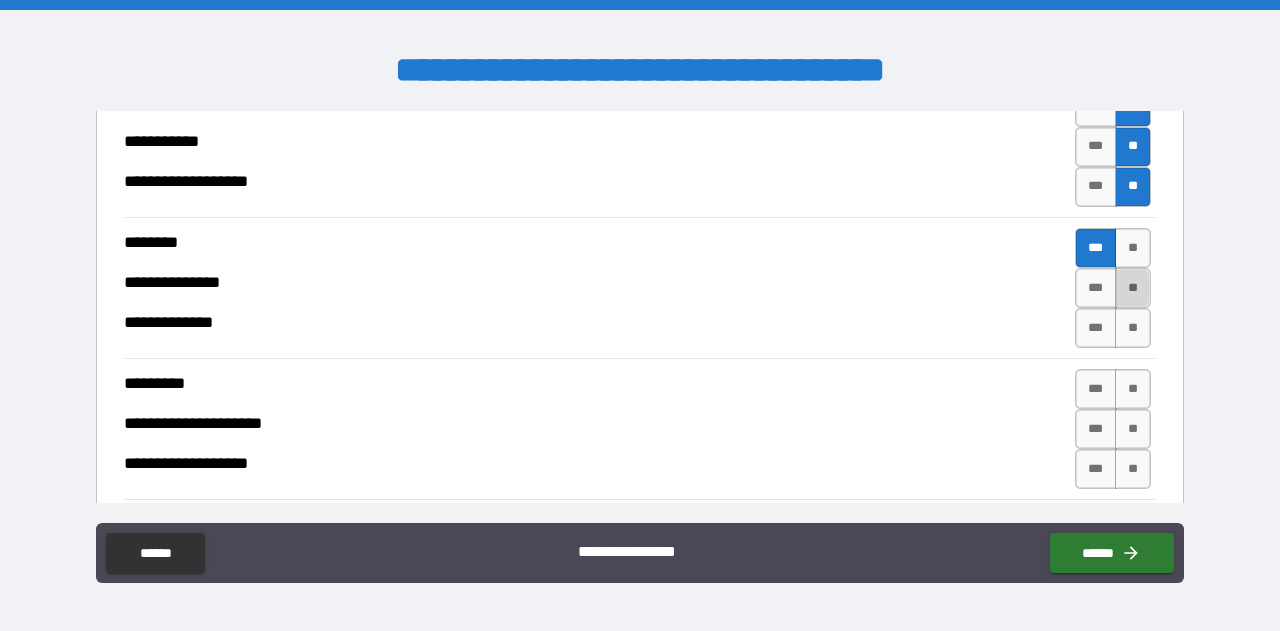 click on "**" at bounding box center (1133, 288) 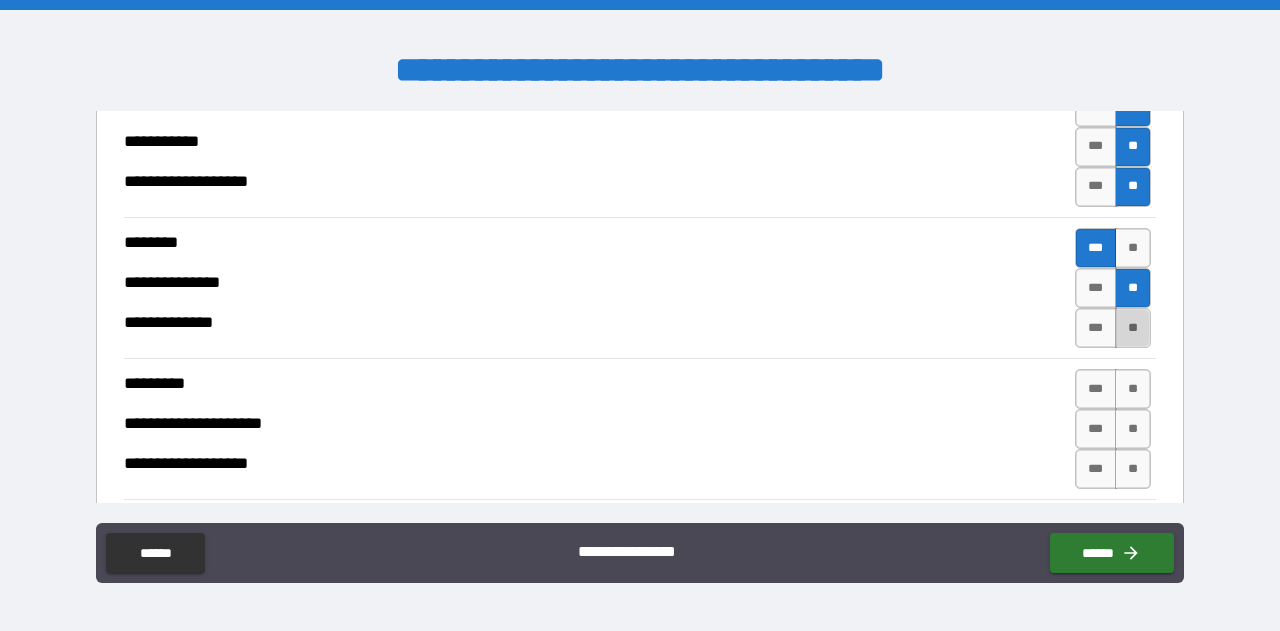 click on "**" at bounding box center (1133, 328) 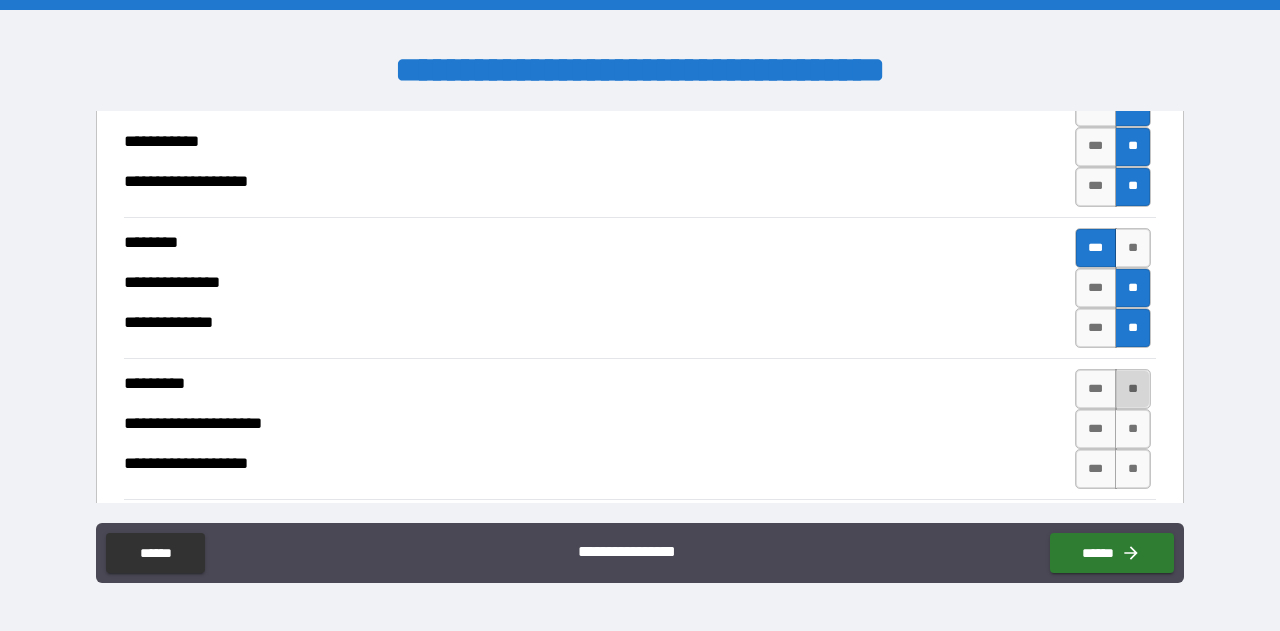 click on "**" at bounding box center [1133, 389] 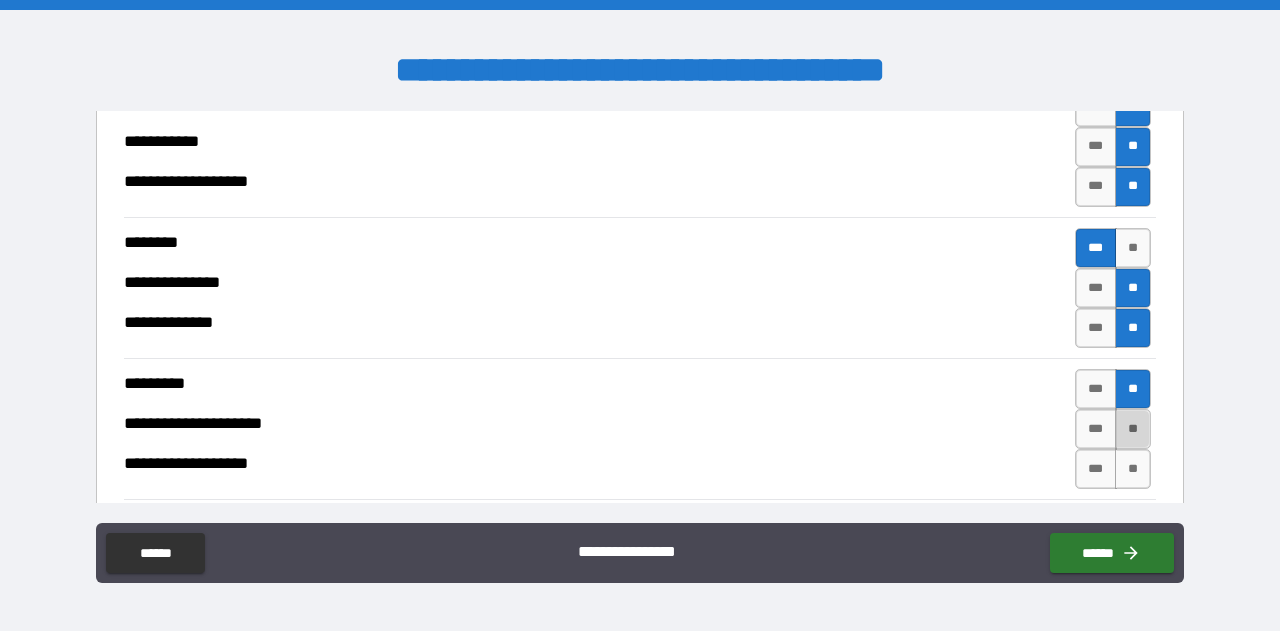 click on "**" at bounding box center (1133, 429) 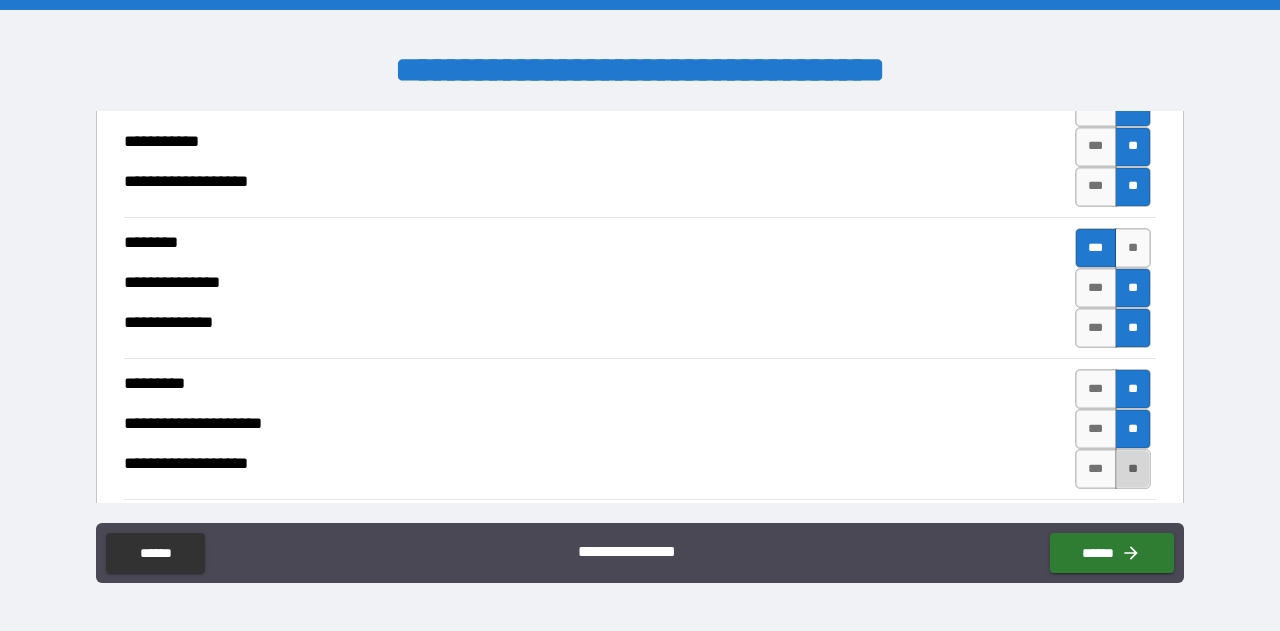 click on "**" at bounding box center [1133, 469] 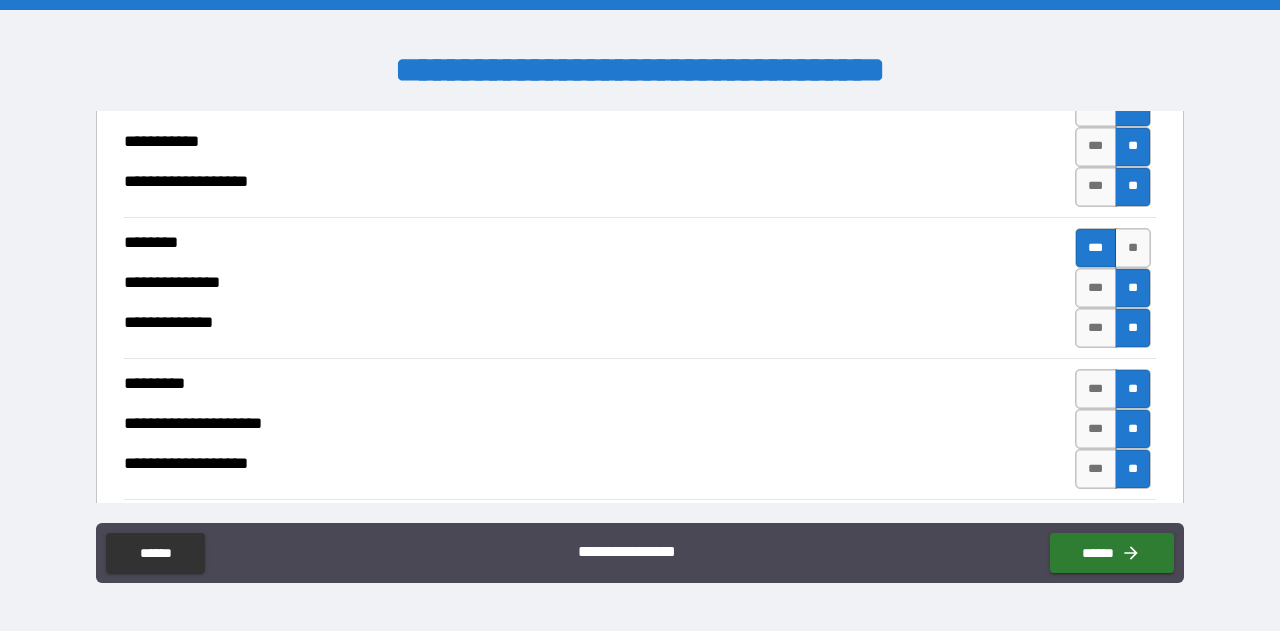 scroll, scrollTop: 3755, scrollLeft: 0, axis: vertical 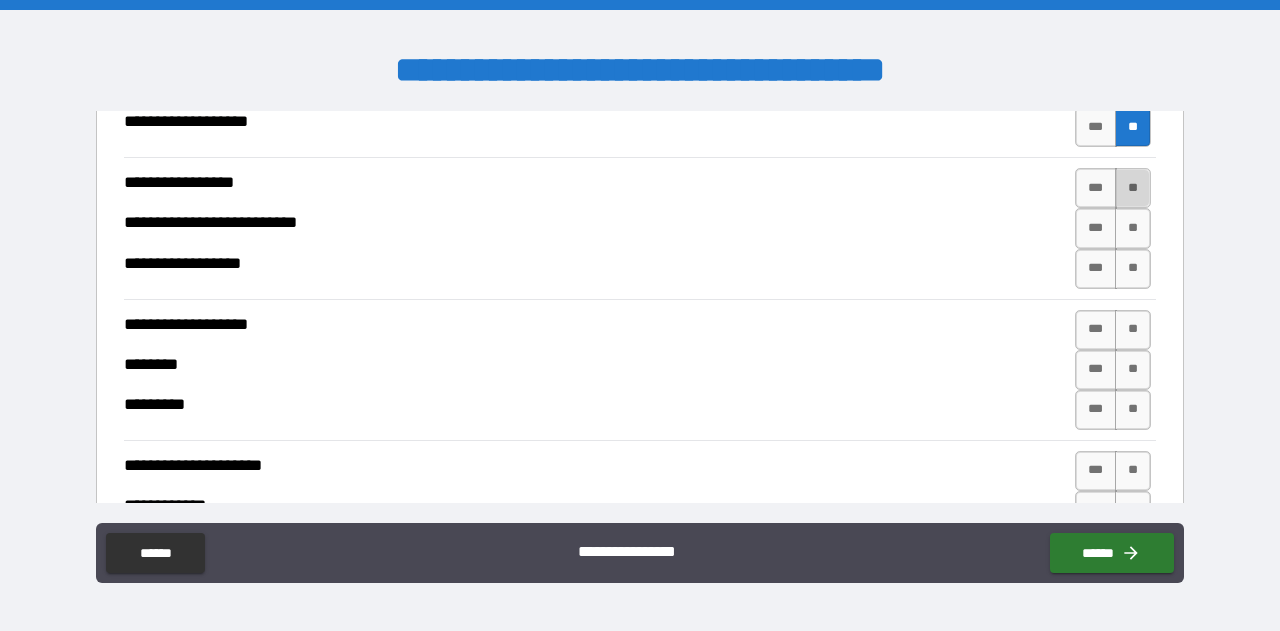 click on "**" at bounding box center (1133, 188) 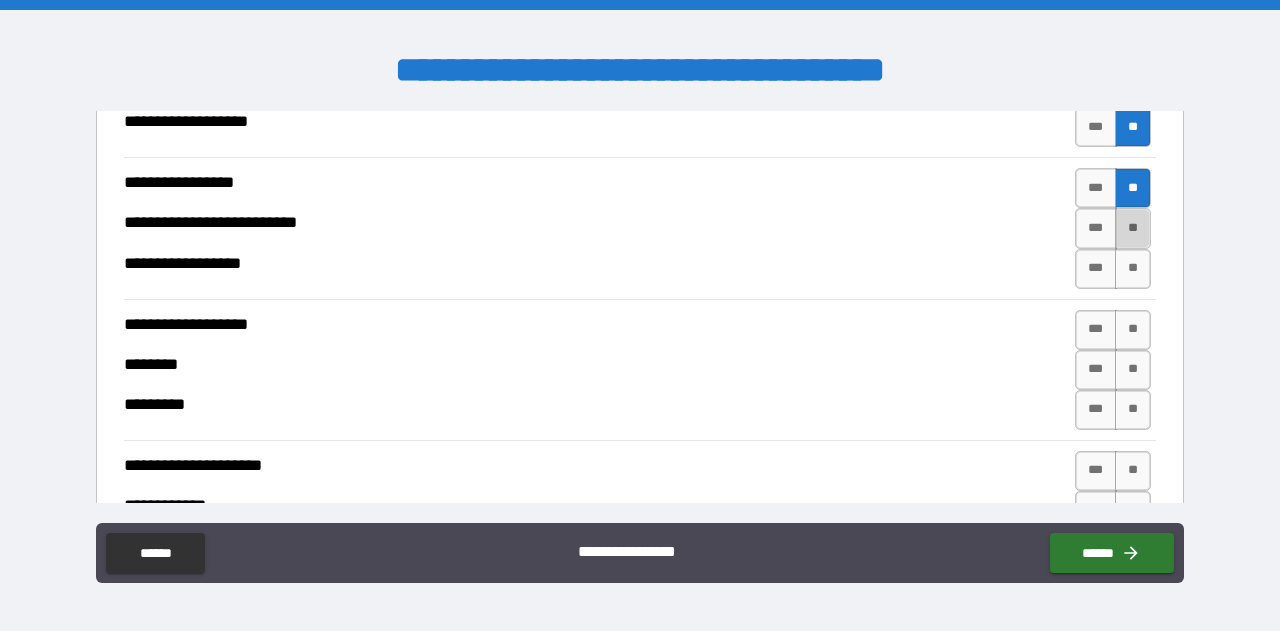 click on "**" at bounding box center (1133, 228) 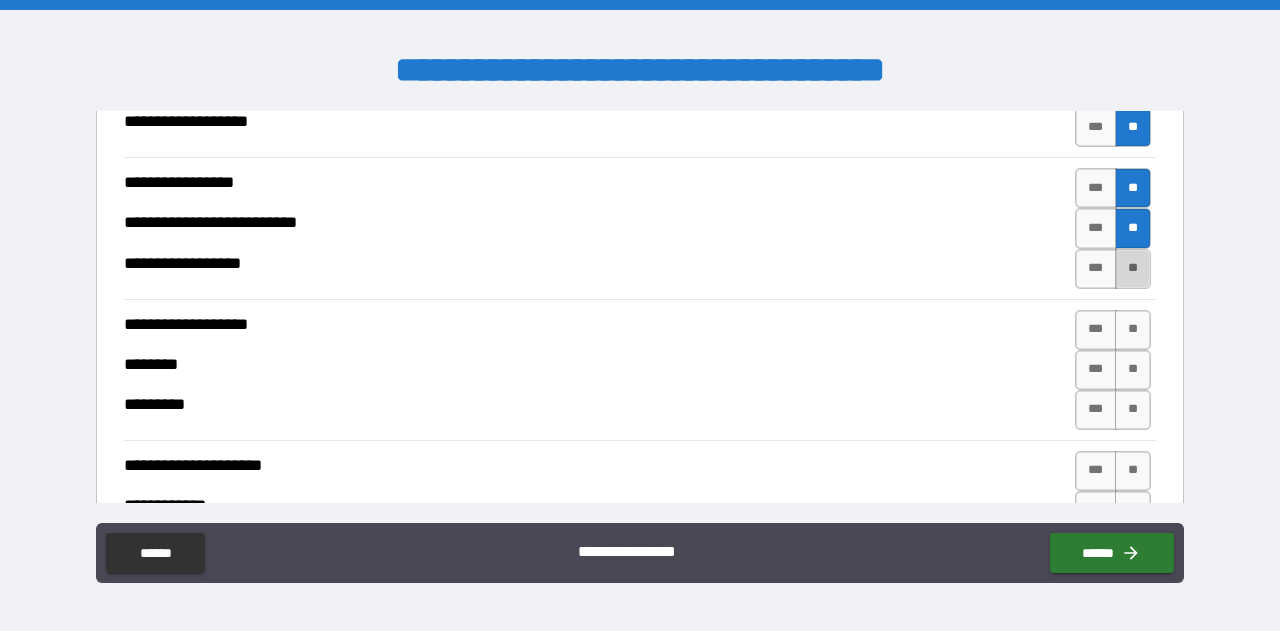 click on "**" at bounding box center (1133, 269) 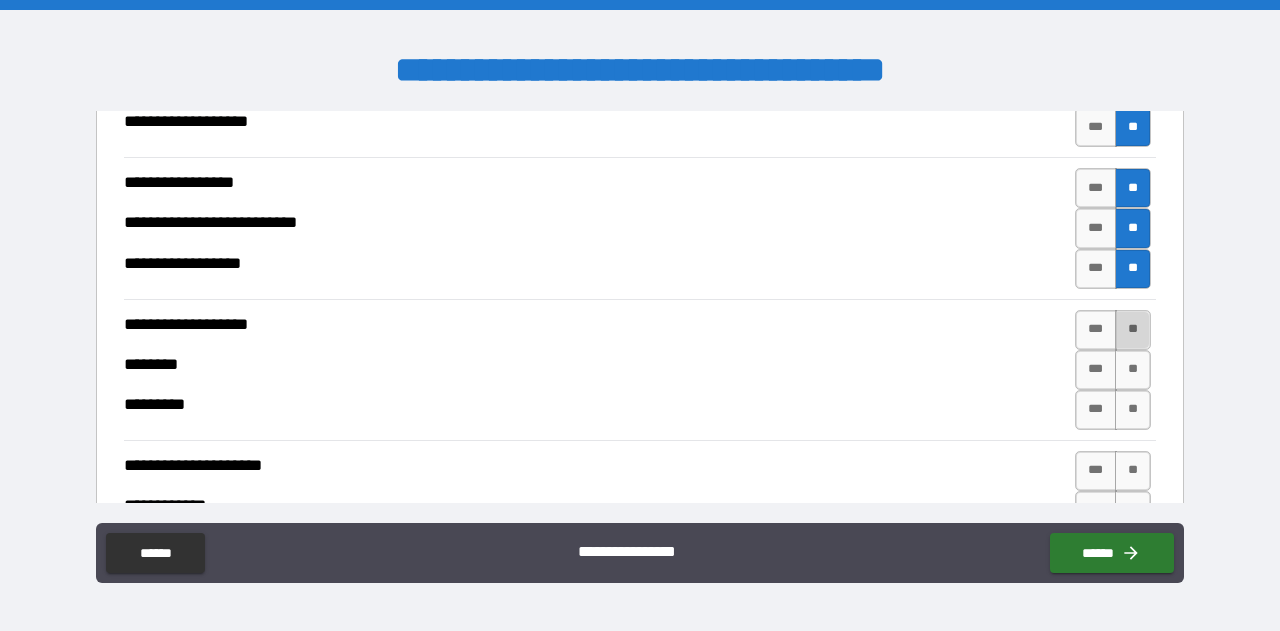 click on "**" at bounding box center [1133, 330] 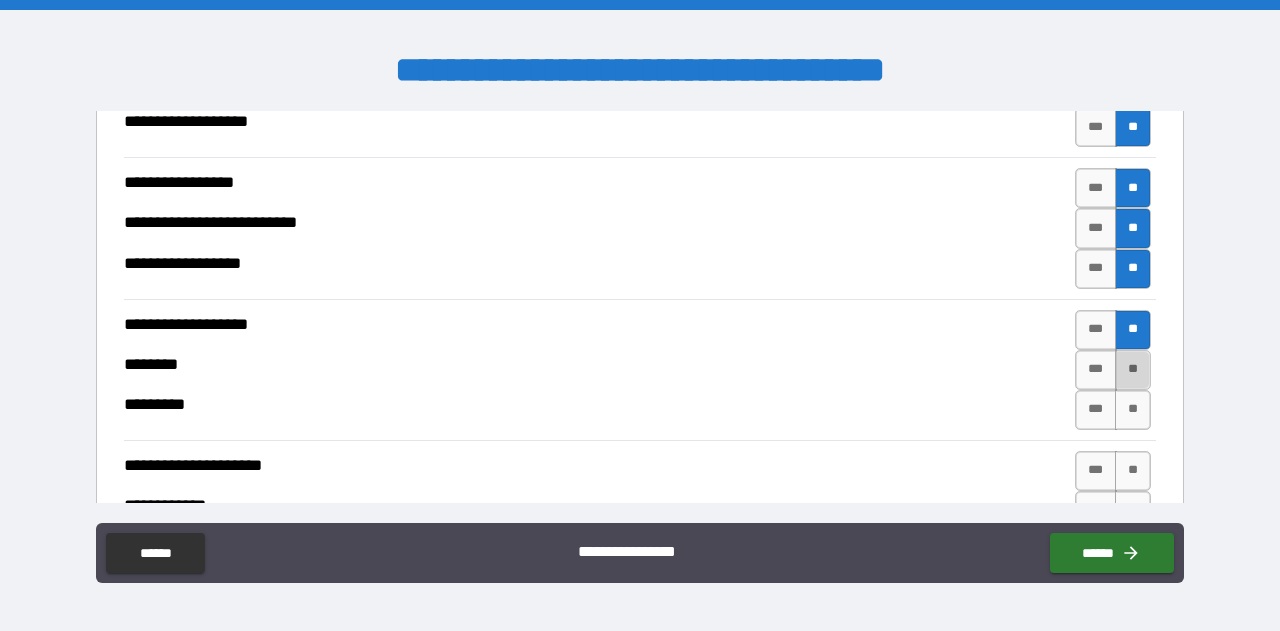 click on "**" at bounding box center (1133, 370) 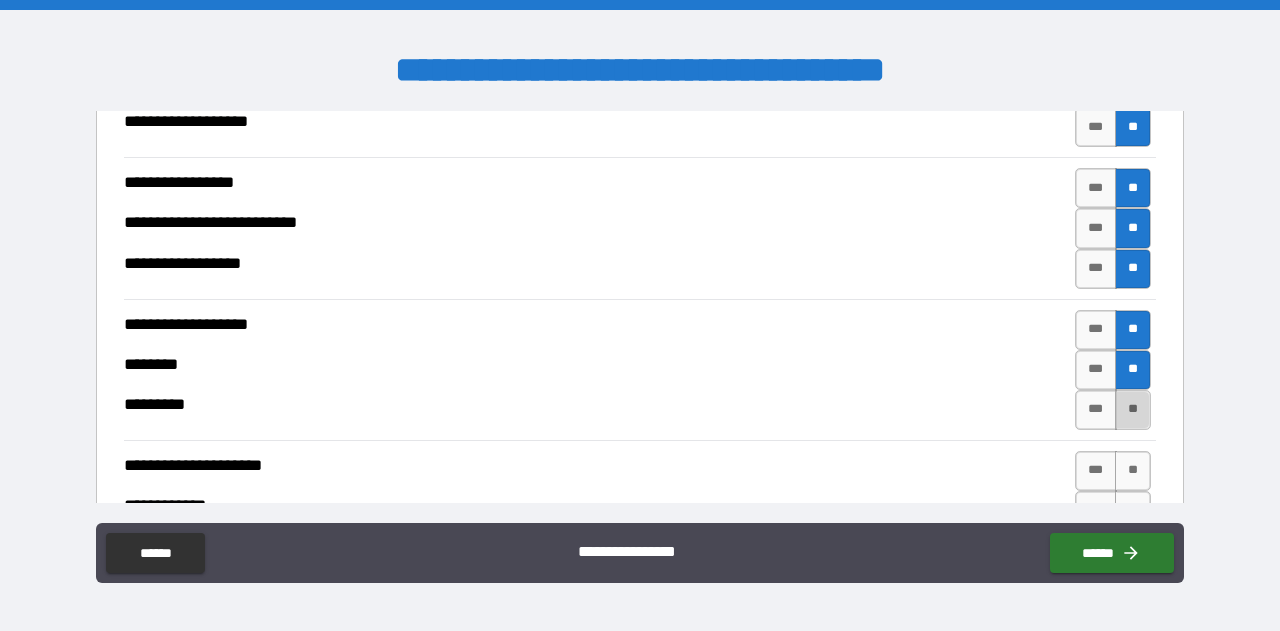 click on "**" at bounding box center [1133, 410] 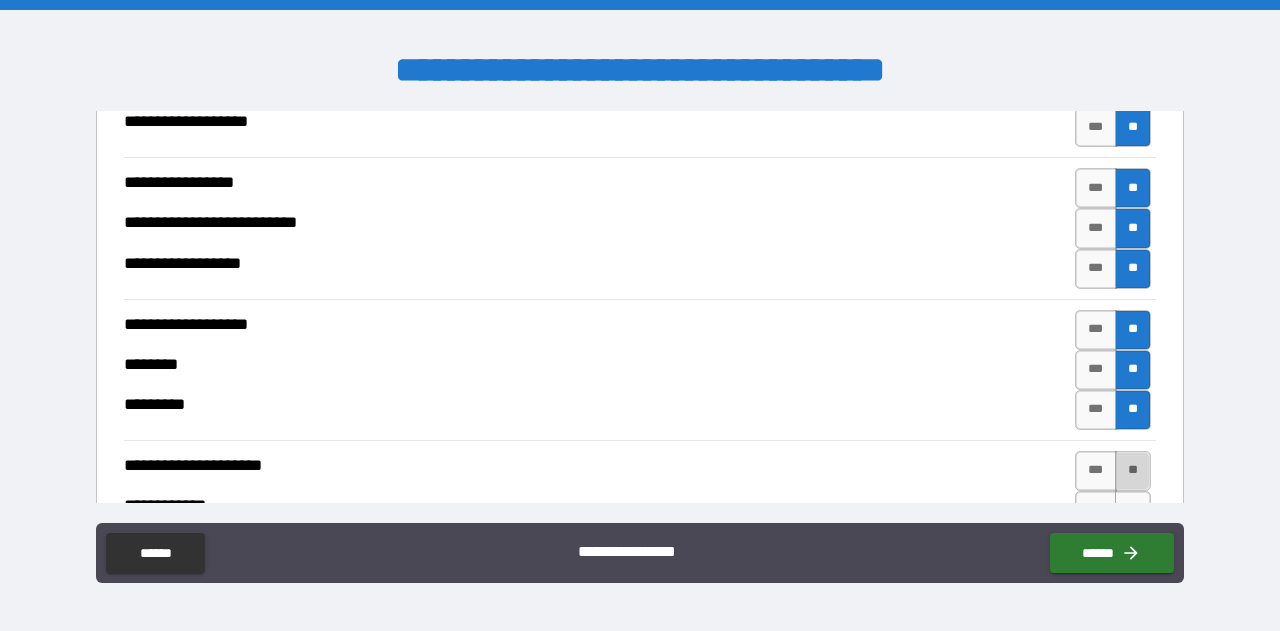 click on "**" at bounding box center (1133, 471) 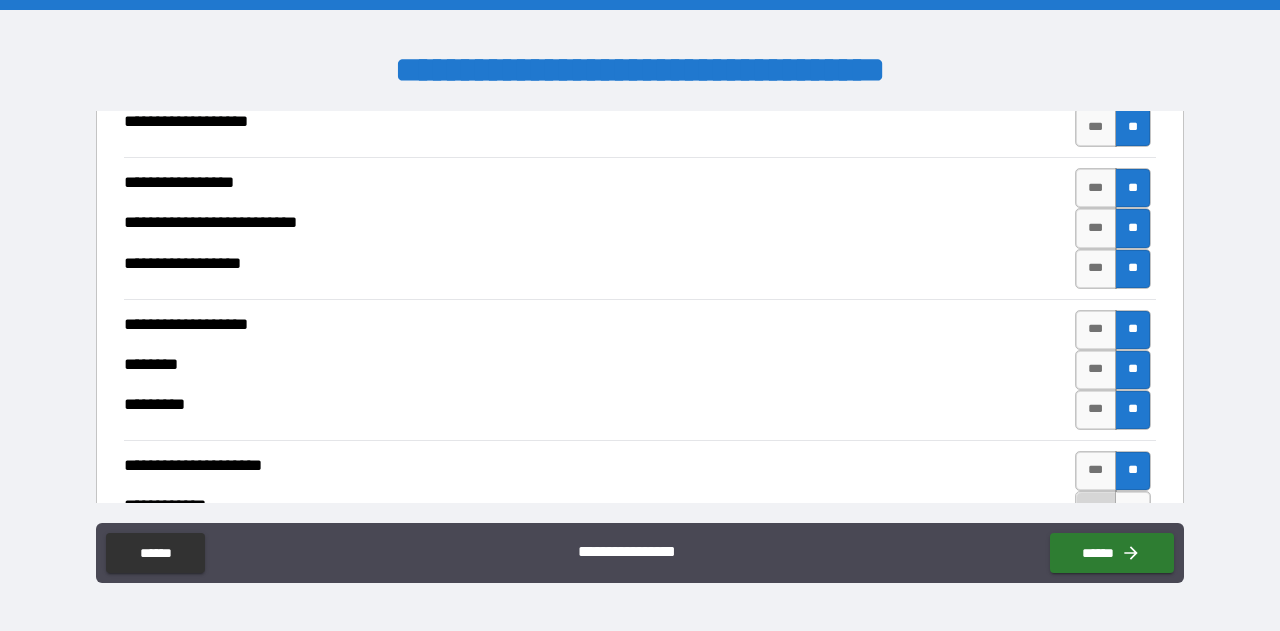 click on "***" at bounding box center (1096, 511) 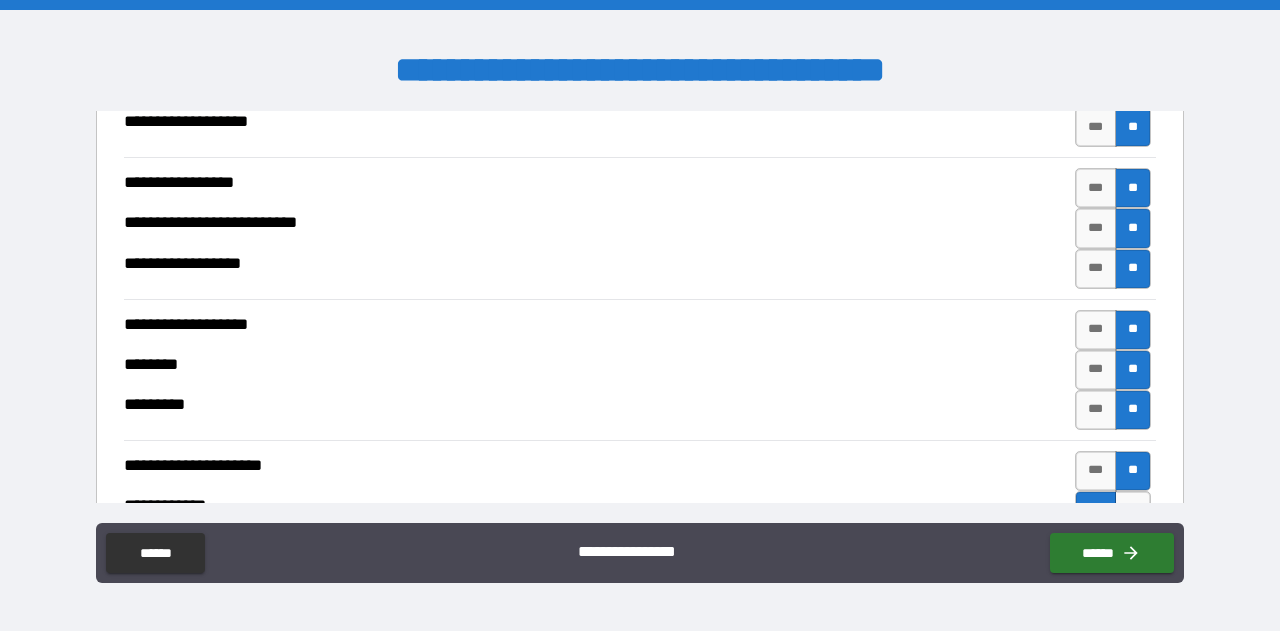 scroll, scrollTop: 4098, scrollLeft: 0, axis: vertical 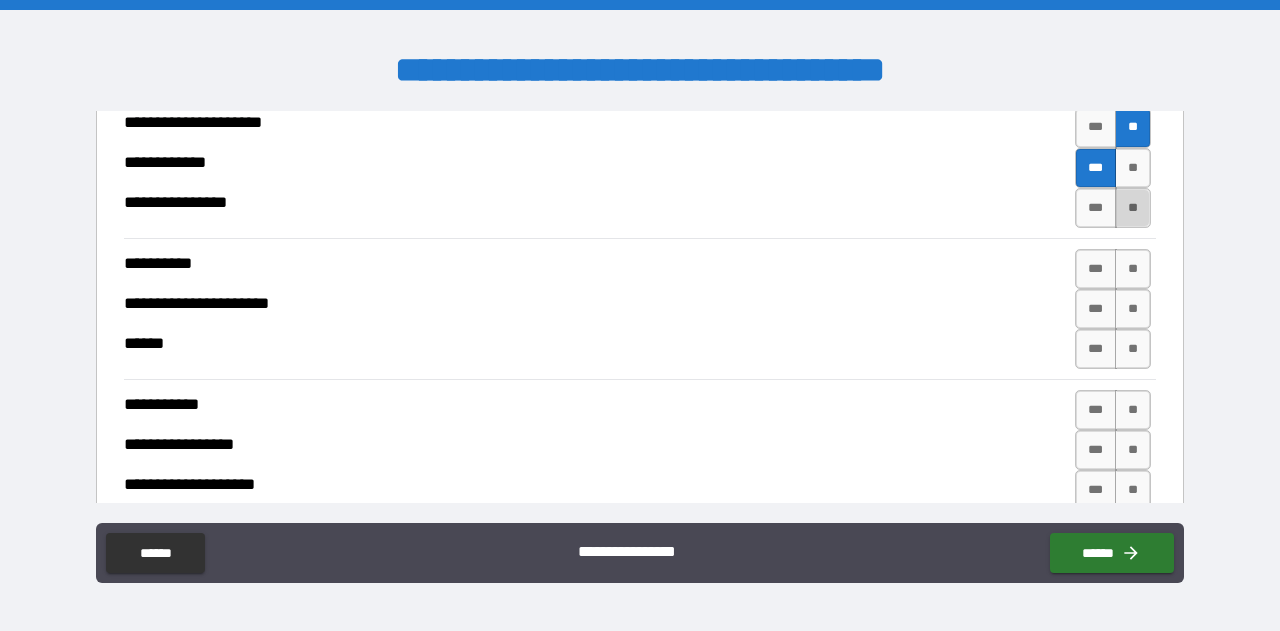 click on "**" at bounding box center [1133, 208] 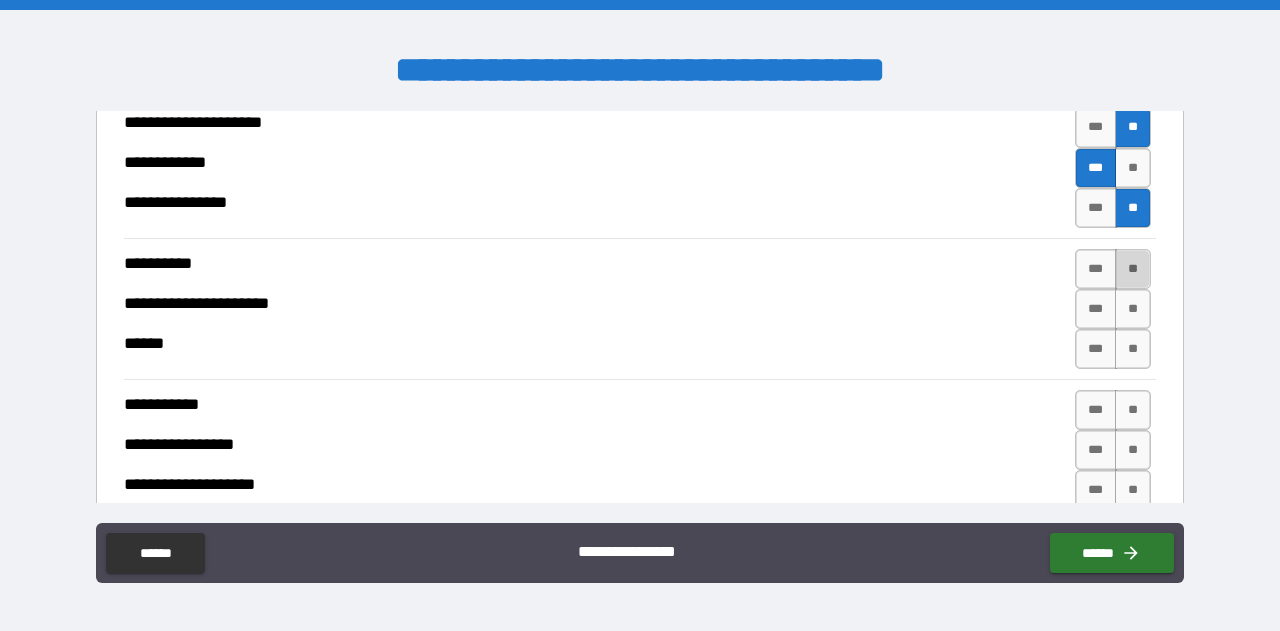 click on "**" at bounding box center [1133, 269] 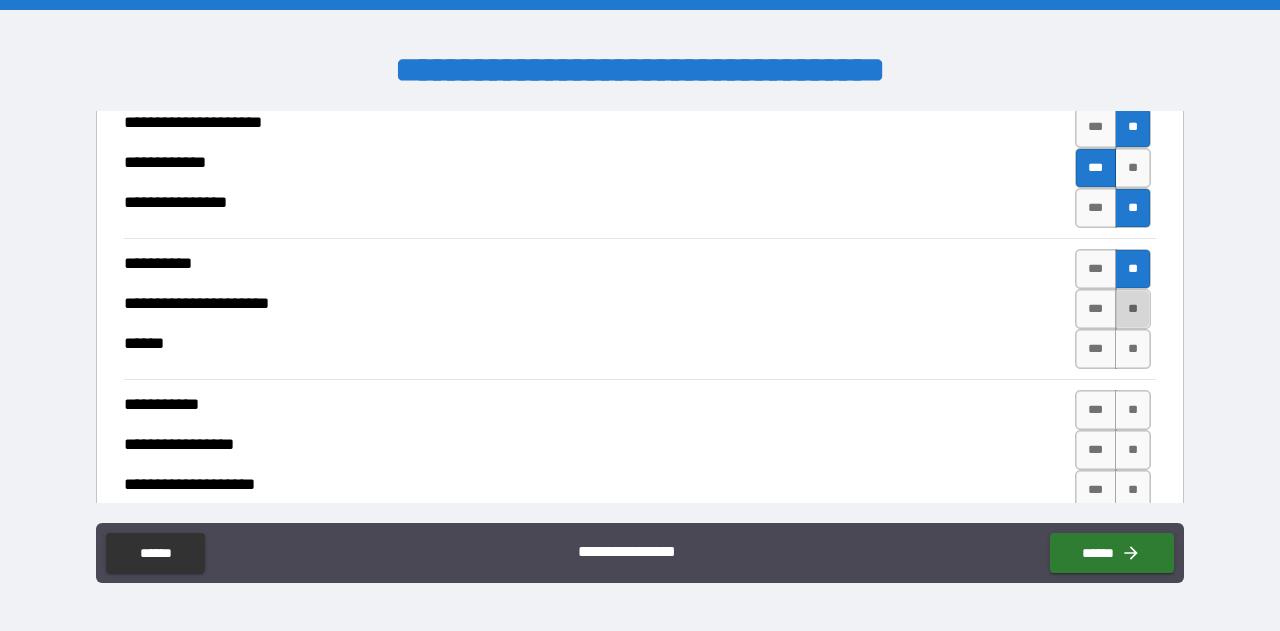 click on "**" at bounding box center (1133, 309) 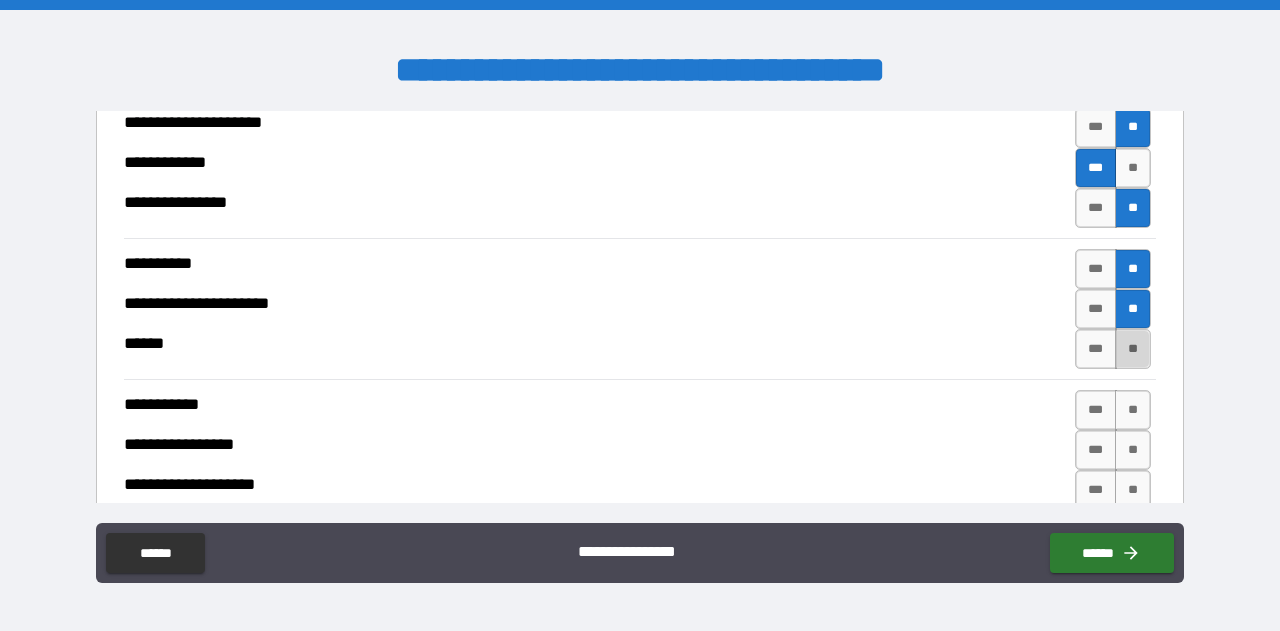click on "**" at bounding box center (1133, 349) 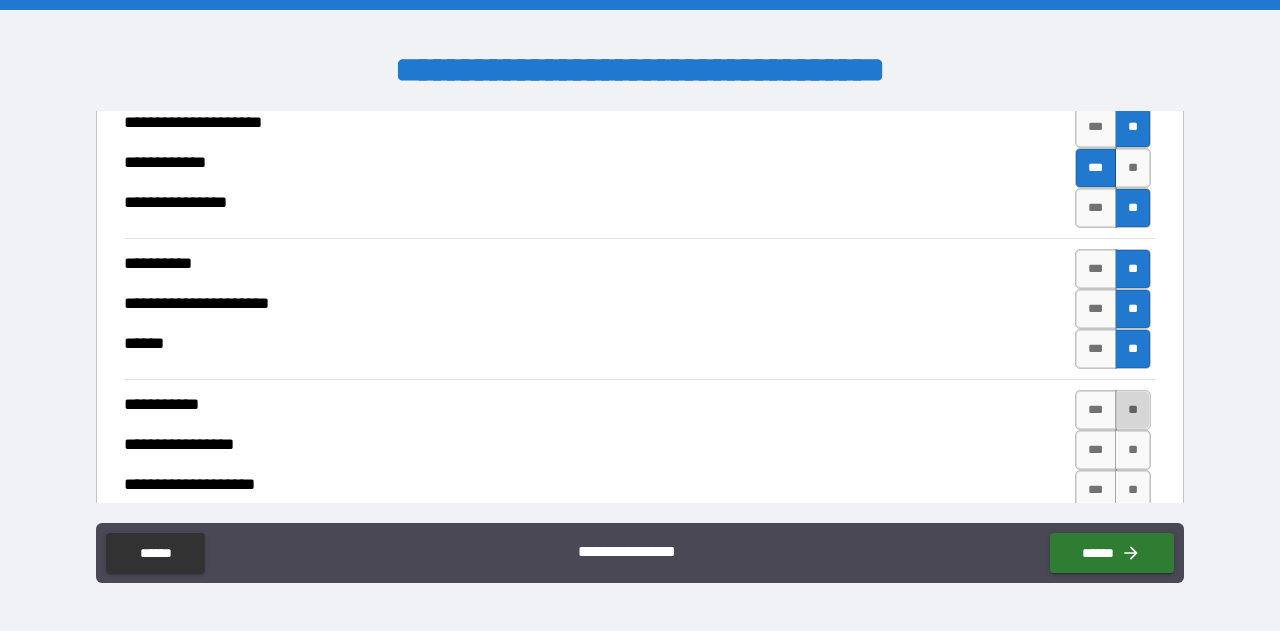 click on "**" at bounding box center [1133, 410] 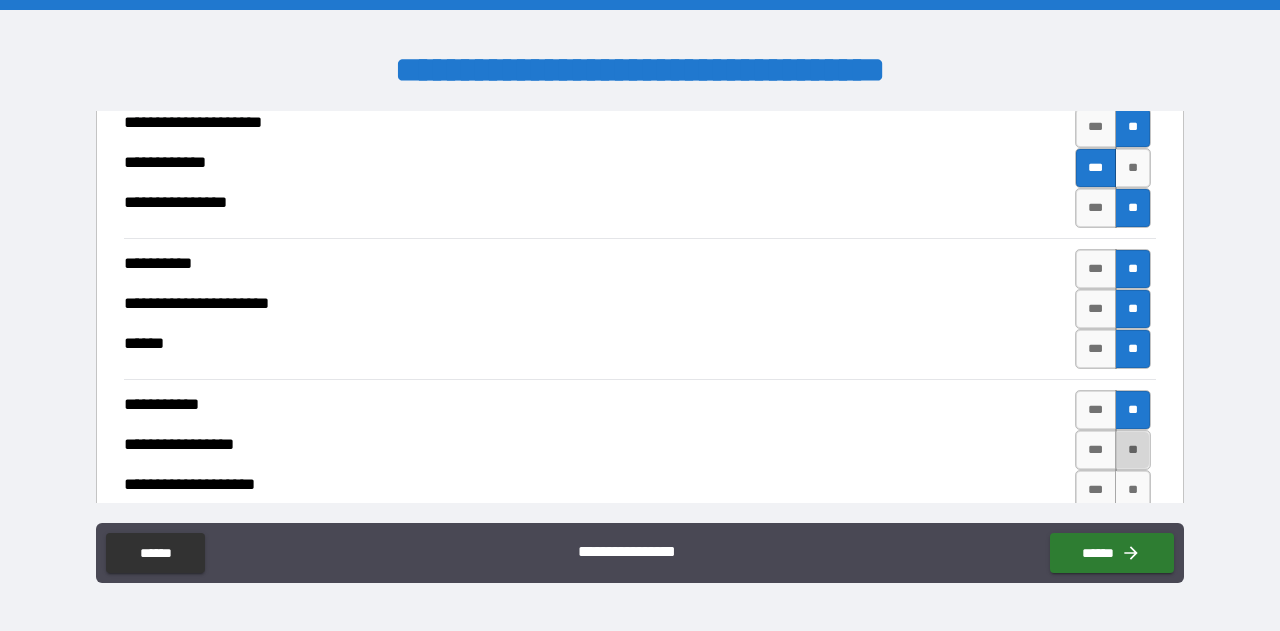 click on "**" at bounding box center [1133, 450] 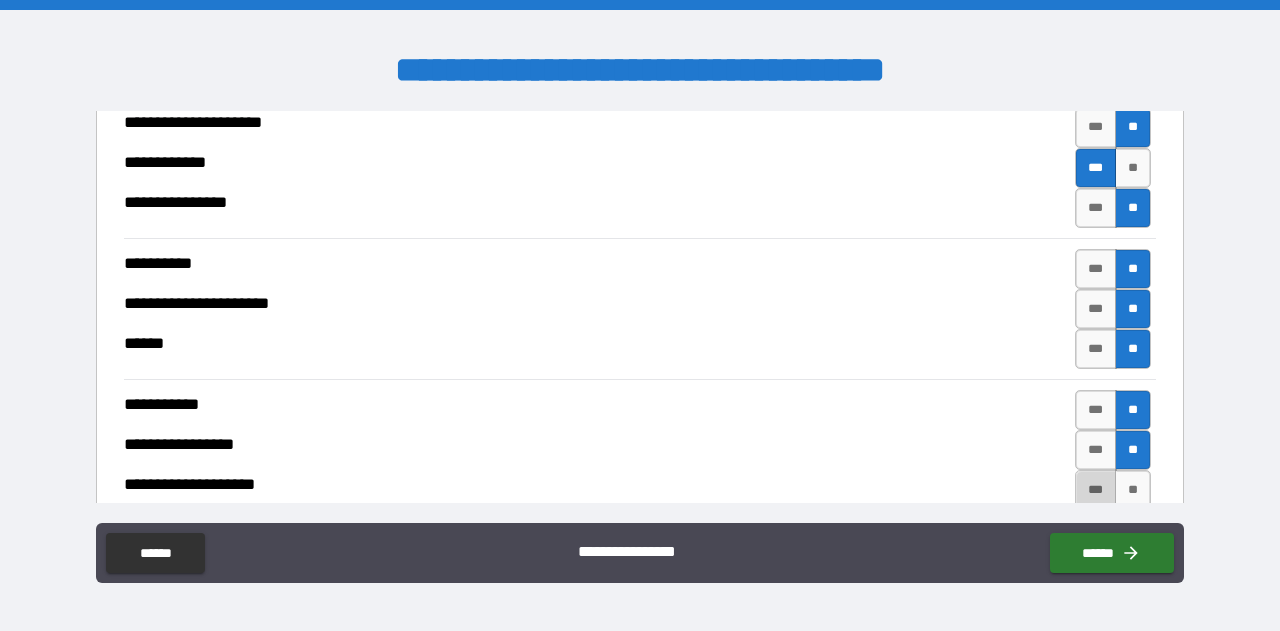 click on "***" at bounding box center (1096, 490) 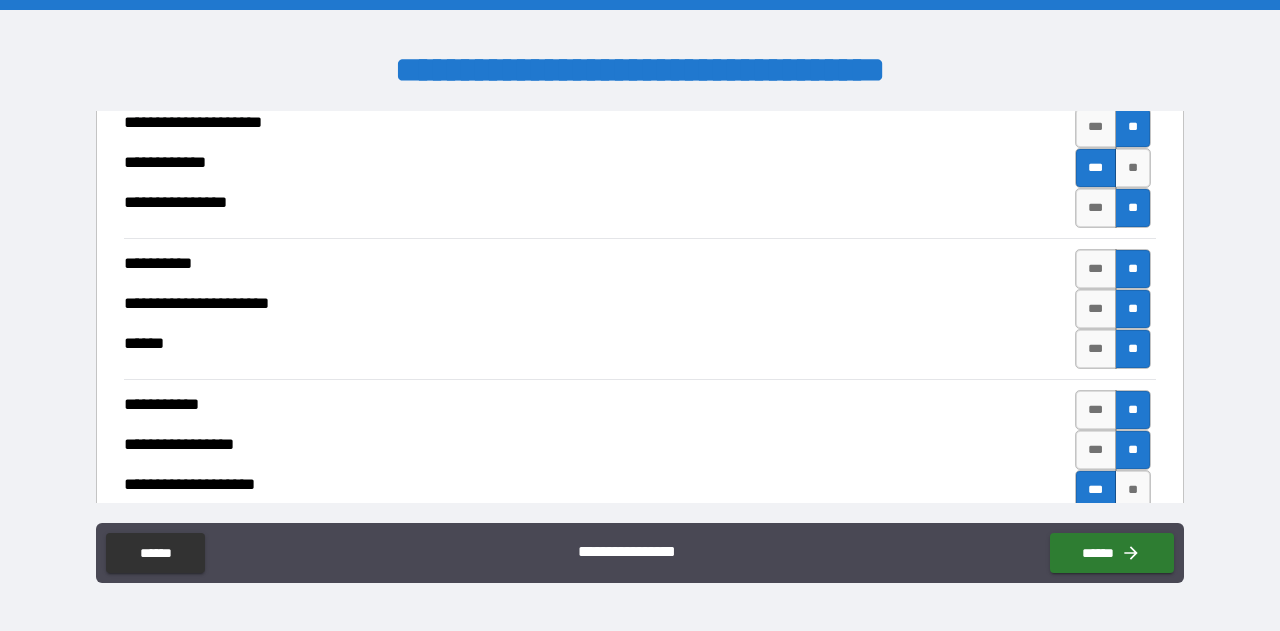 scroll, scrollTop: 4440, scrollLeft: 0, axis: vertical 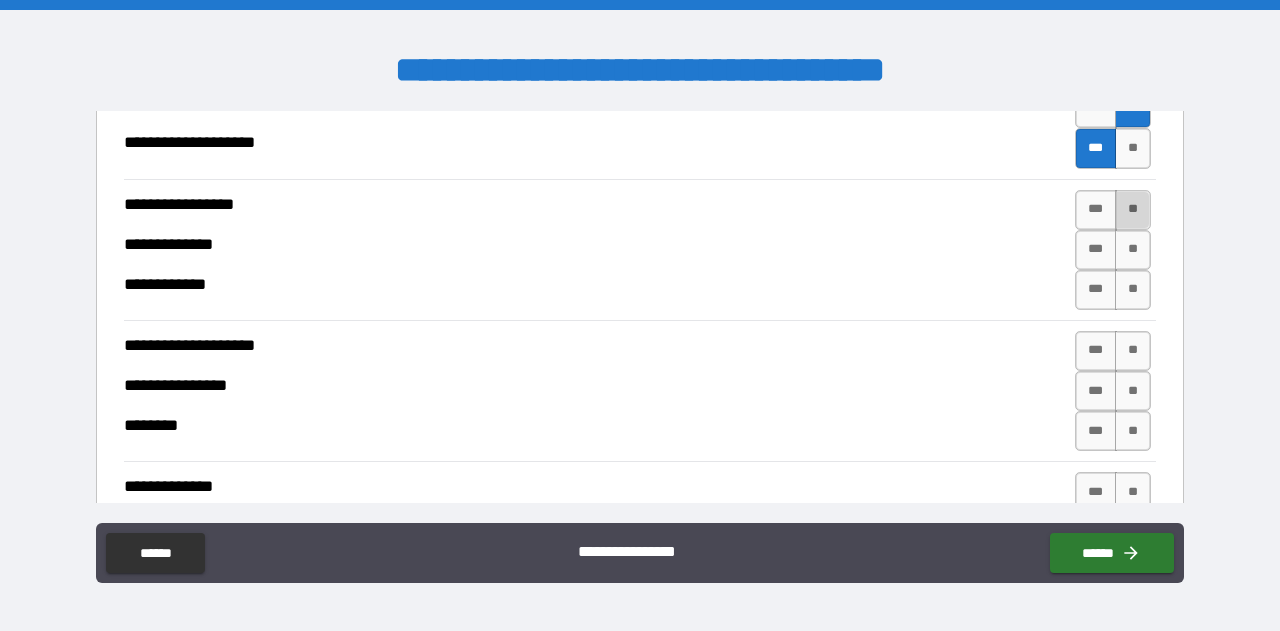 click on "**" at bounding box center [1133, 210] 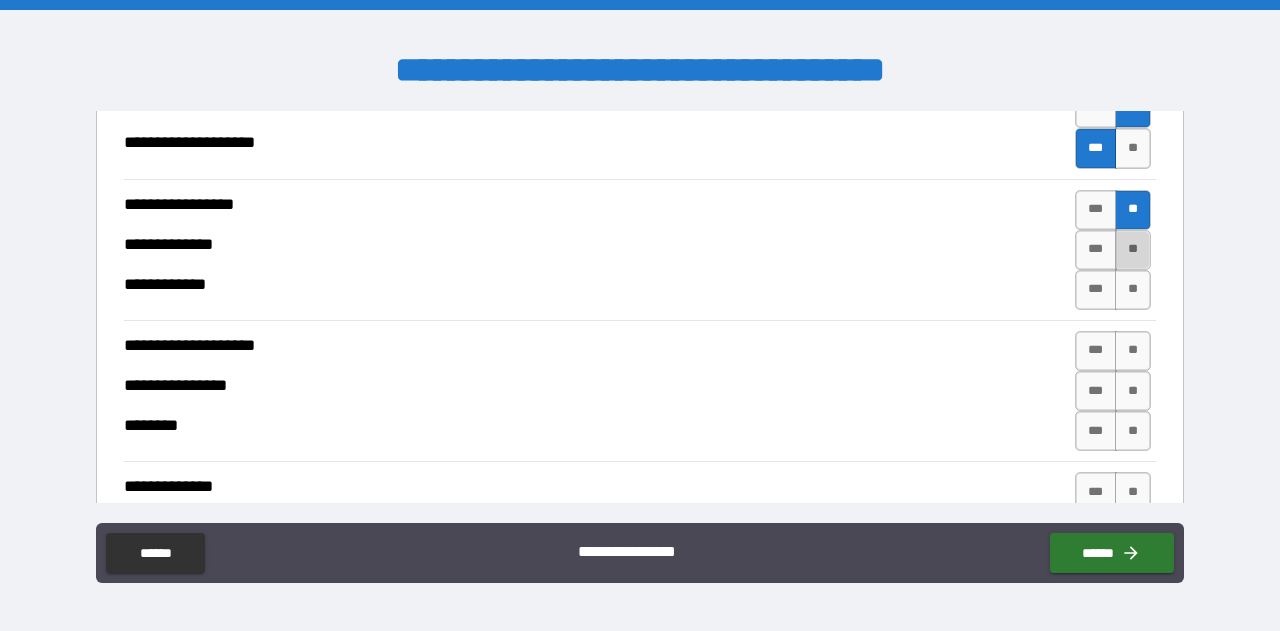 click on "**" at bounding box center (1133, 250) 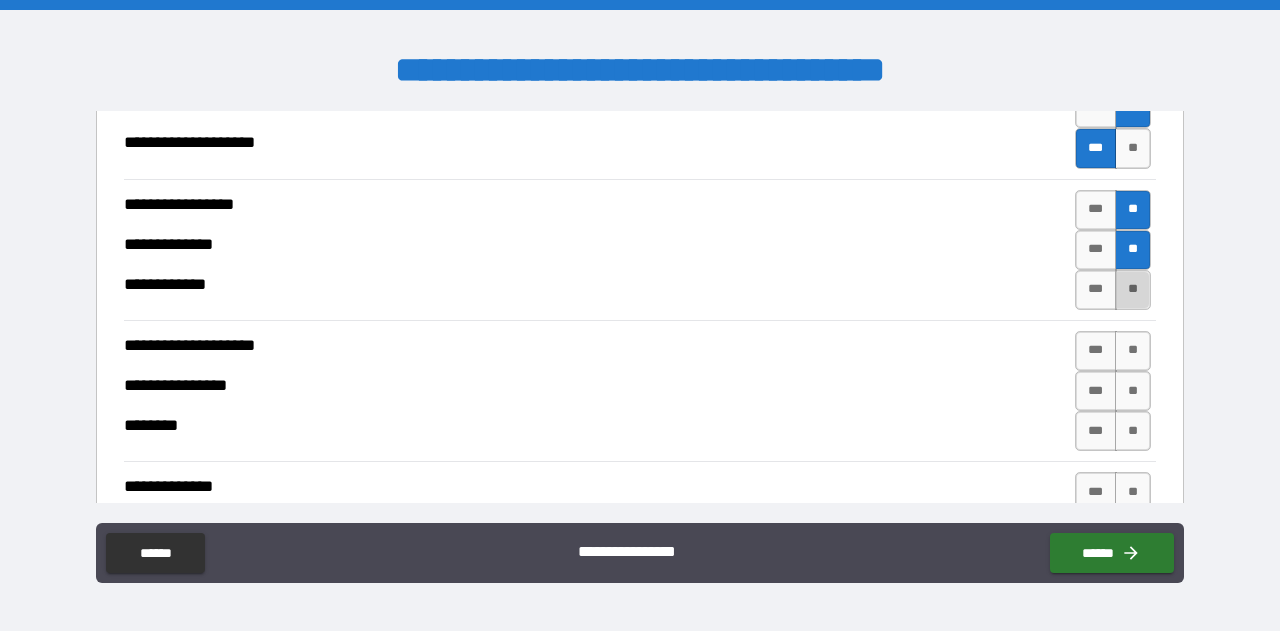 click on "**" at bounding box center (1133, 290) 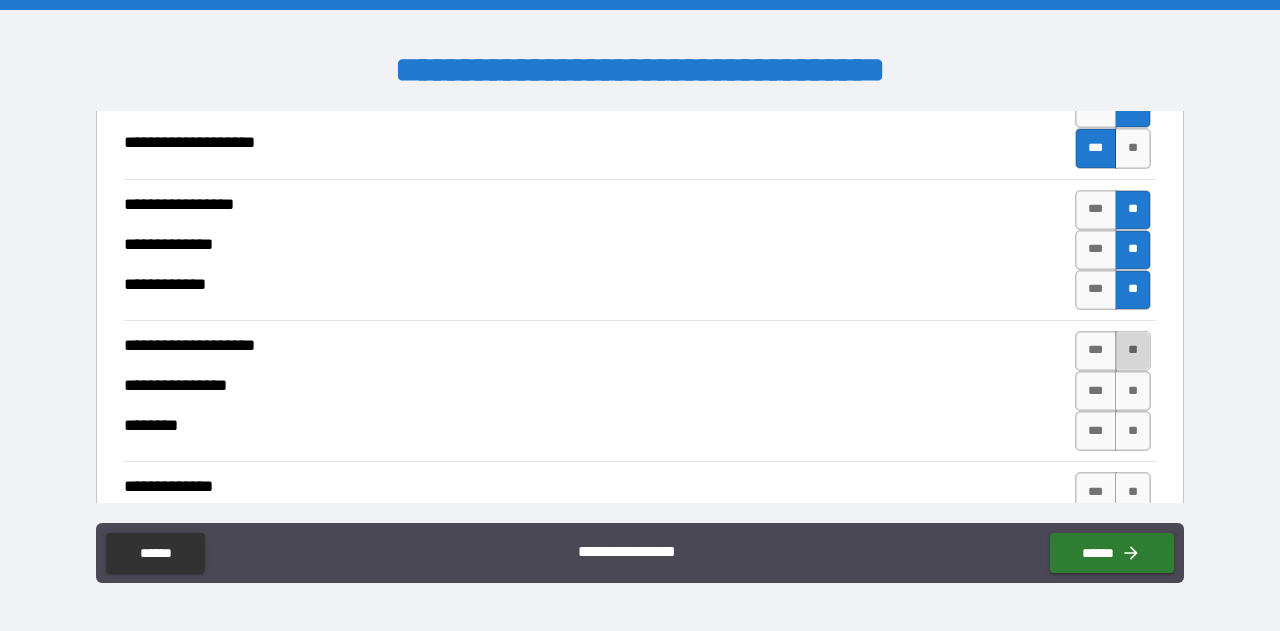 click on "**" at bounding box center (1133, 351) 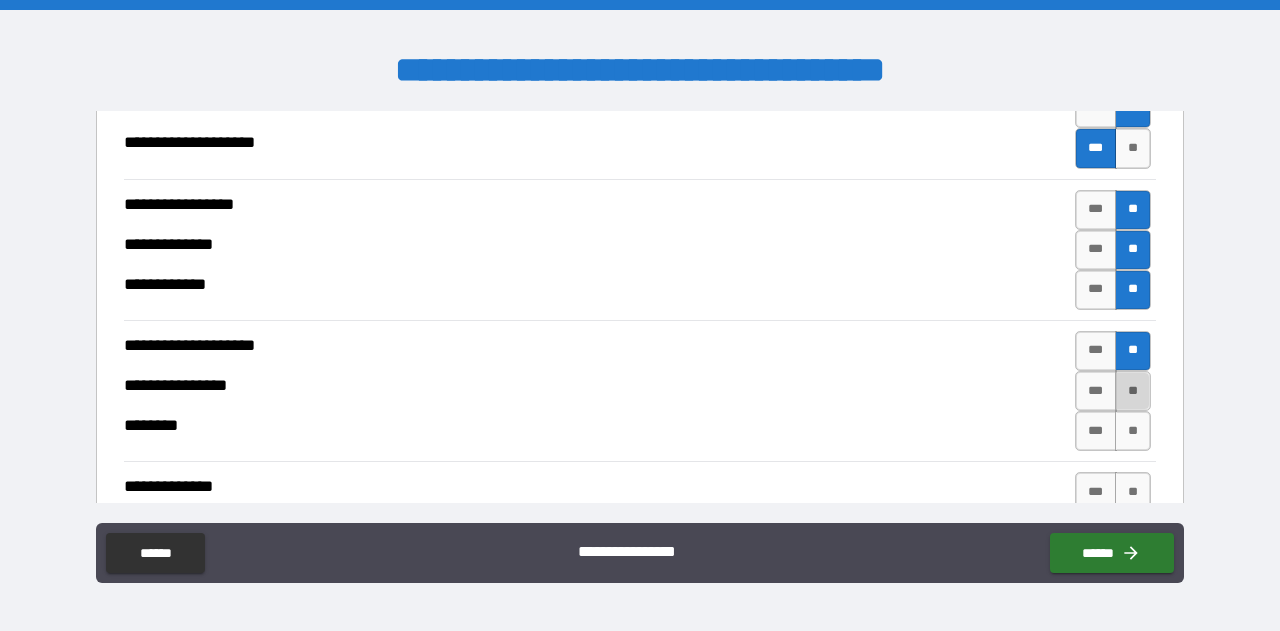 click on "**" at bounding box center [1133, 391] 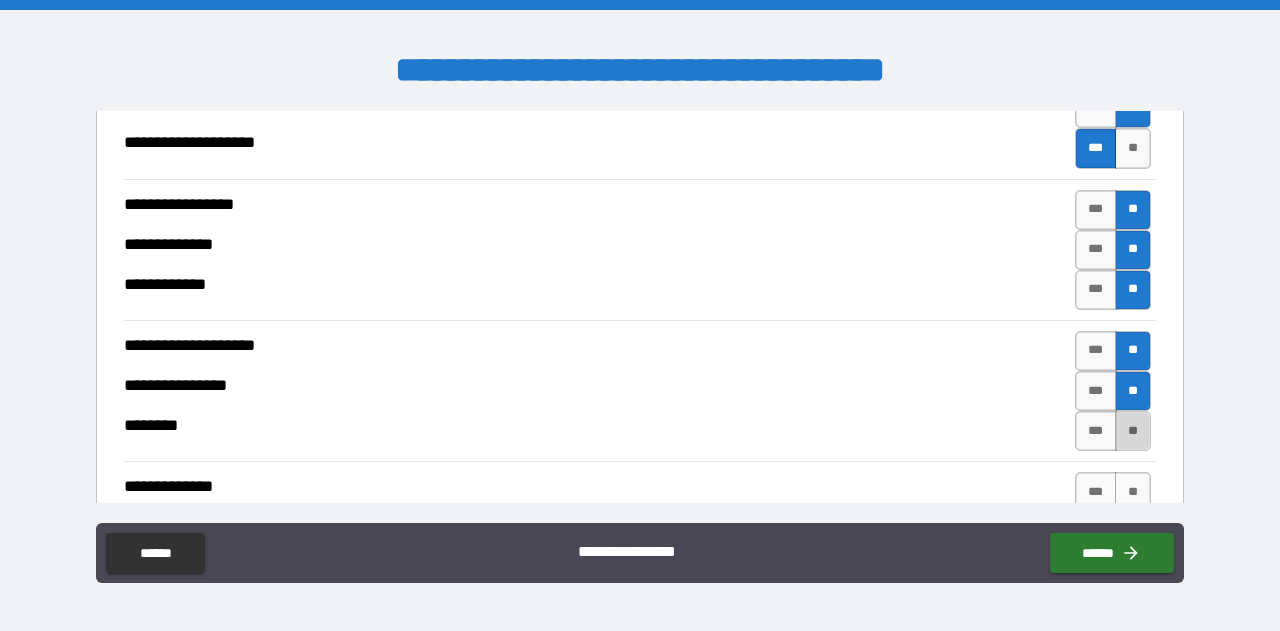 click on "**" at bounding box center [1133, 431] 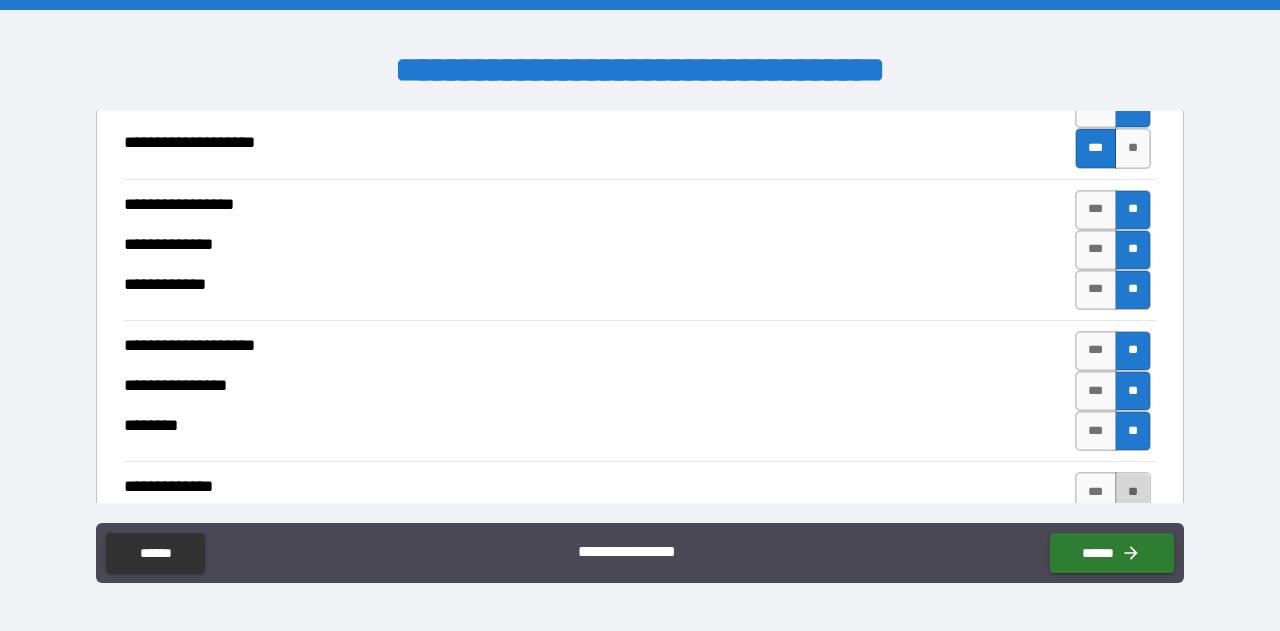 click on "**" at bounding box center [1133, 492] 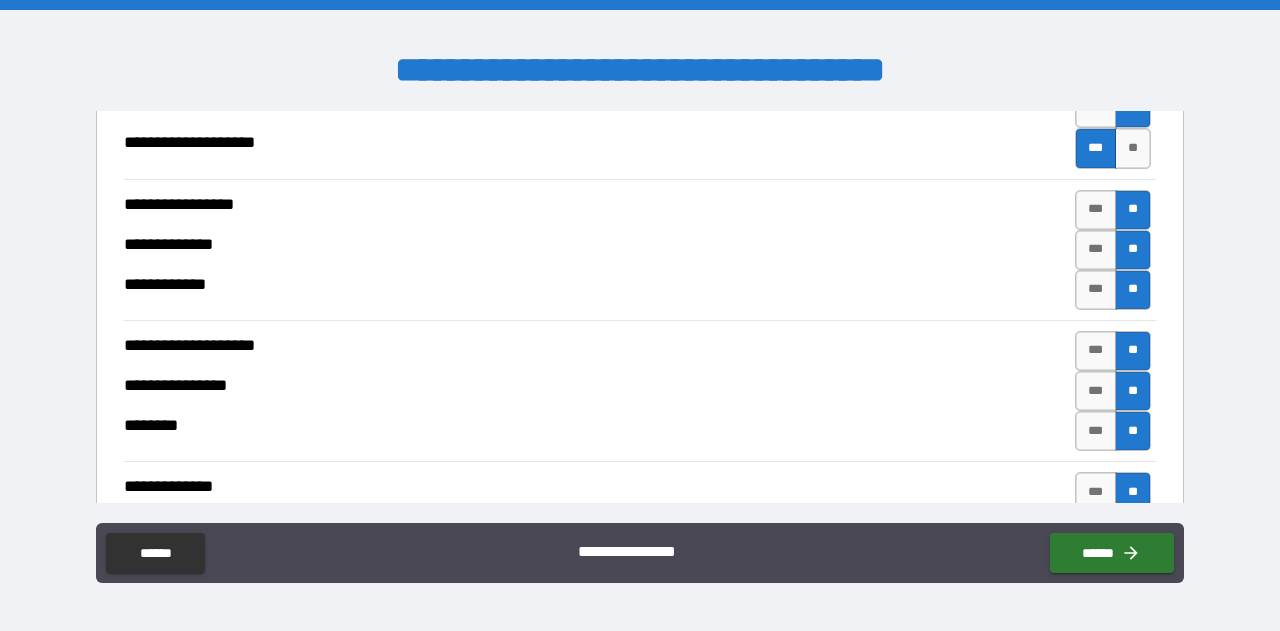 scroll, scrollTop: 4782, scrollLeft: 0, axis: vertical 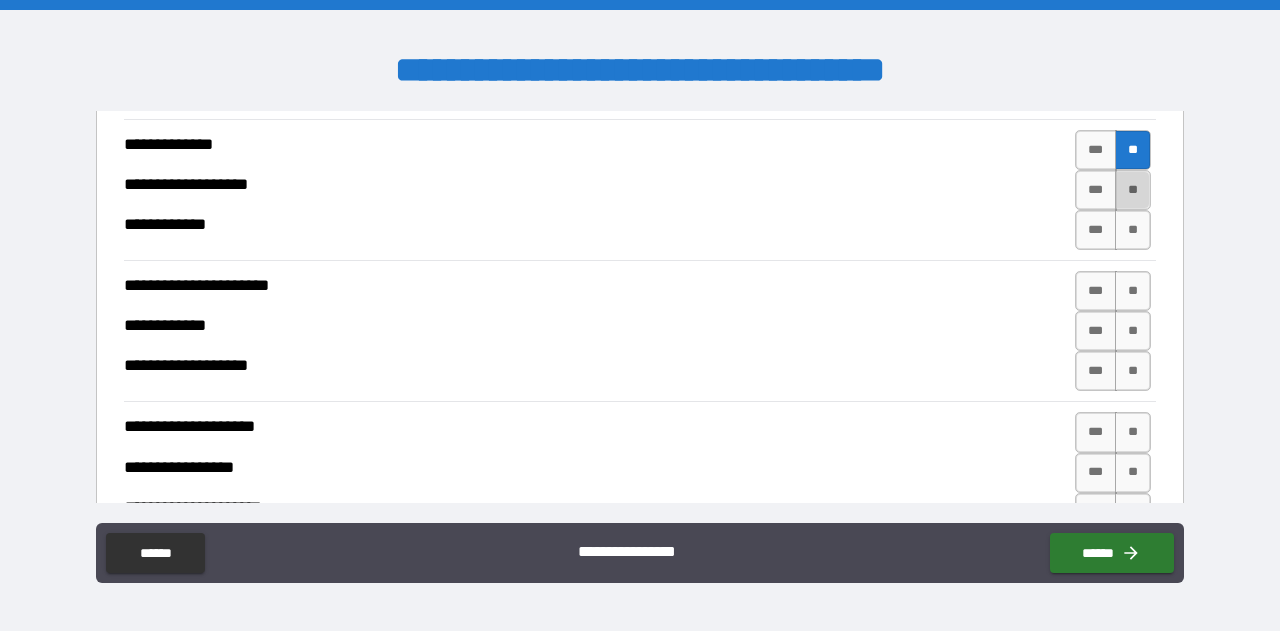 click on "**" at bounding box center [1133, 190] 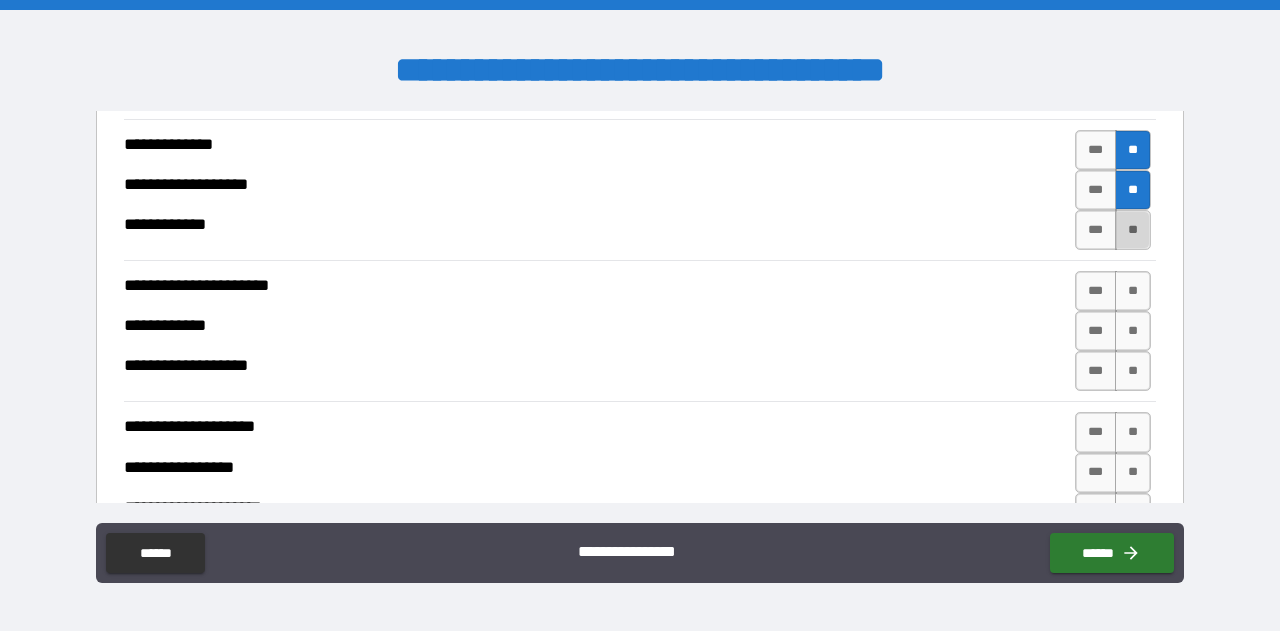 click on "**" at bounding box center [1133, 230] 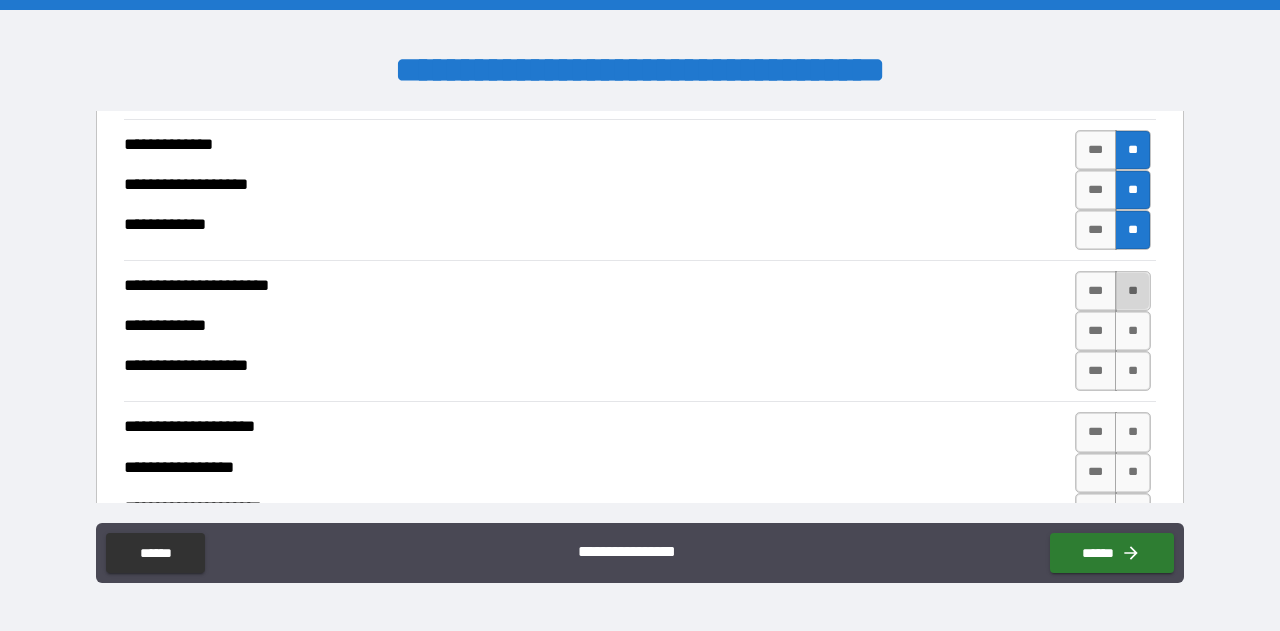 click on "**" at bounding box center [1133, 291] 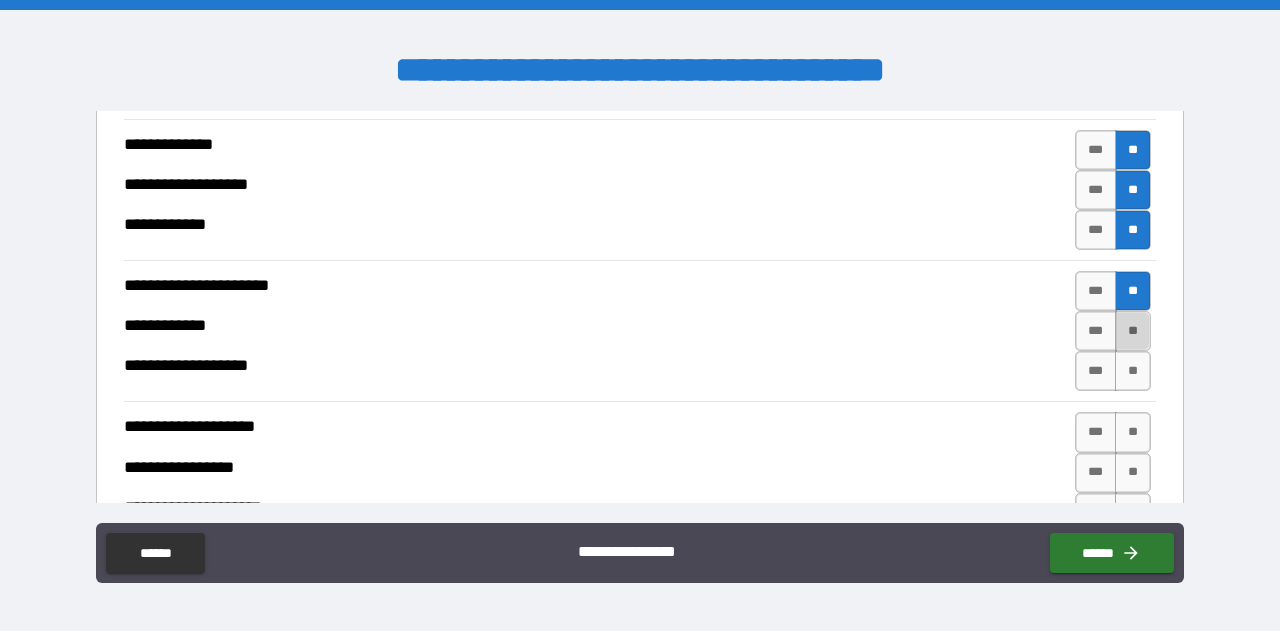 click on "**" at bounding box center (1133, 331) 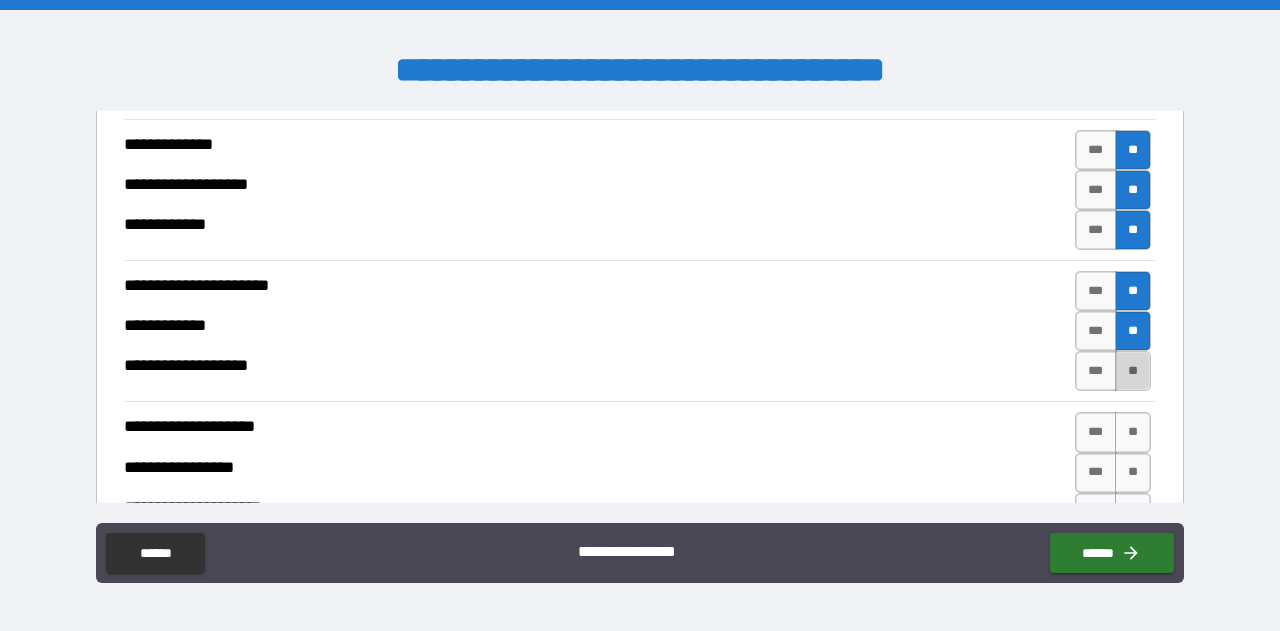 click on "**" at bounding box center [1133, 371] 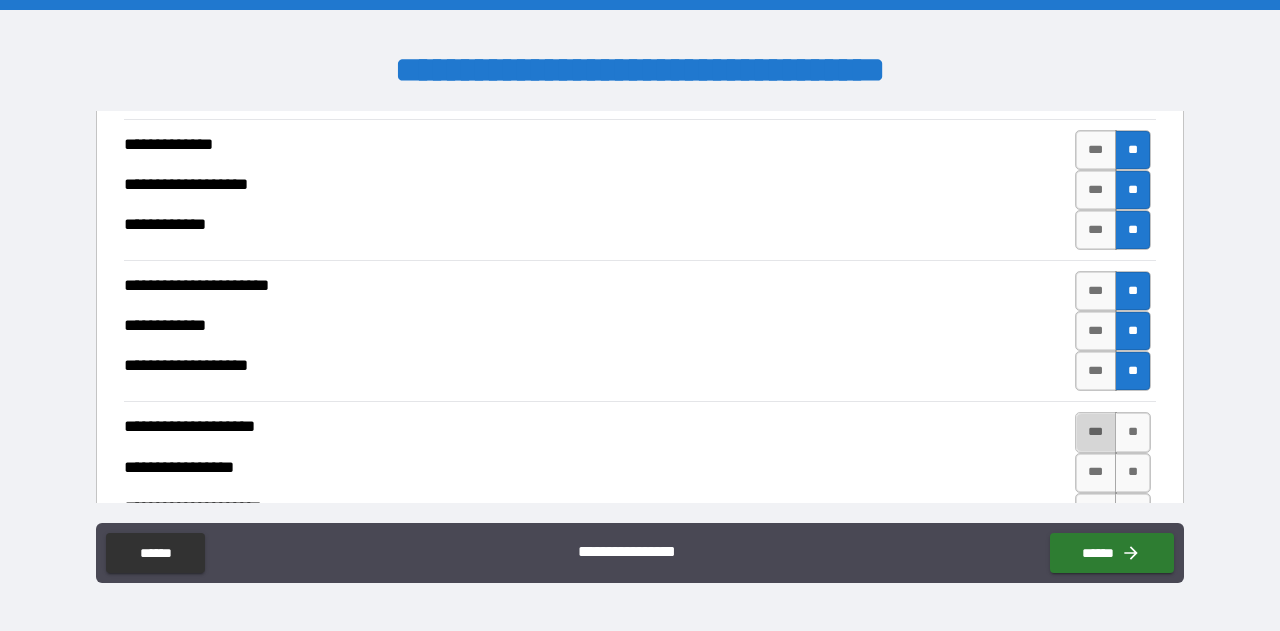 click on "***" at bounding box center [1096, 432] 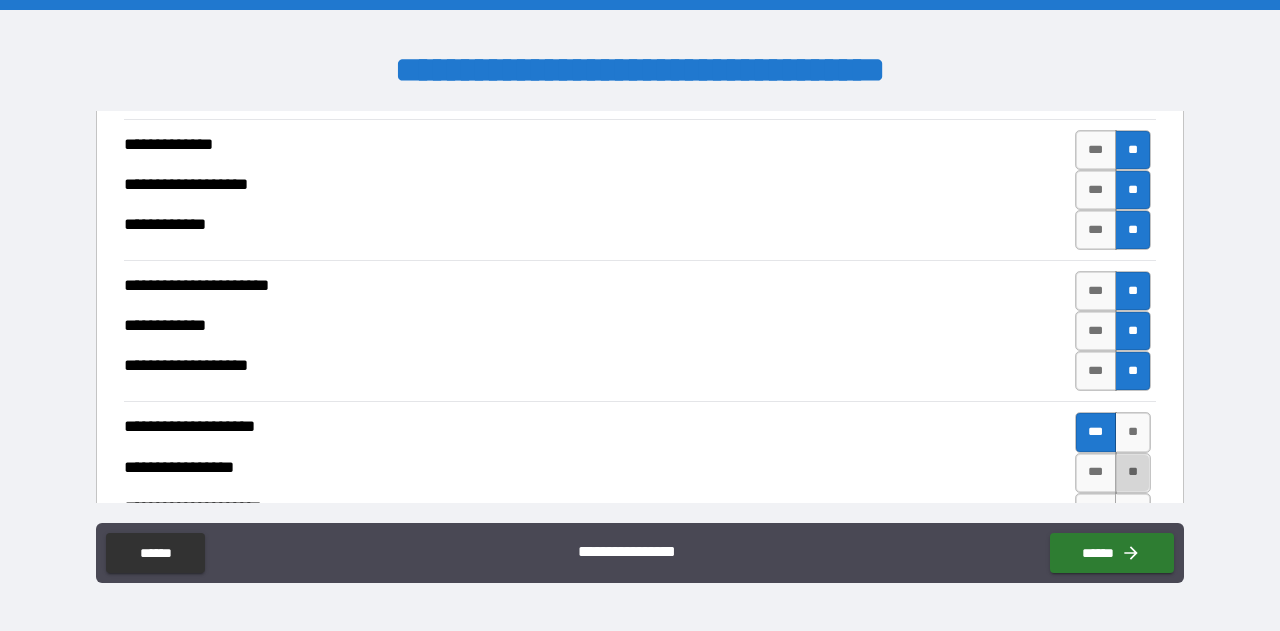 click on "**" at bounding box center (1133, 473) 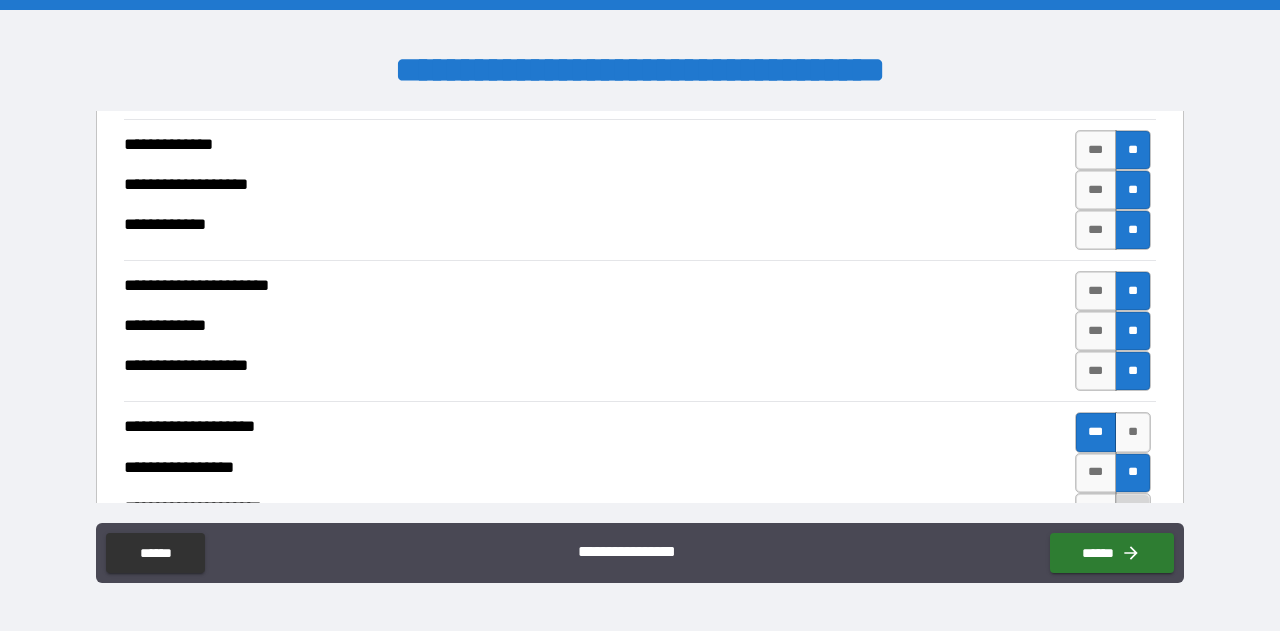 click on "**" at bounding box center [1133, 513] 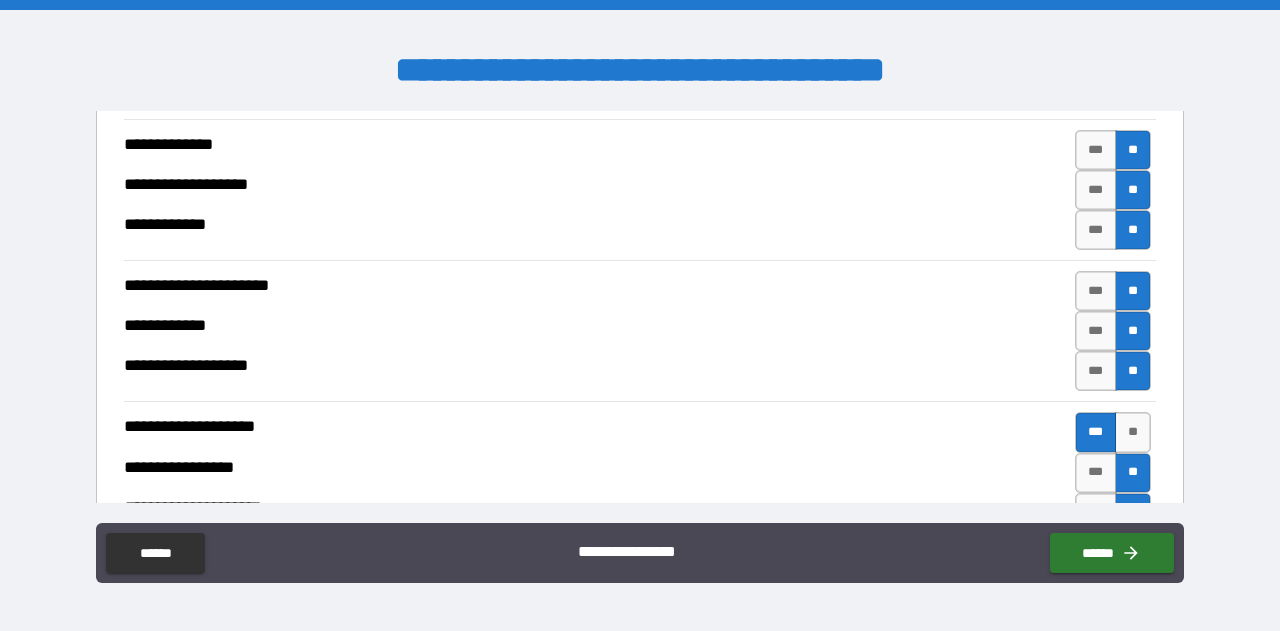 scroll, scrollTop: 5125, scrollLeft: 0, axis: vertical 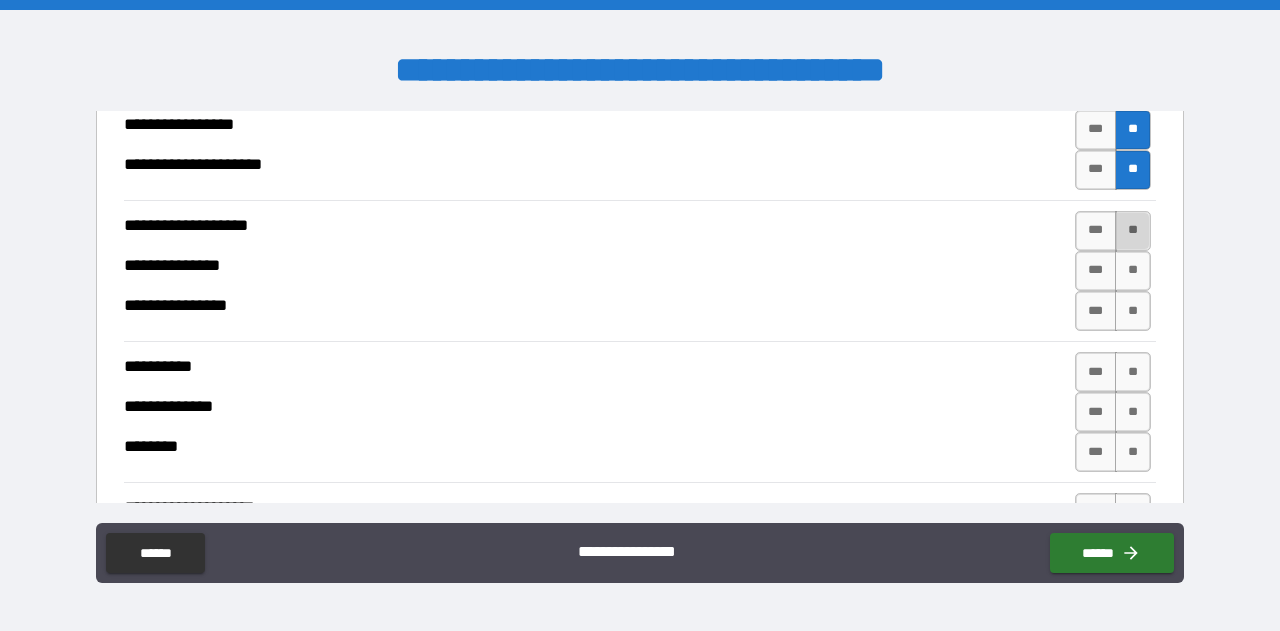 click on "**" at bounding box center (1133, 231) 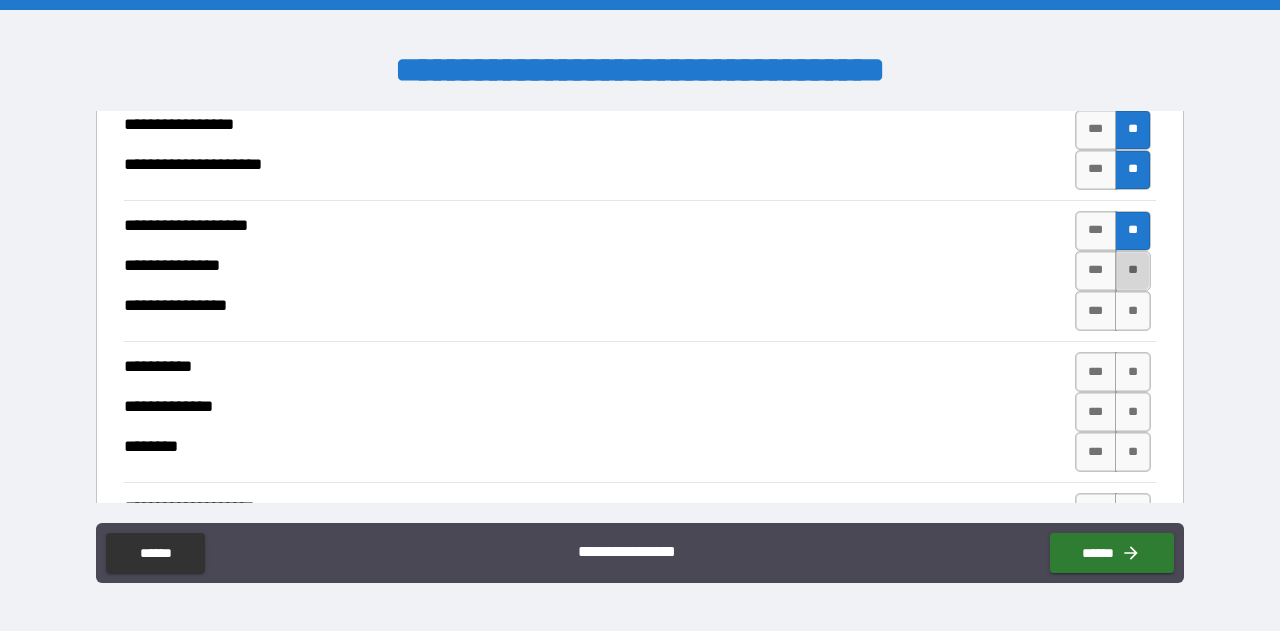 click on "**" at bounding box center (1133, 271) 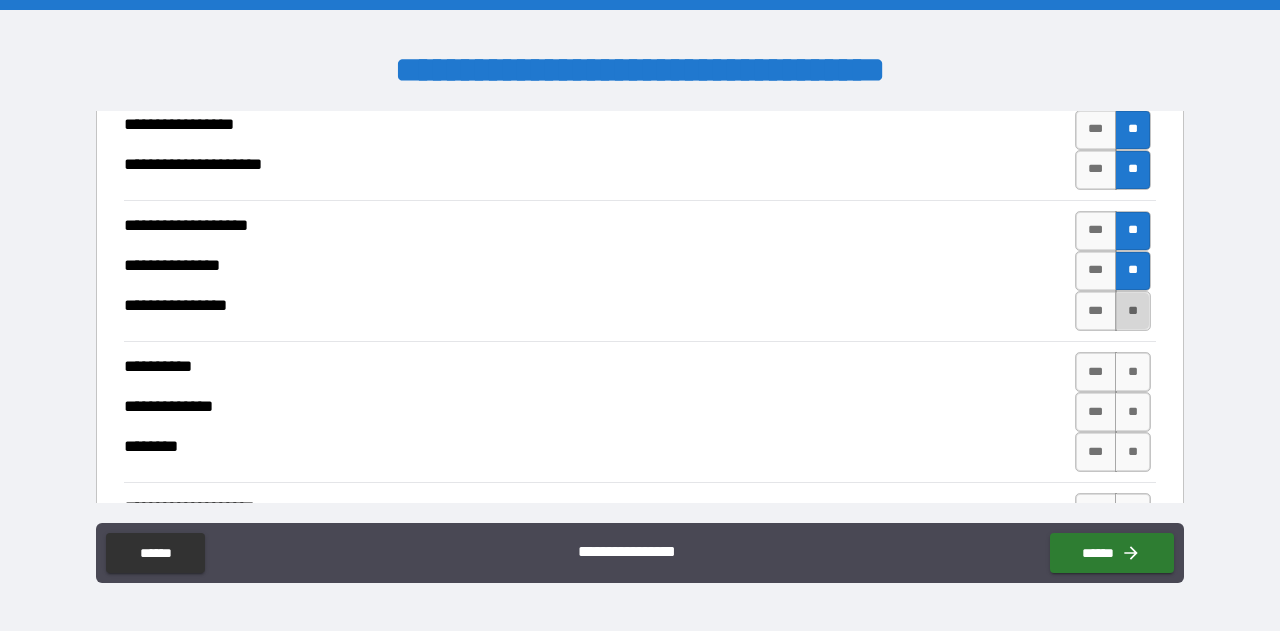 click on "**" at bounding box center (1133, 311) 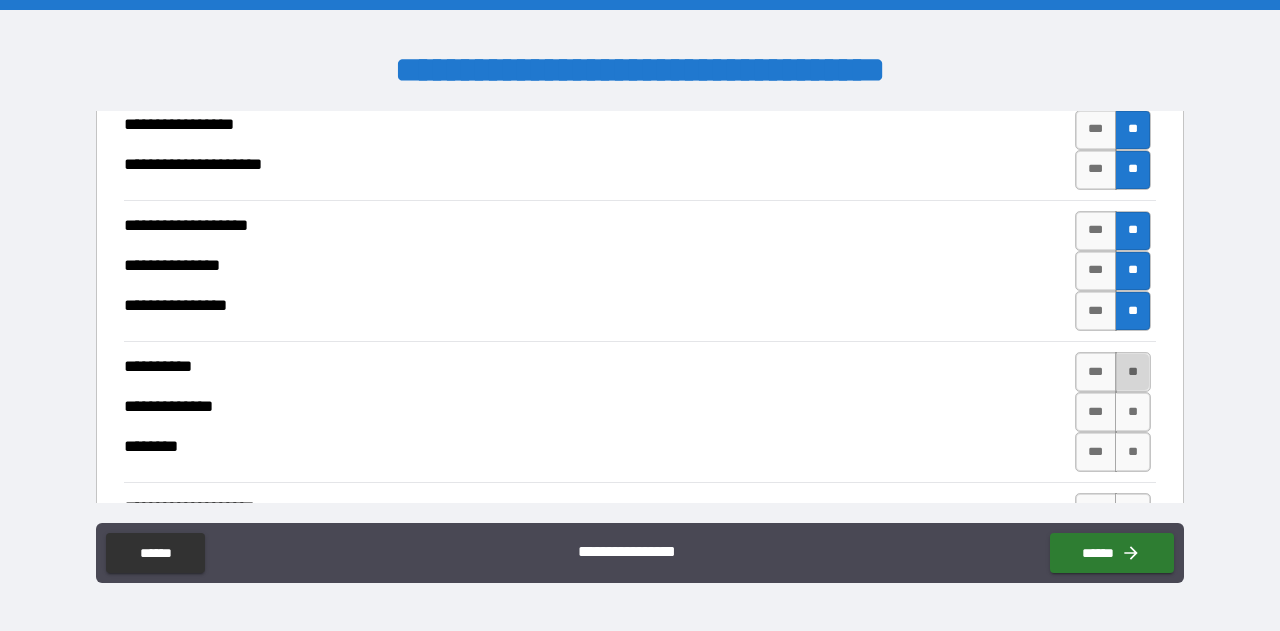 click on "**" at bounding box center (1133, 372) 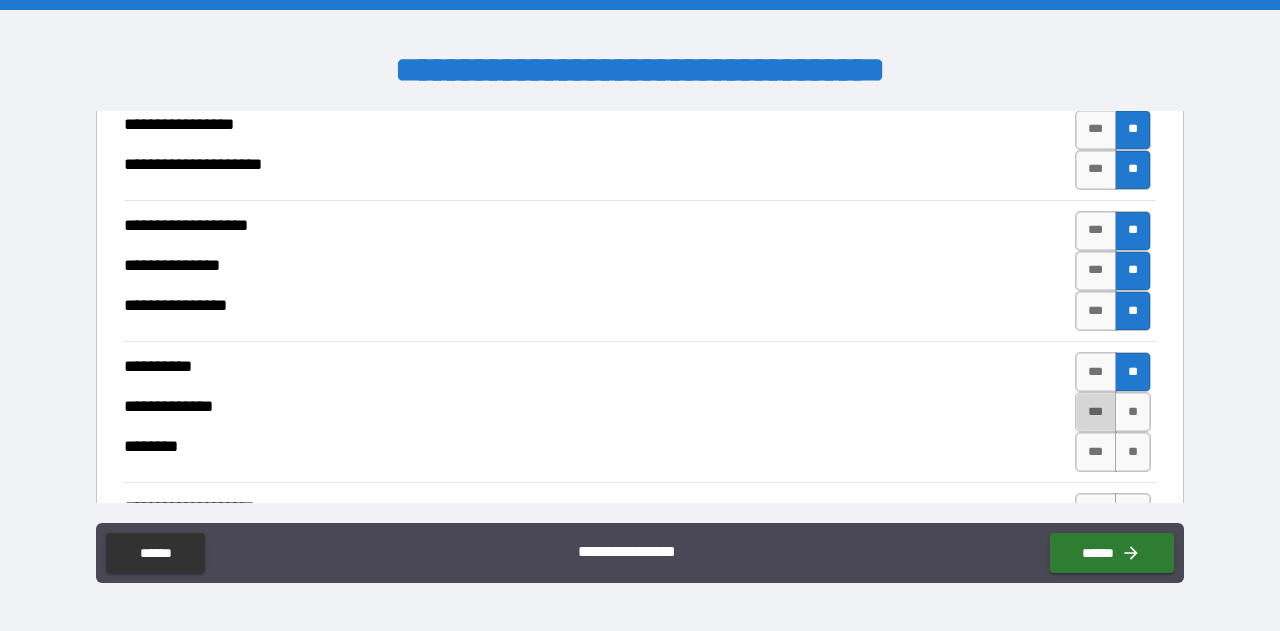 click on "***" at bounding box center (1096, 412) 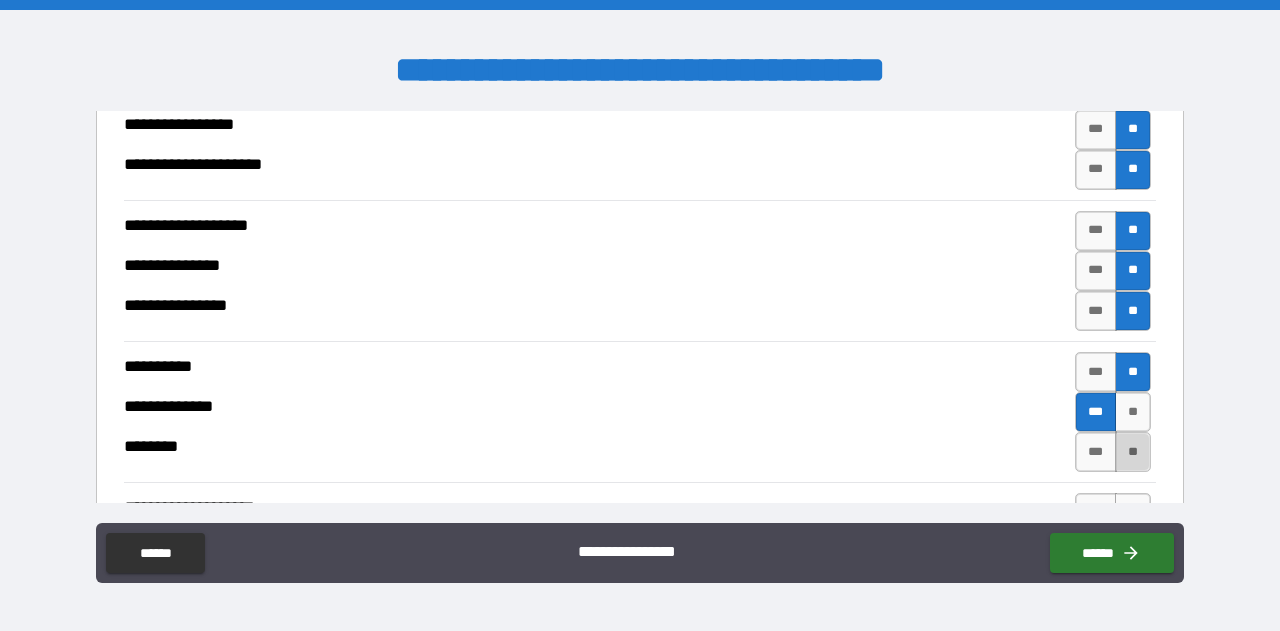 click on "**" at bounding box center [1133, 452] 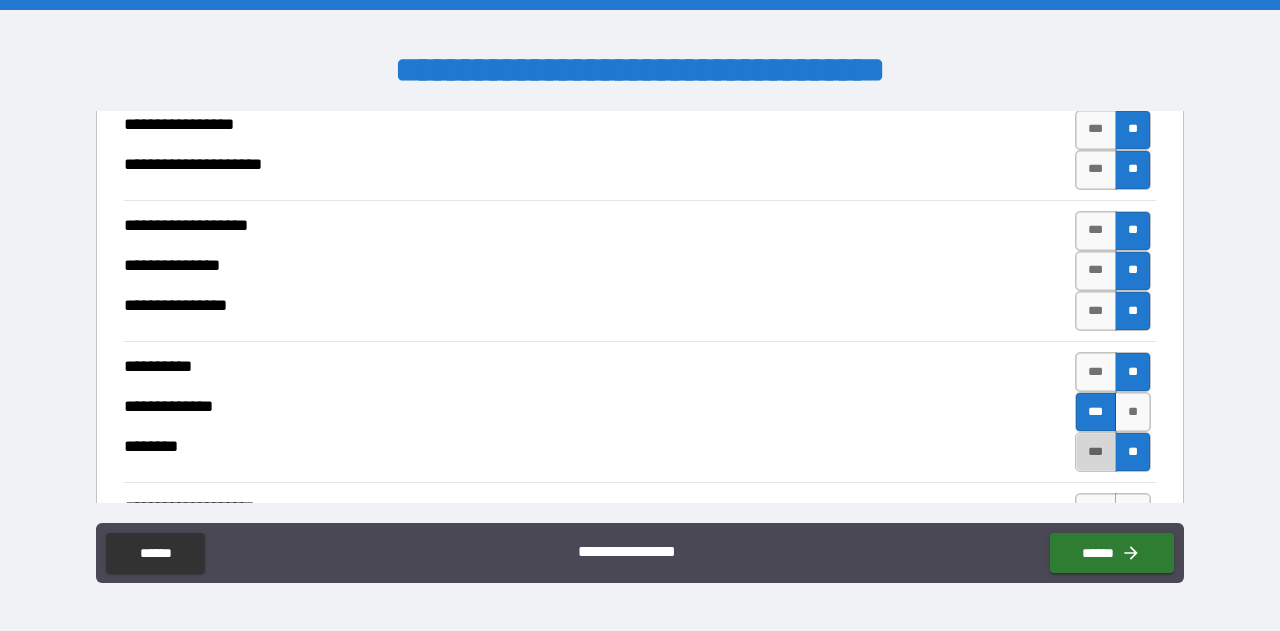 click on "***" at bounding box center [1096, 452] 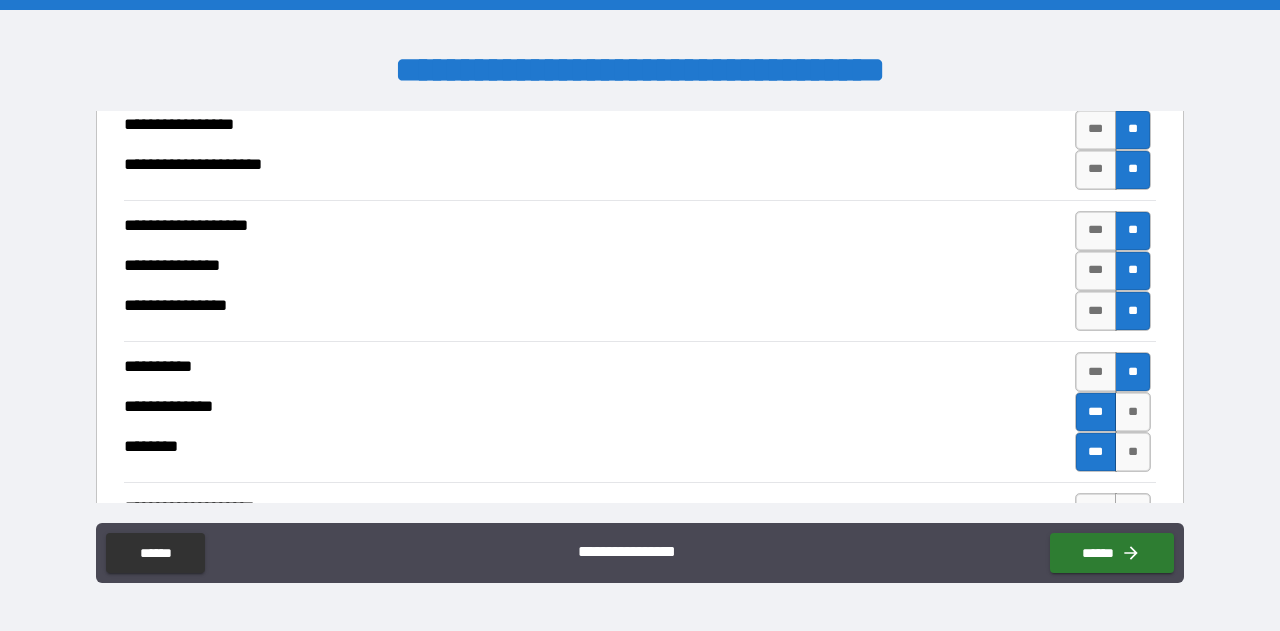 scroll, scrollTop: 5467, scrollLeft: 0, axis: vertical 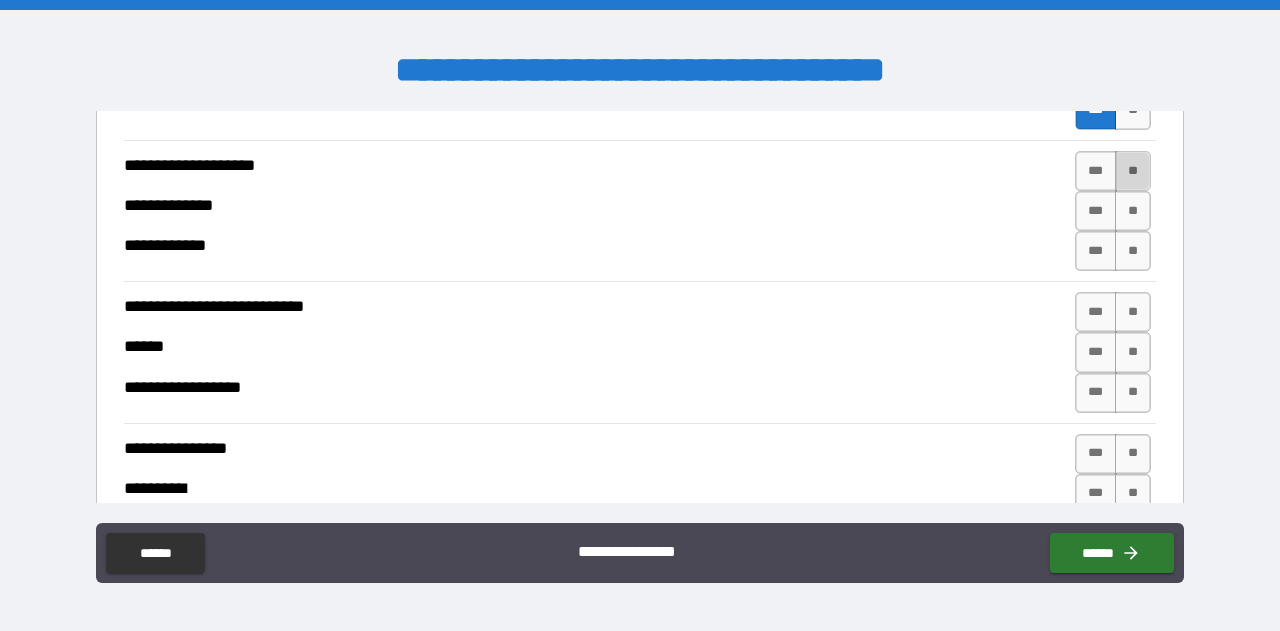 click on "**" at bounding box center (1133, 171) 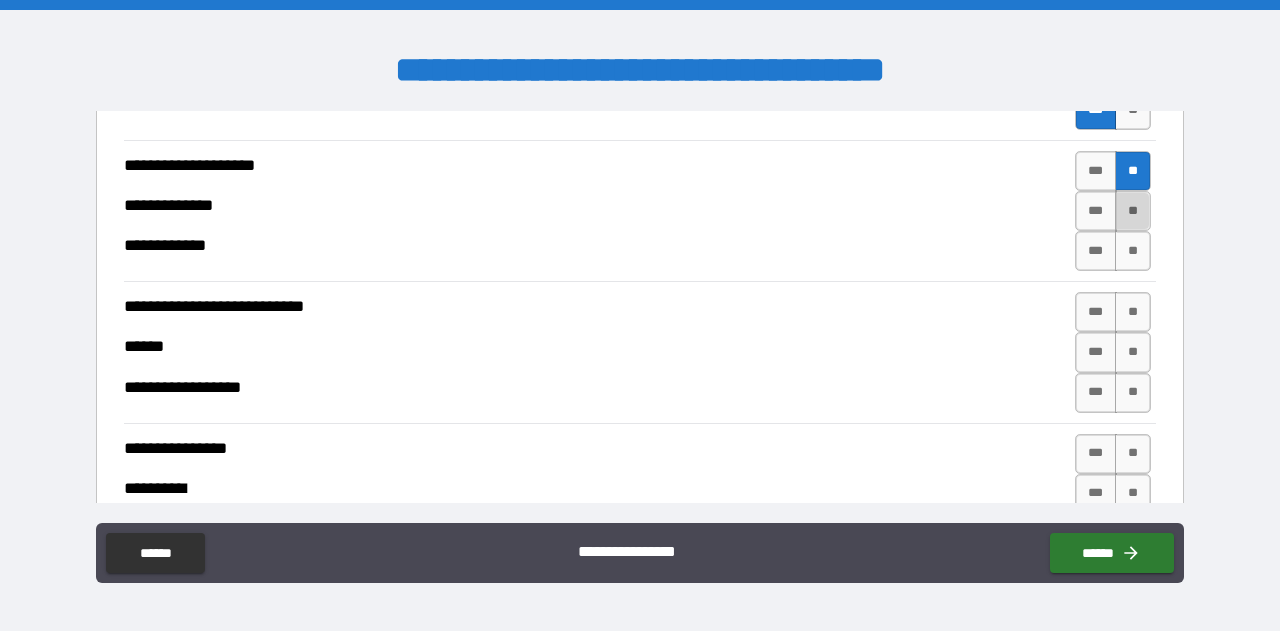 click on "**" at bounding box center (1133, 211) 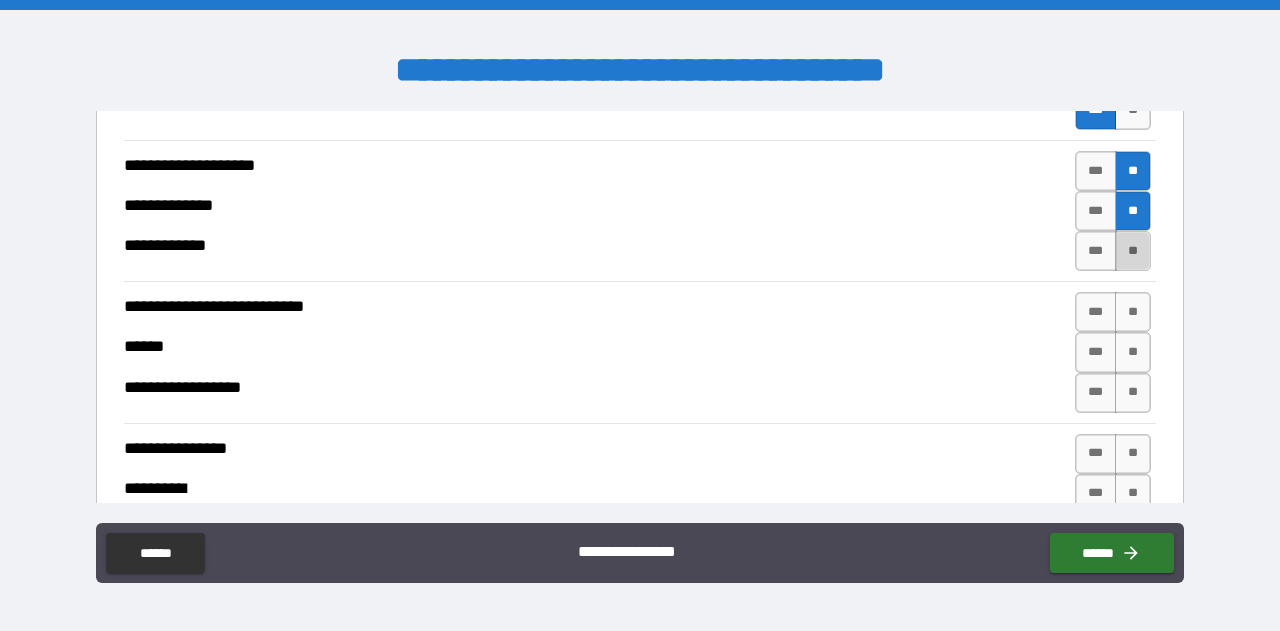 click on "**" at bounding box center (1133, 251) 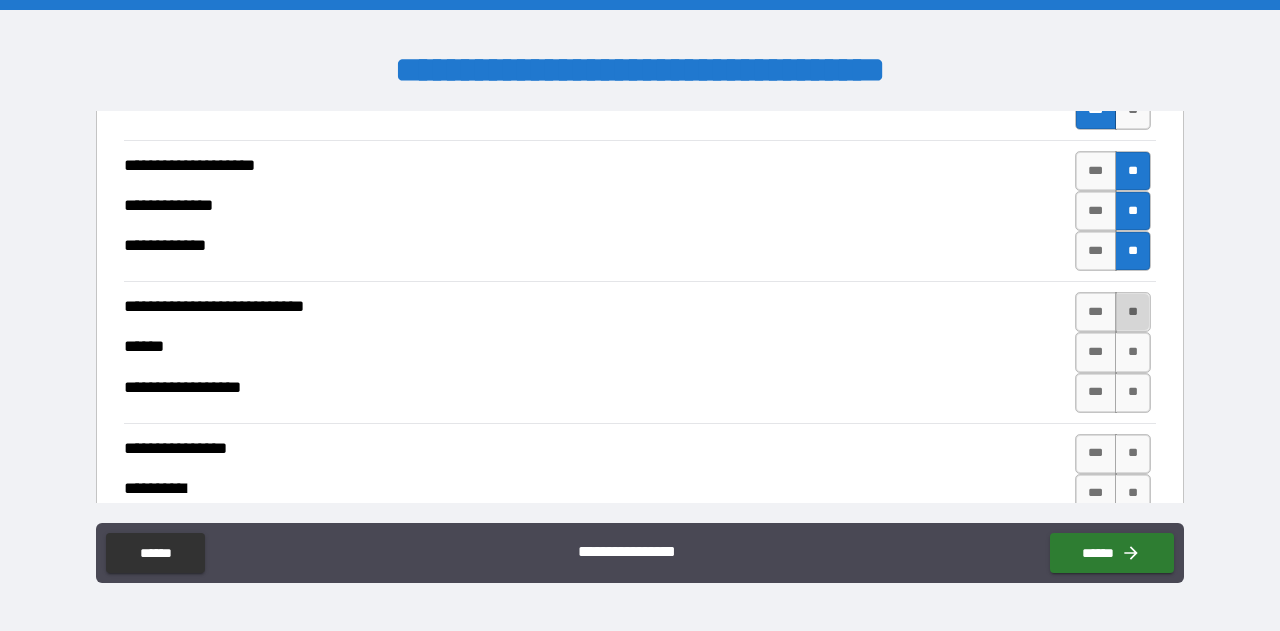 click on "**" at bounding box center (1133, 312) 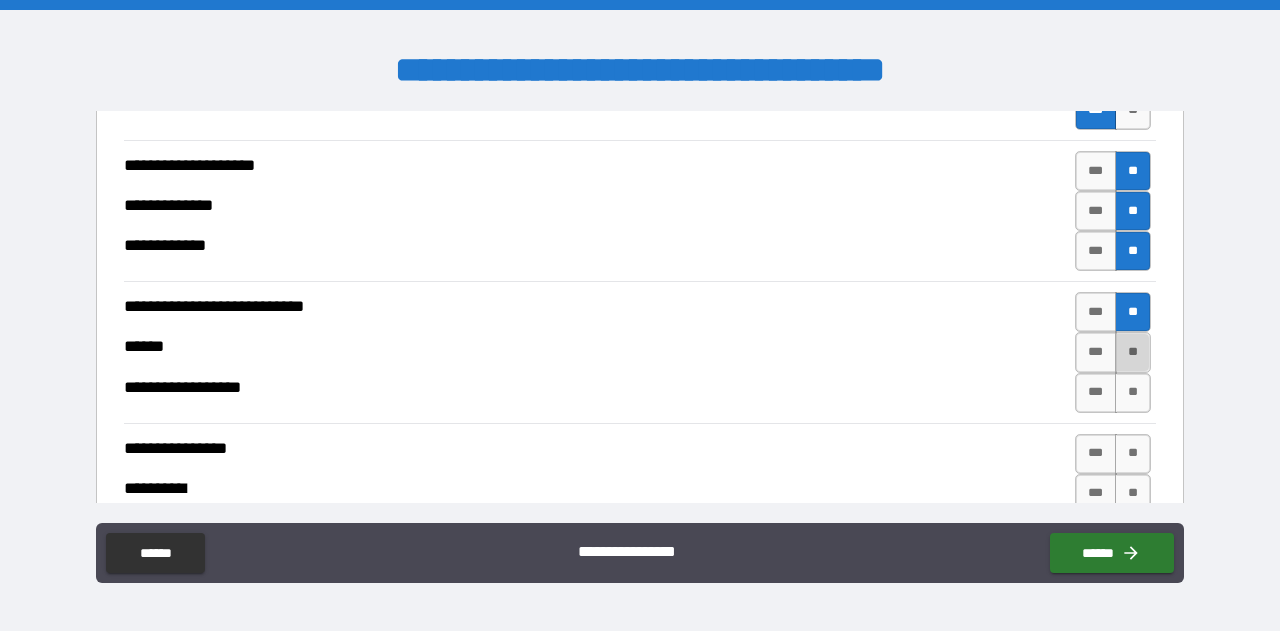 click on "**" at bounding box center (1133, 352) 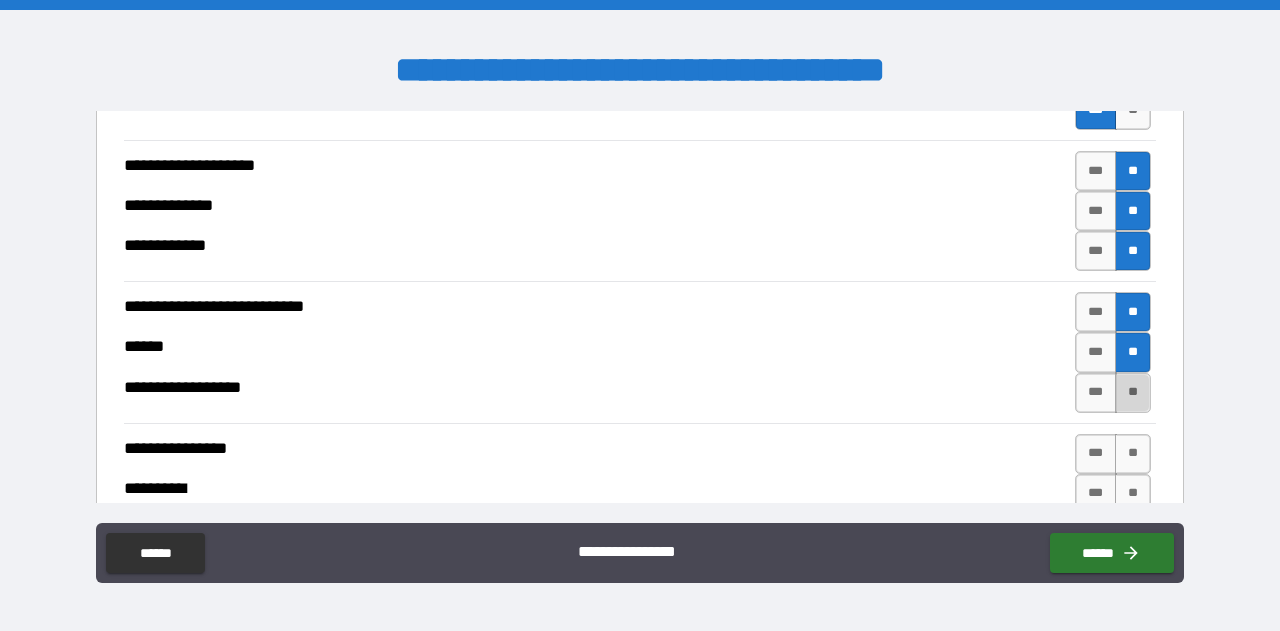 click on "**" at bounding box center (1133, 393) 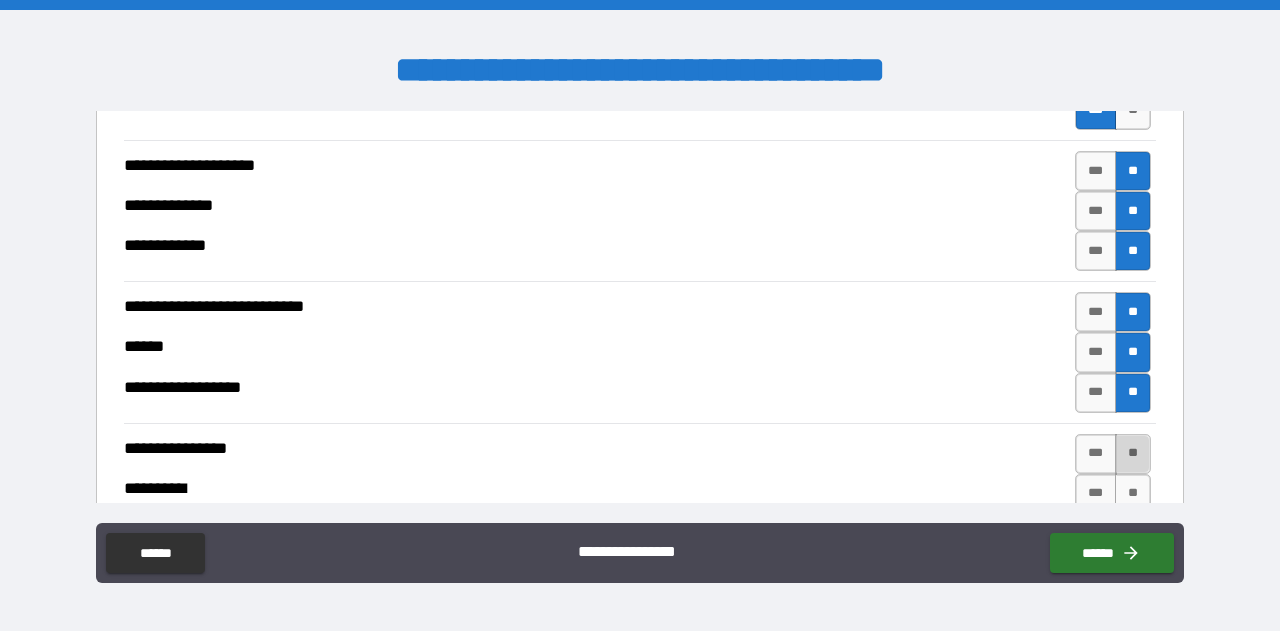 click on "**" at bounding box center (1133, 454) 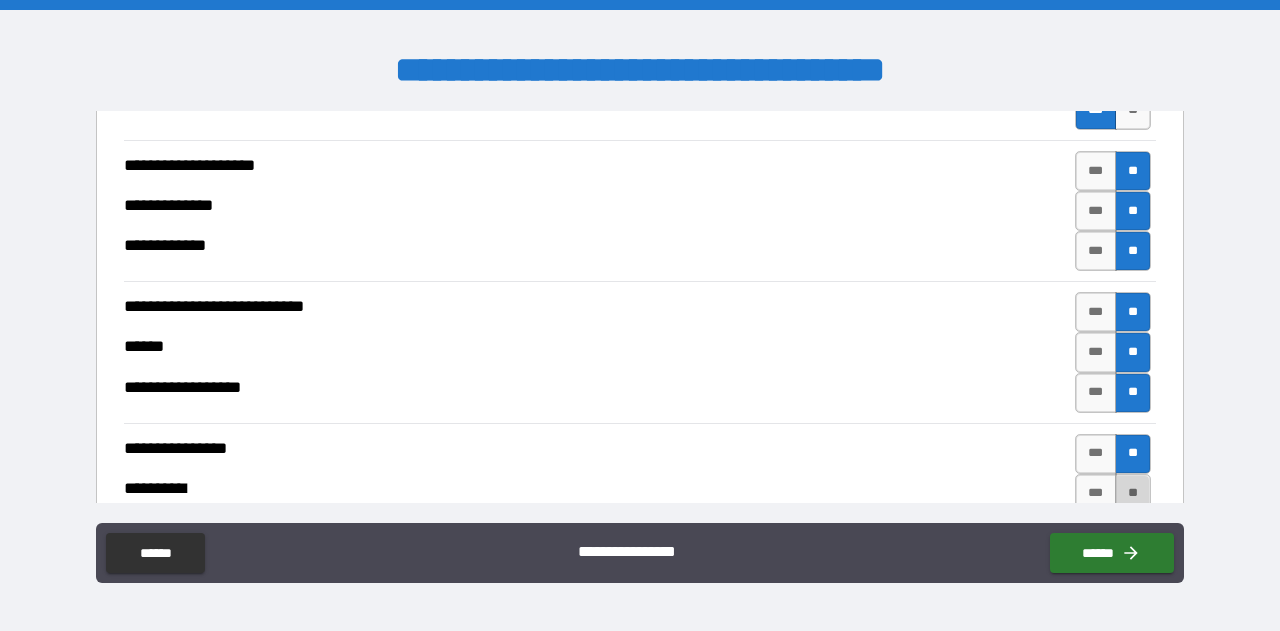 click on "**" at bounding box center [1133, 494] 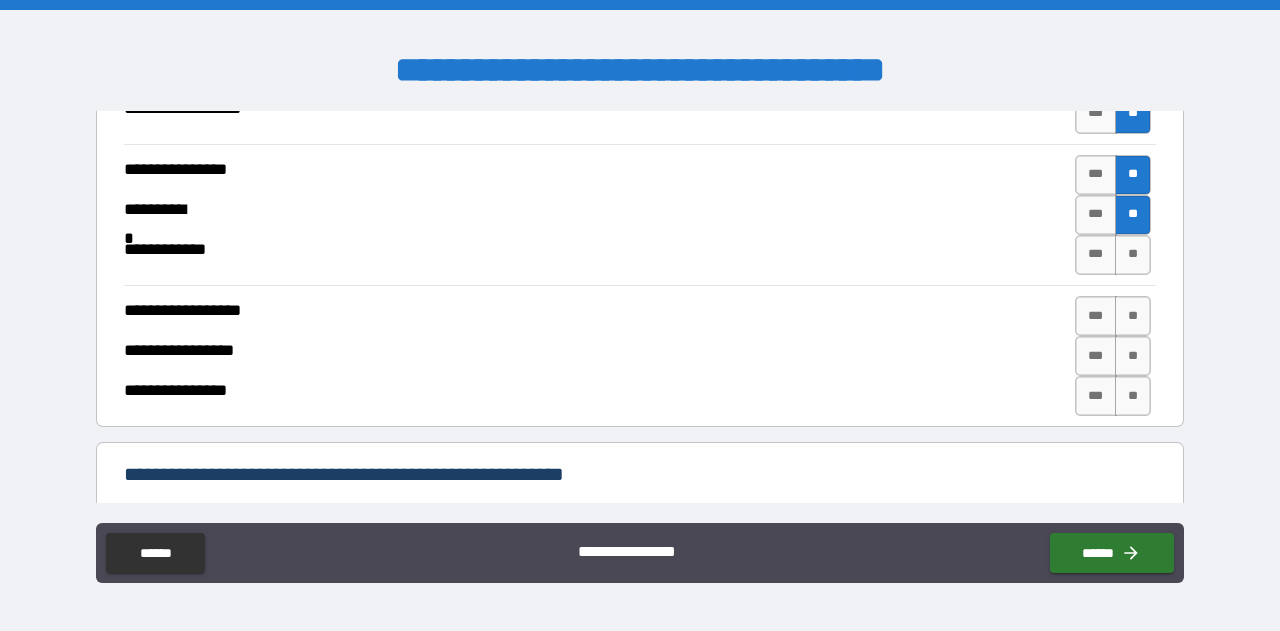 scroll, scrollTop: 5758, scrollLeft: 0, axis: vertical 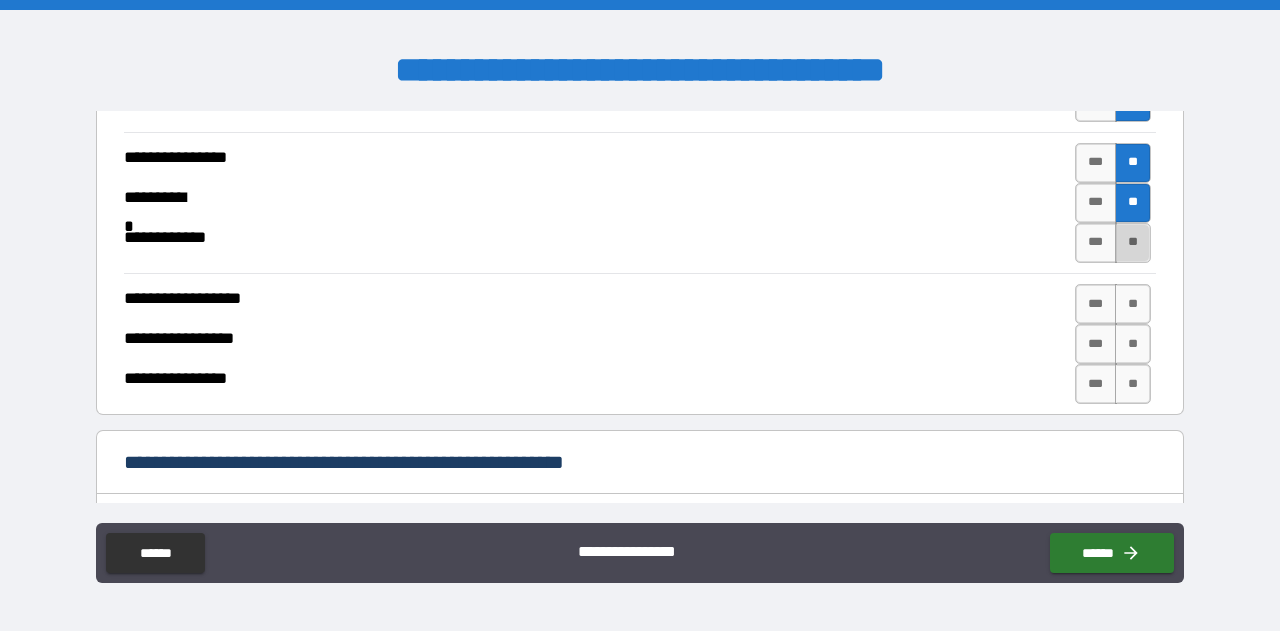 click on "**" at bounding box center (1133, 243) 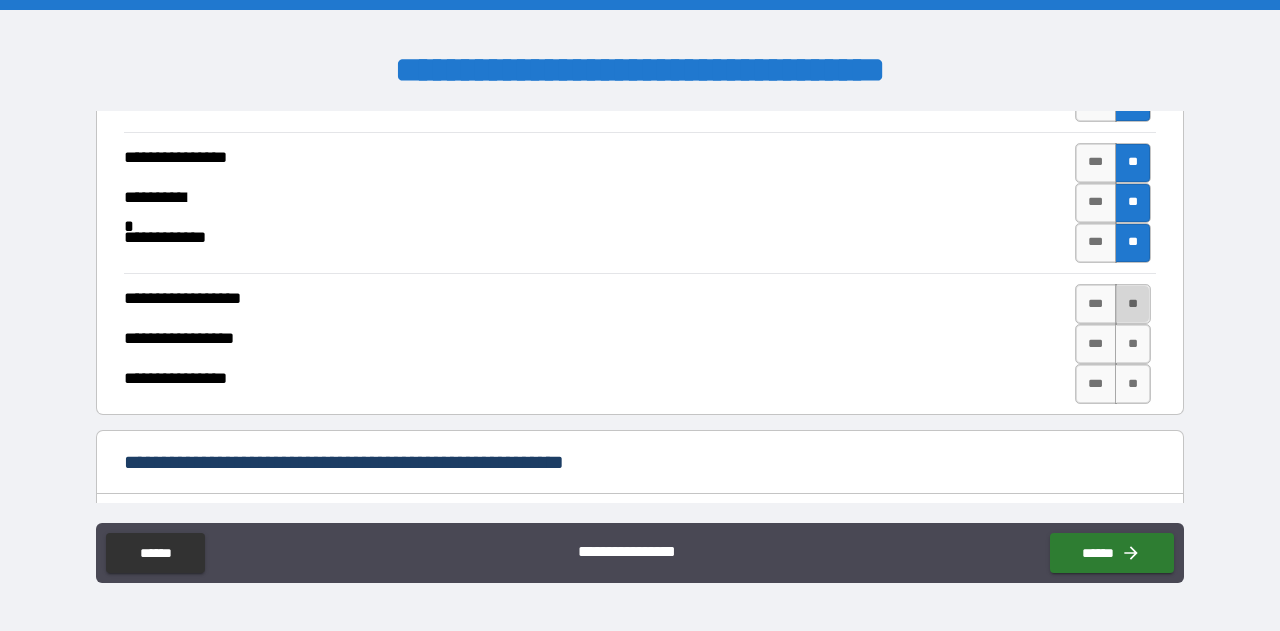 click on "**" at bounding box center [1133, 304] 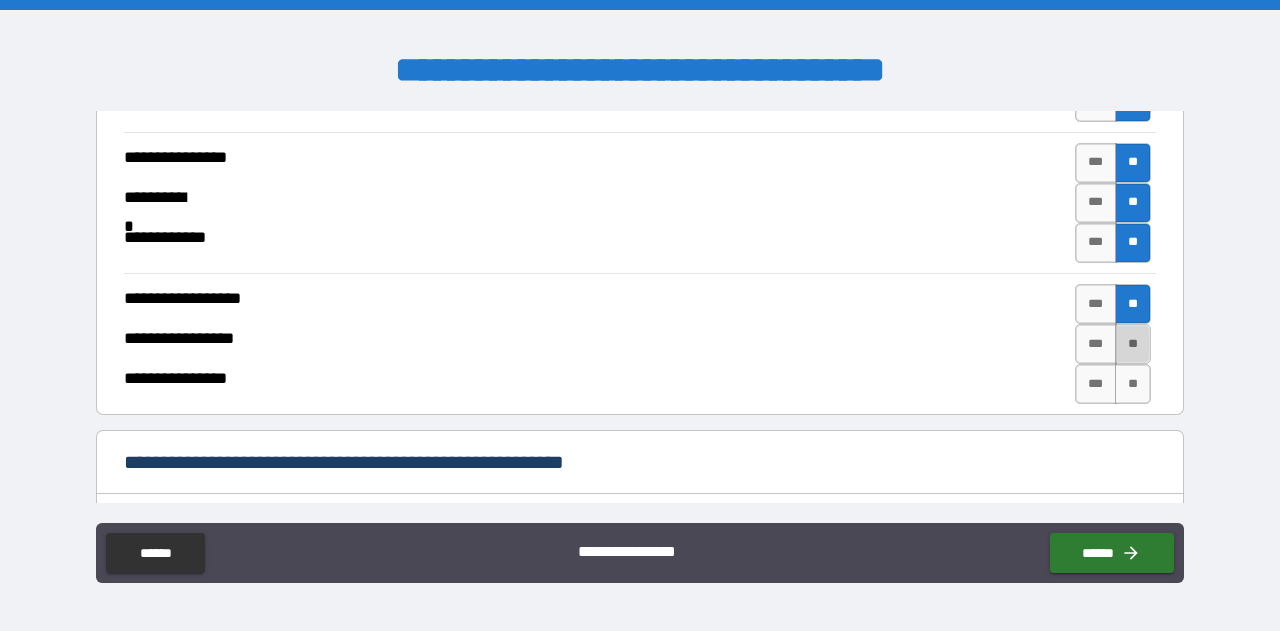 click on "**" at bounding box center (1133, 344) 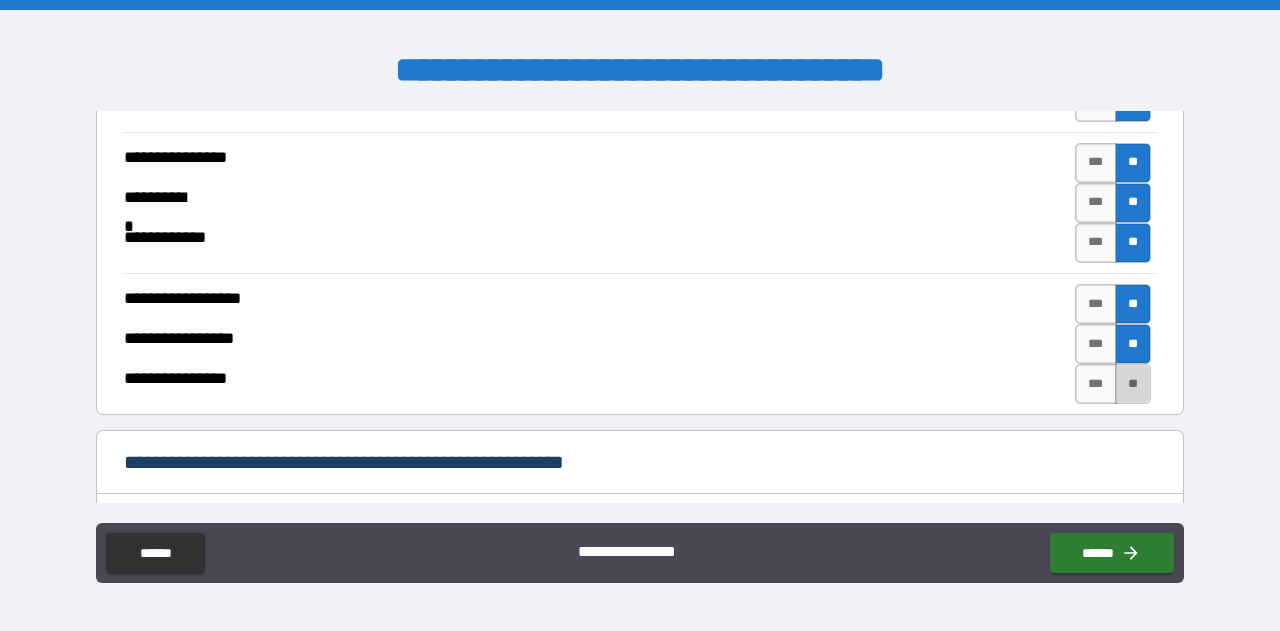 click on "**" at bounding box center (1133, 384) 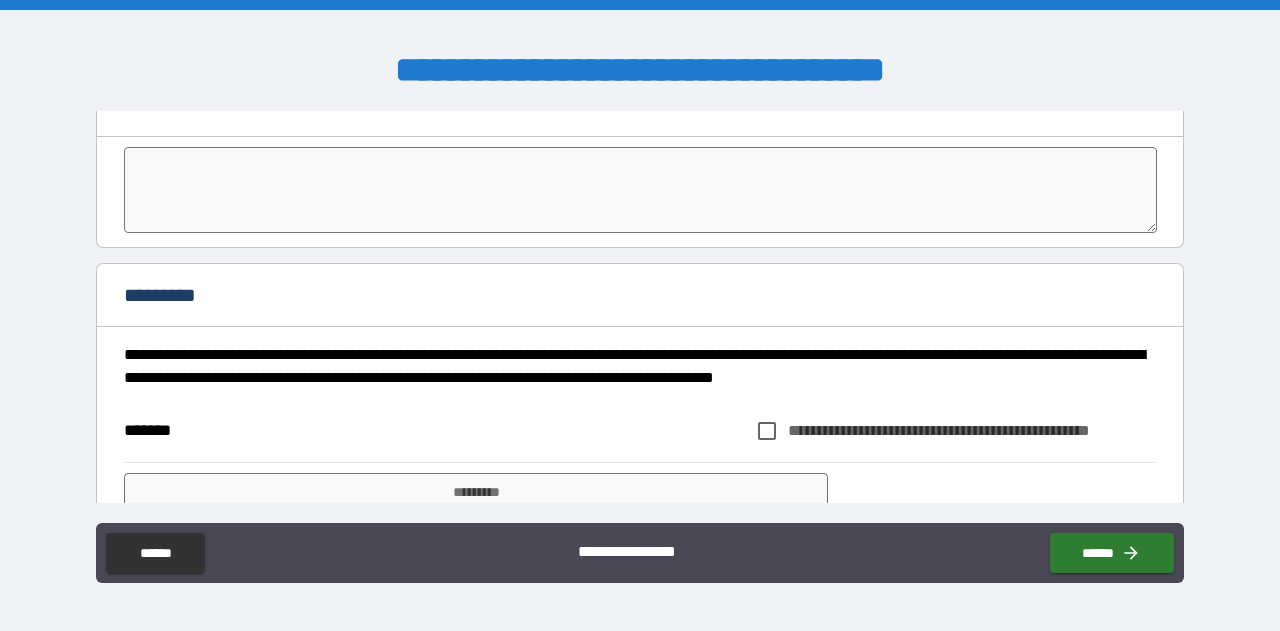 scroll, scrollTop: 6318, scrollLeft: 0, axis: vertical 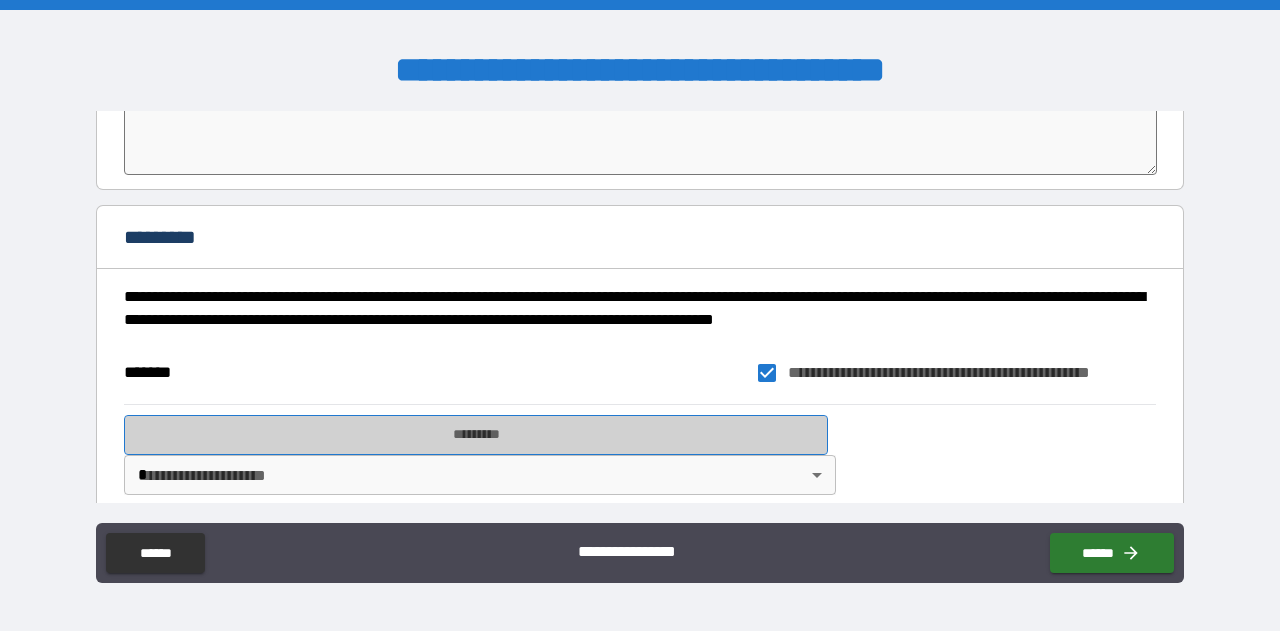 click on "*********" at bounding box center [476, 435] 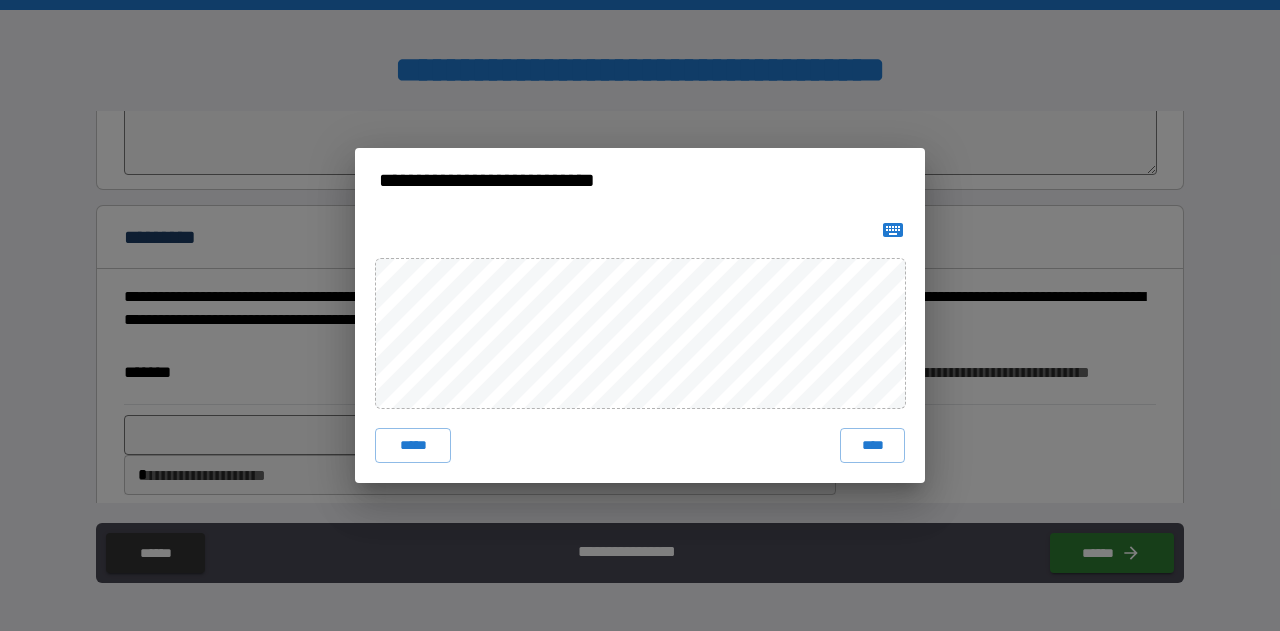 click at bounding box center (640, 230) 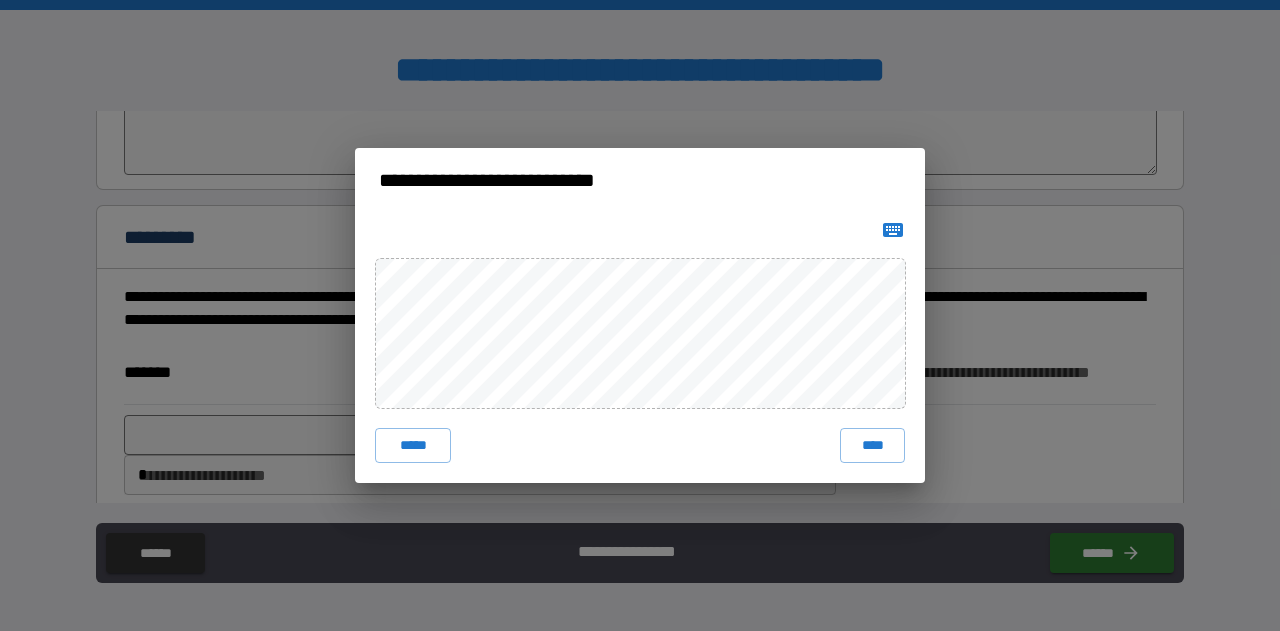 click on "**********" at bounding box center [640, 180] 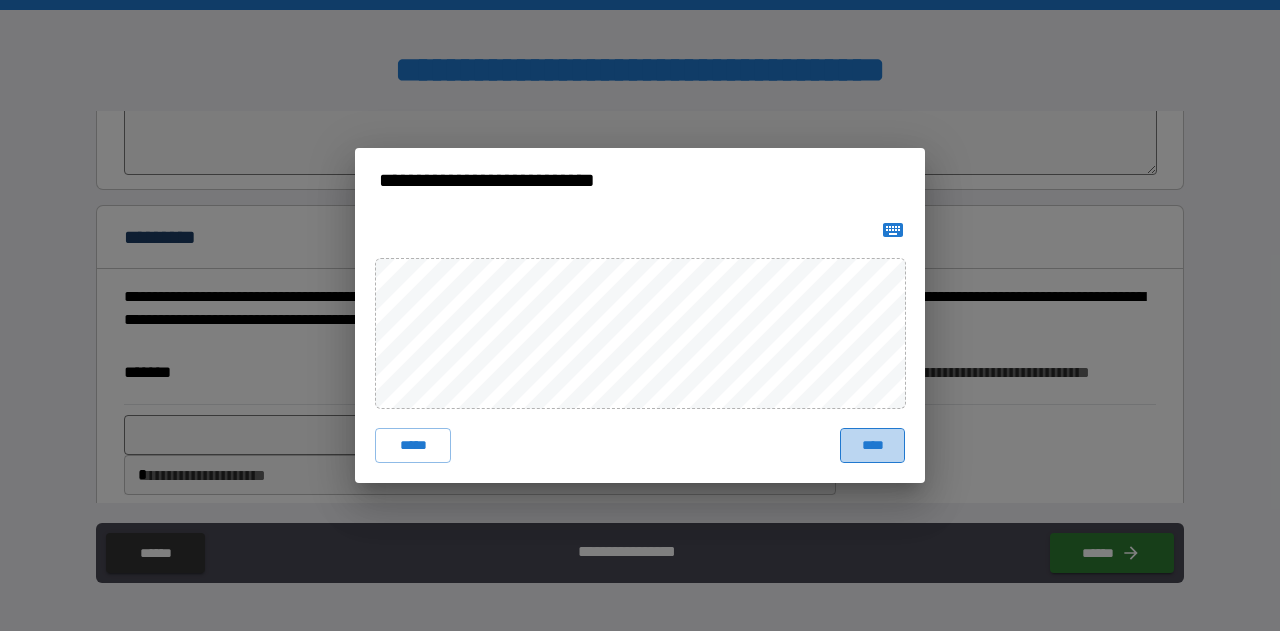 click on "****" at bounding box center (872, 446) 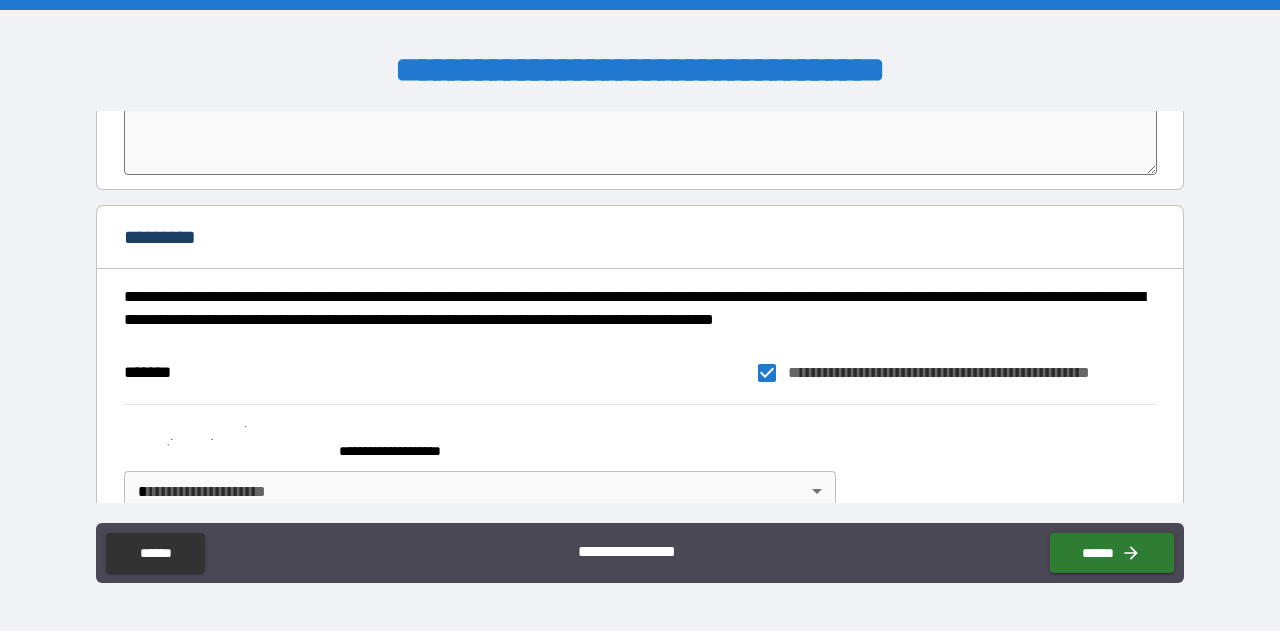 scroll, scrollTop: 6334, scrollLeft: 0, axis: vertical 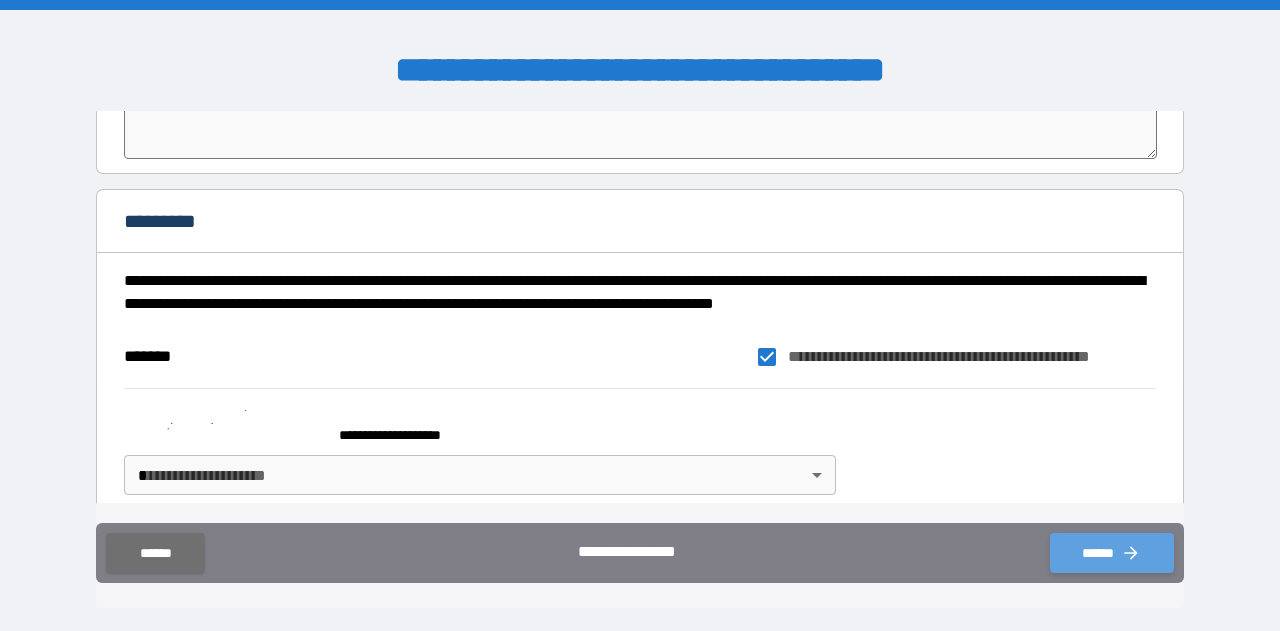 click 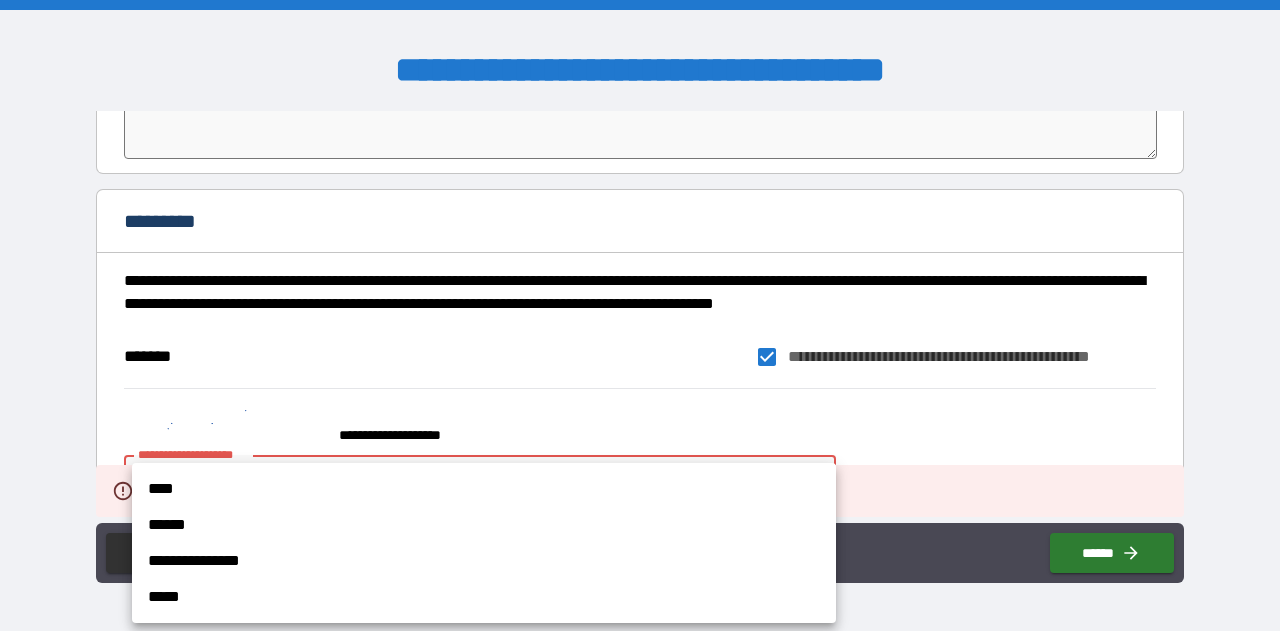 click on "**********" at bounding box center [640, 315] 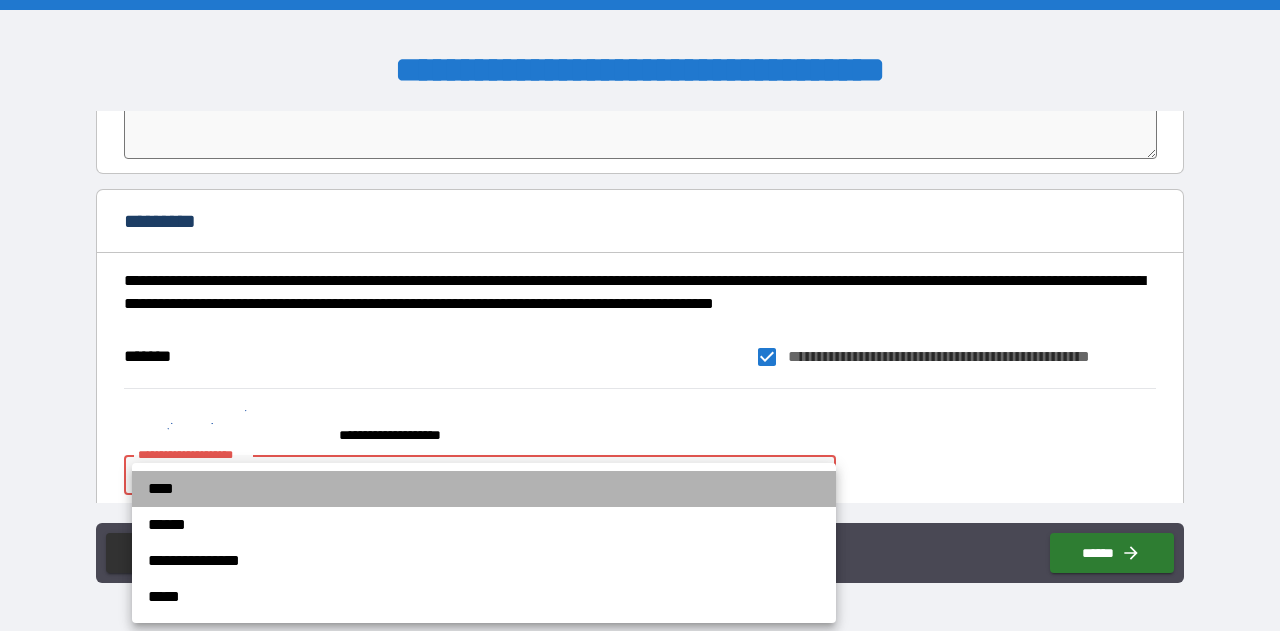 click on "****" at bounding box center [484, 489] 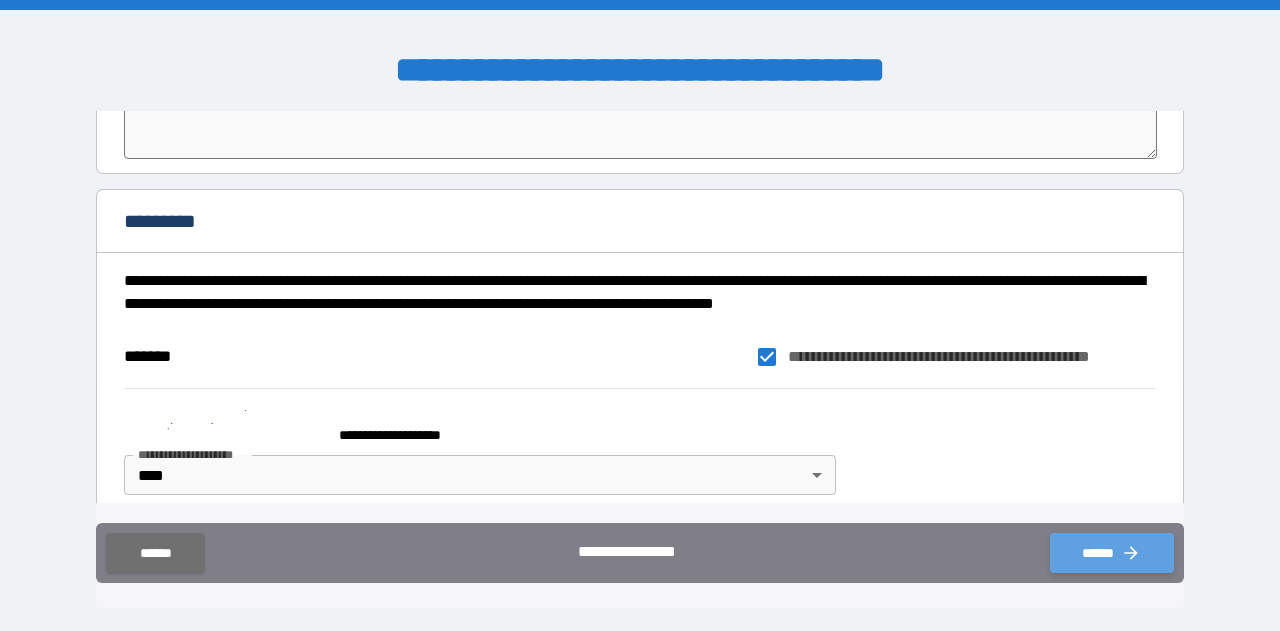 click on "******" at bounding box center (1112, 553) 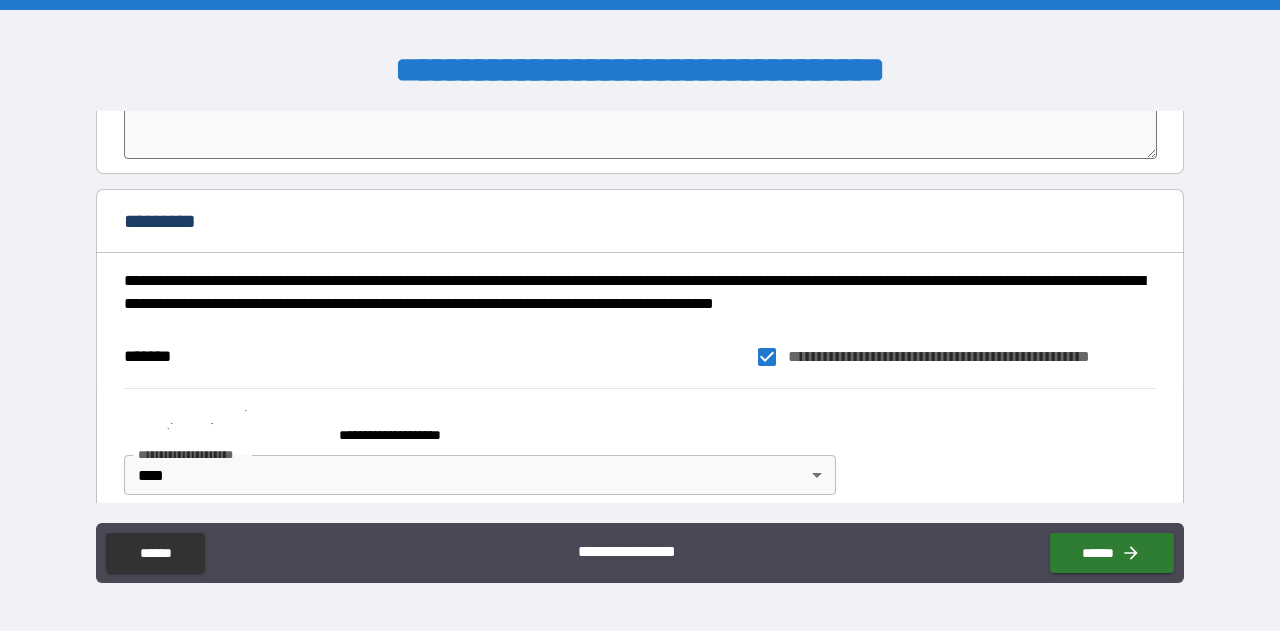 scroll, scrollTop: 5992, scrollLeft: 0, axis: vertical 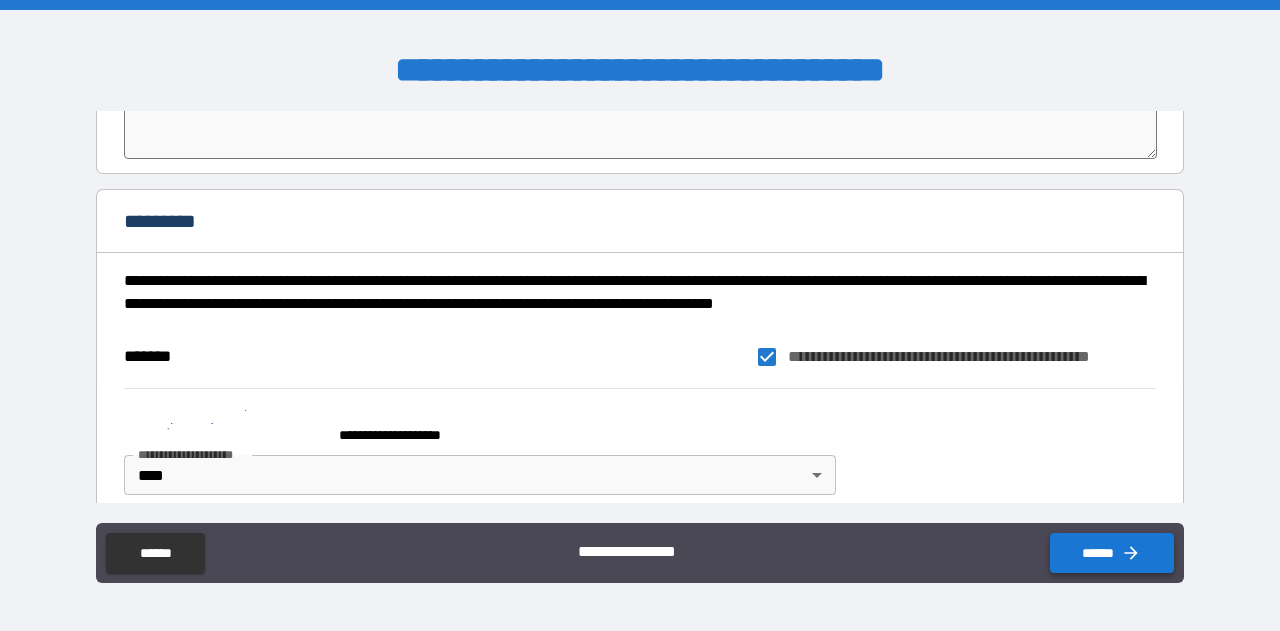 click 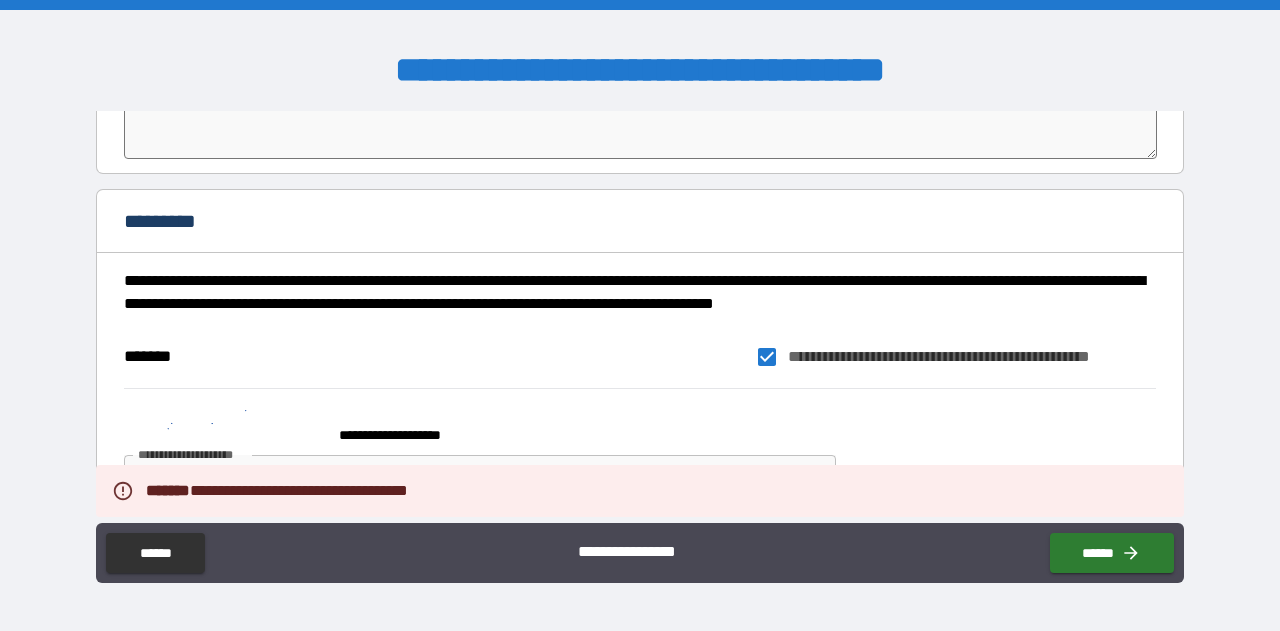 scroll, scrollTop: 5992, scrollLeft: 0, axis: vertical 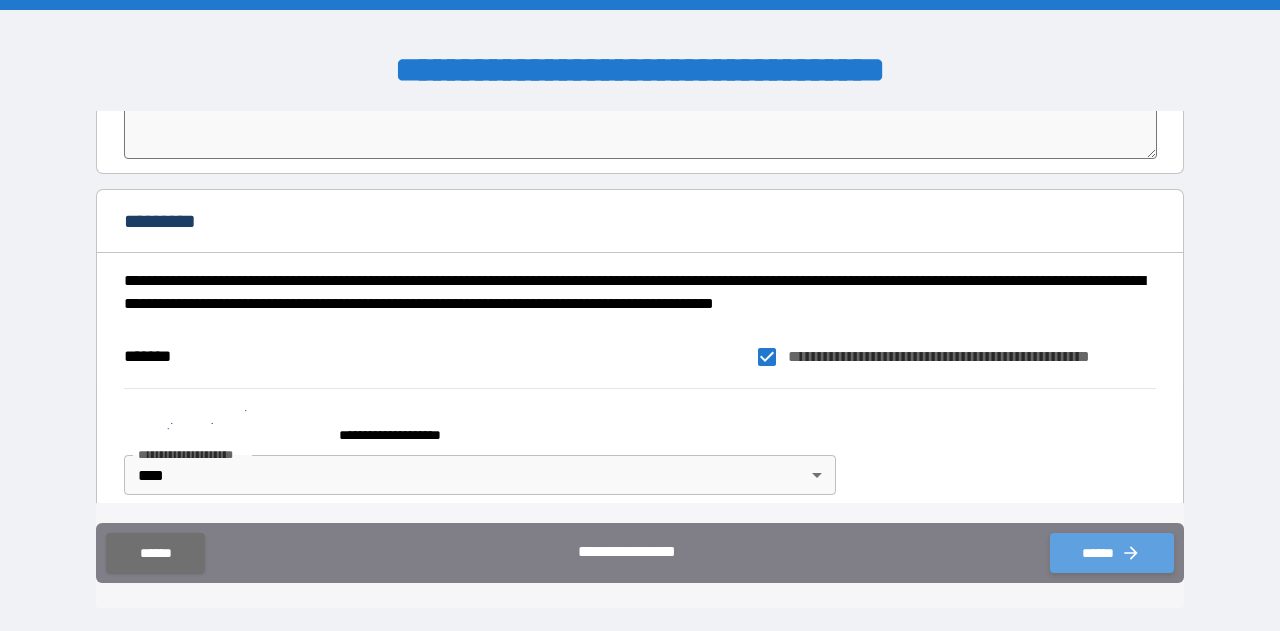 click 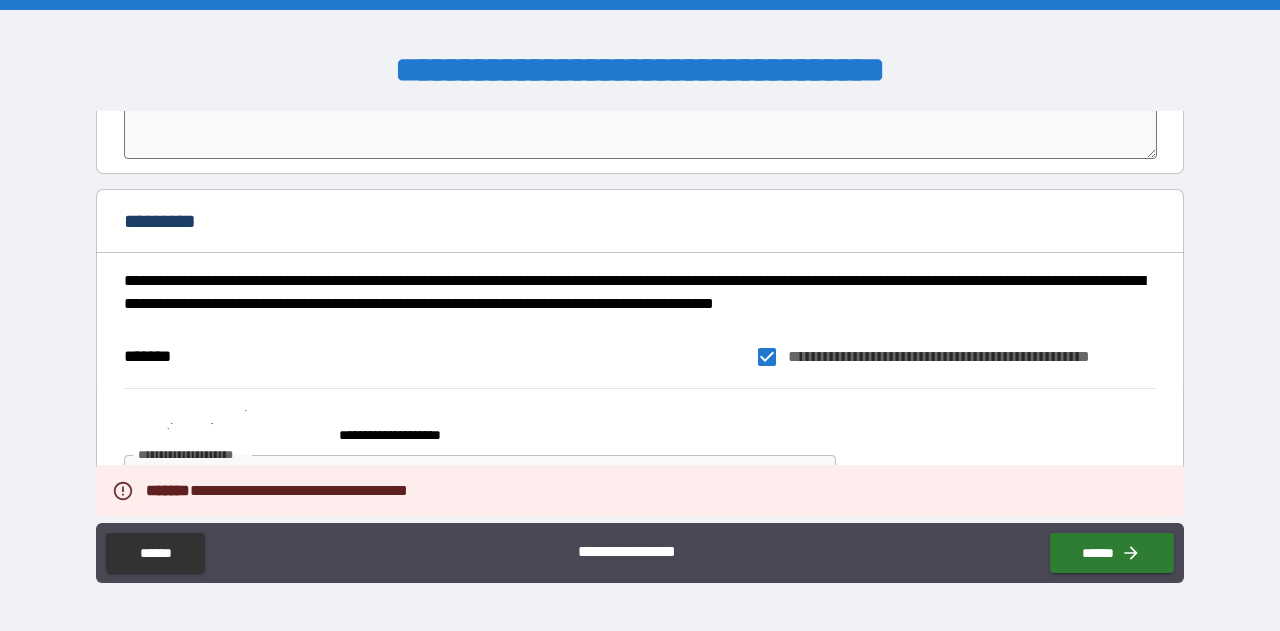 click on "**********" at bounding box center (640, 455) 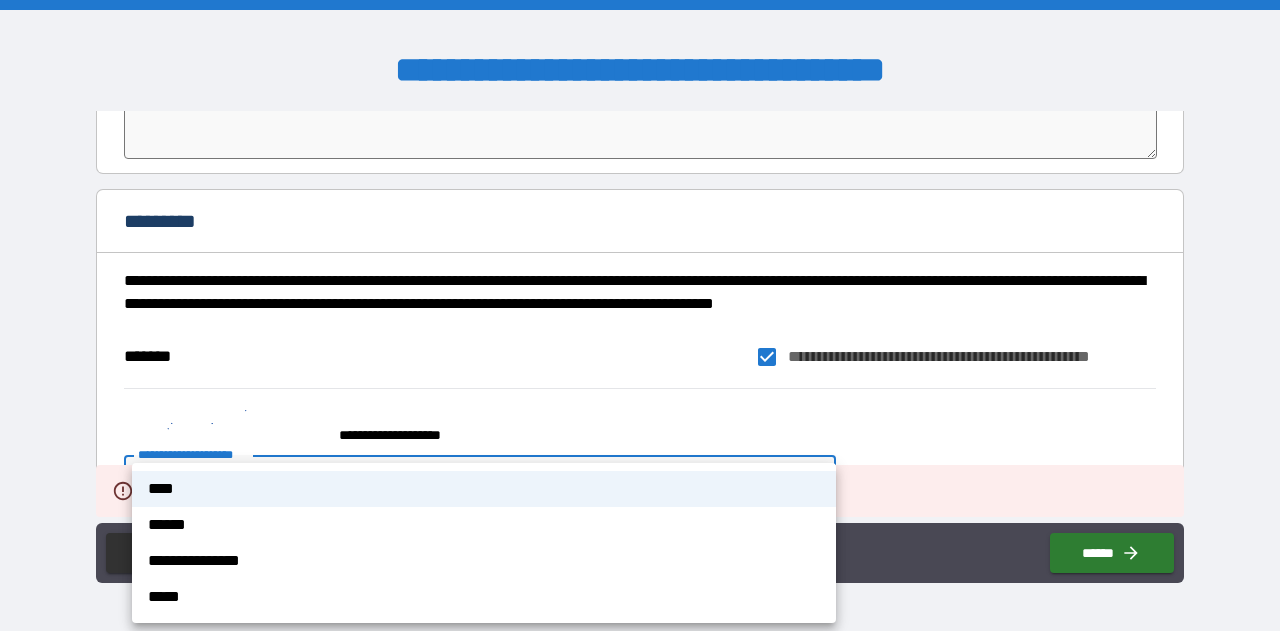 click on "**********" at bounding box center [640, 315] 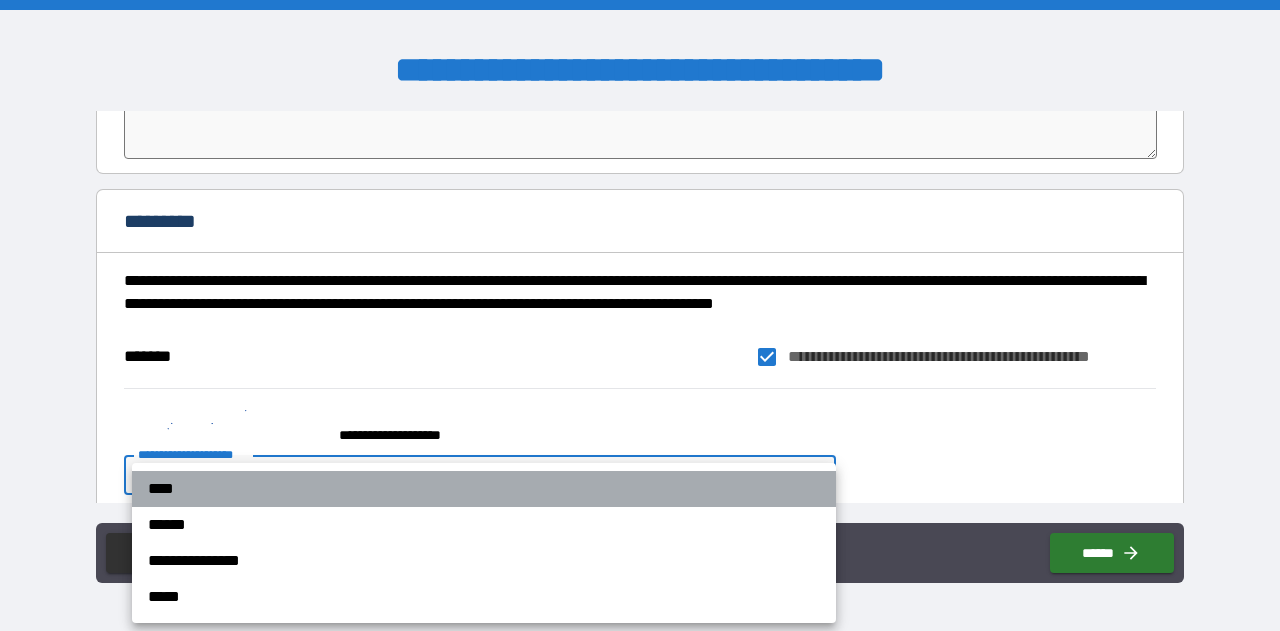 click on "****" at bounding box center [484, 489] 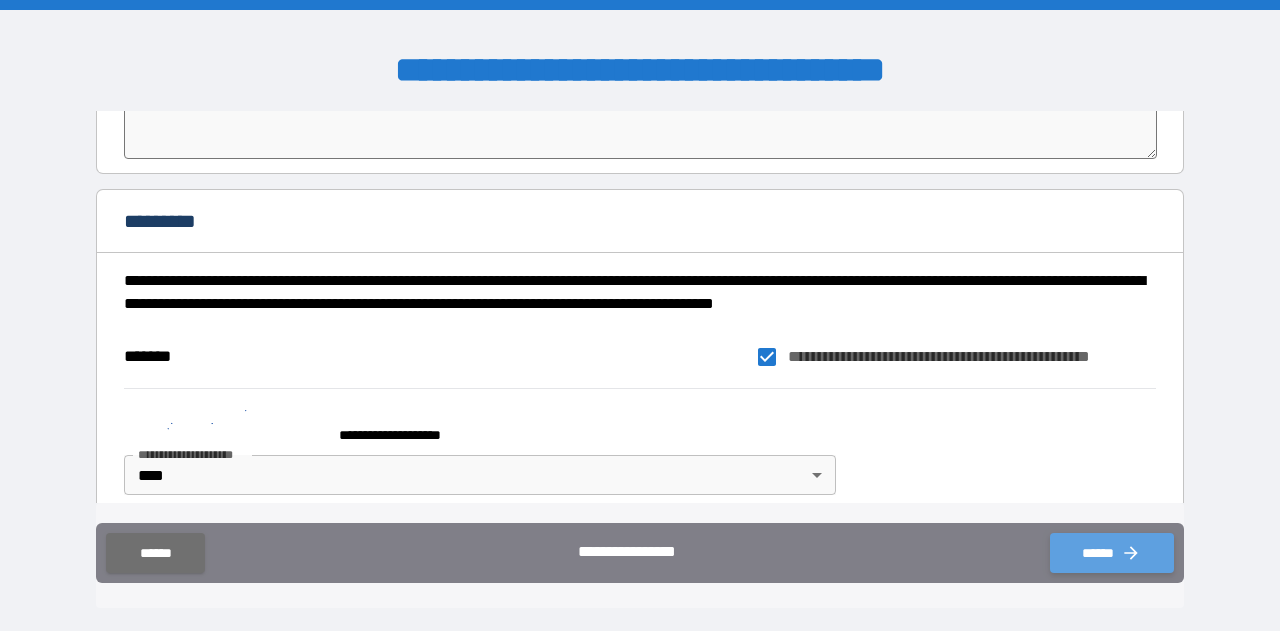 click 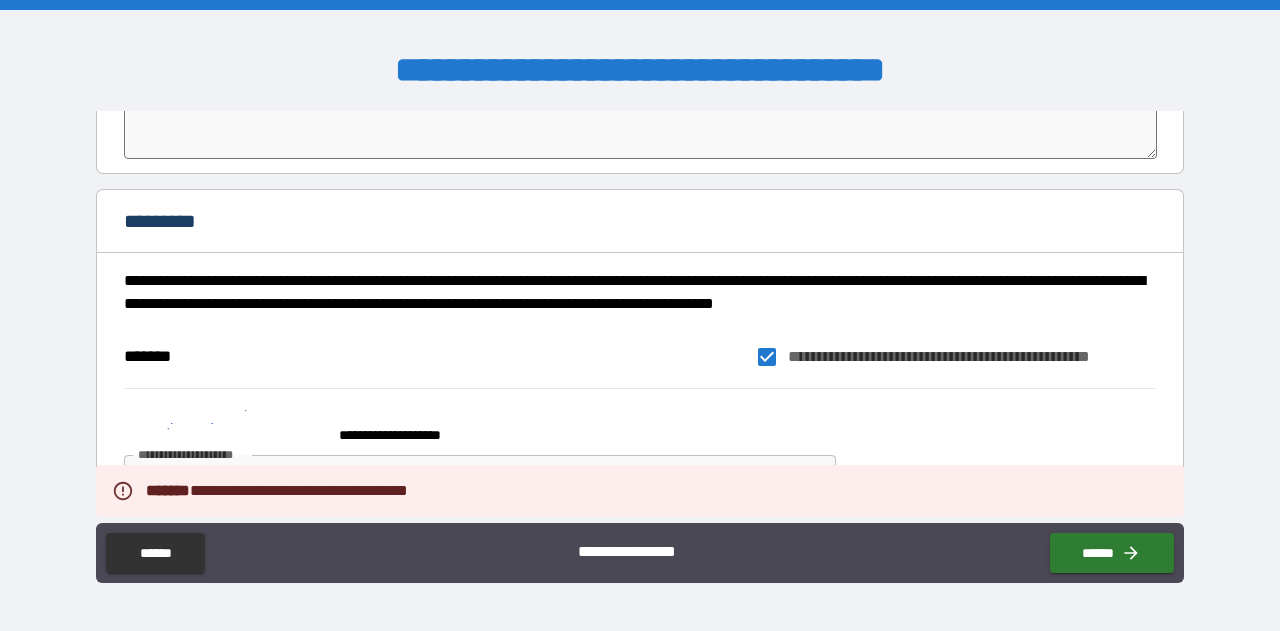 click on "**********" at bounding box center [640, 318] 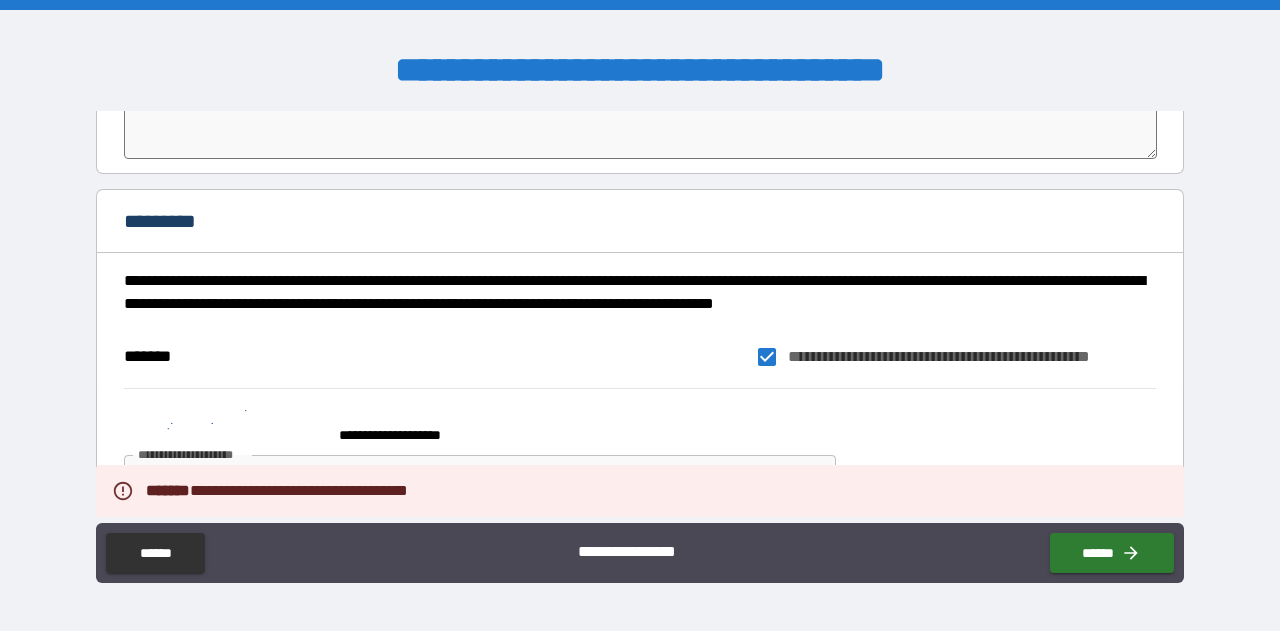 scroll, scrollTop: 5992, scrollLeft: 0, axis: vertical 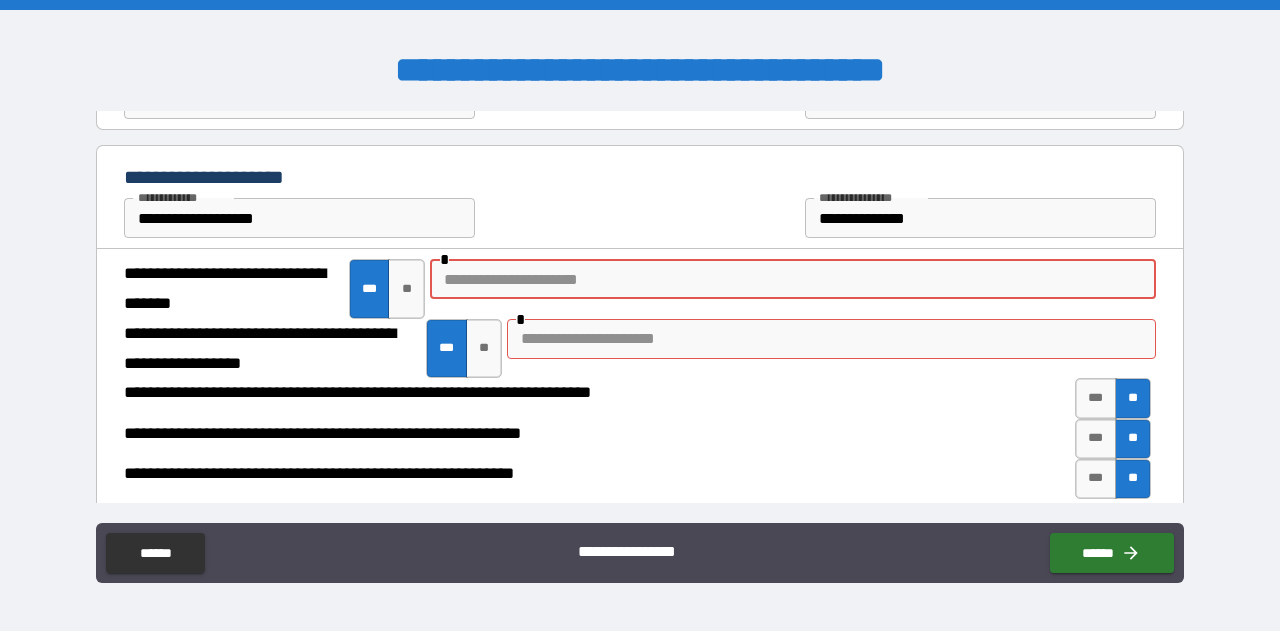 click at bounding box center (793, 279) 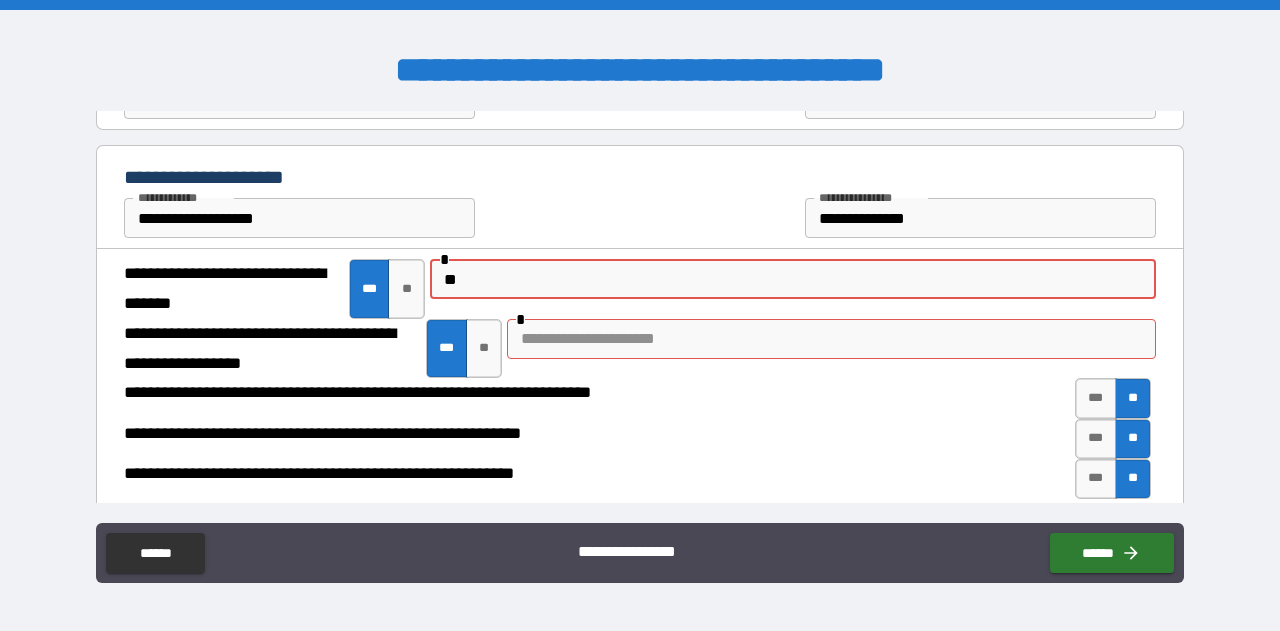 type on "*" 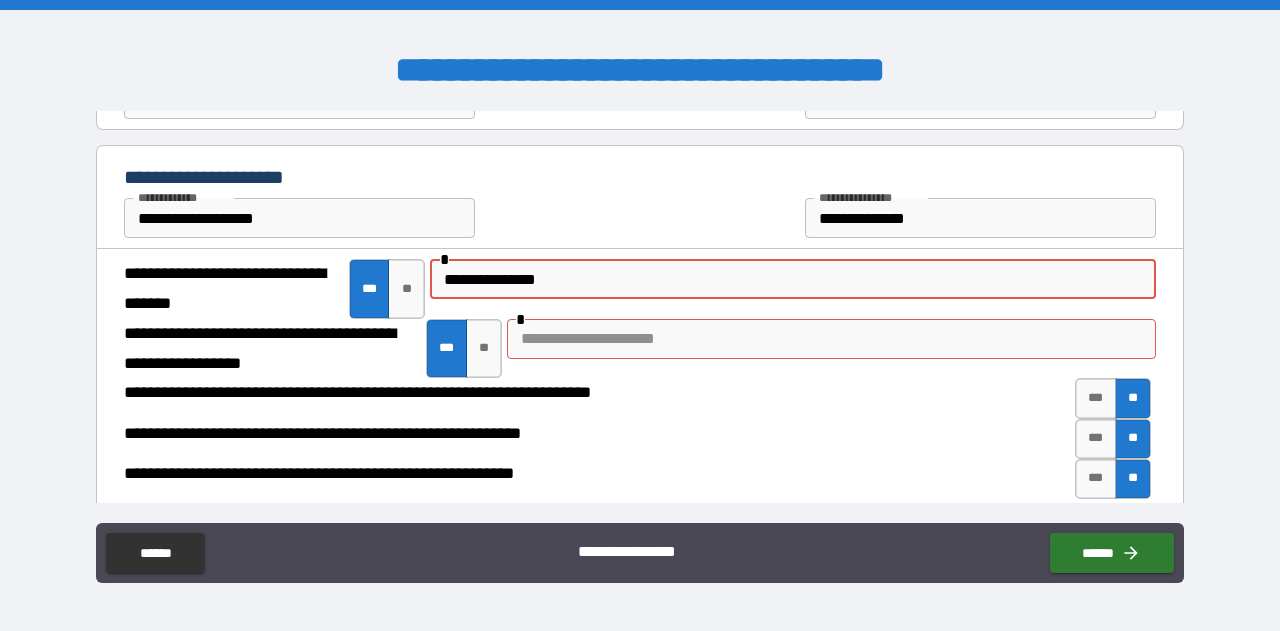 type on "**********" 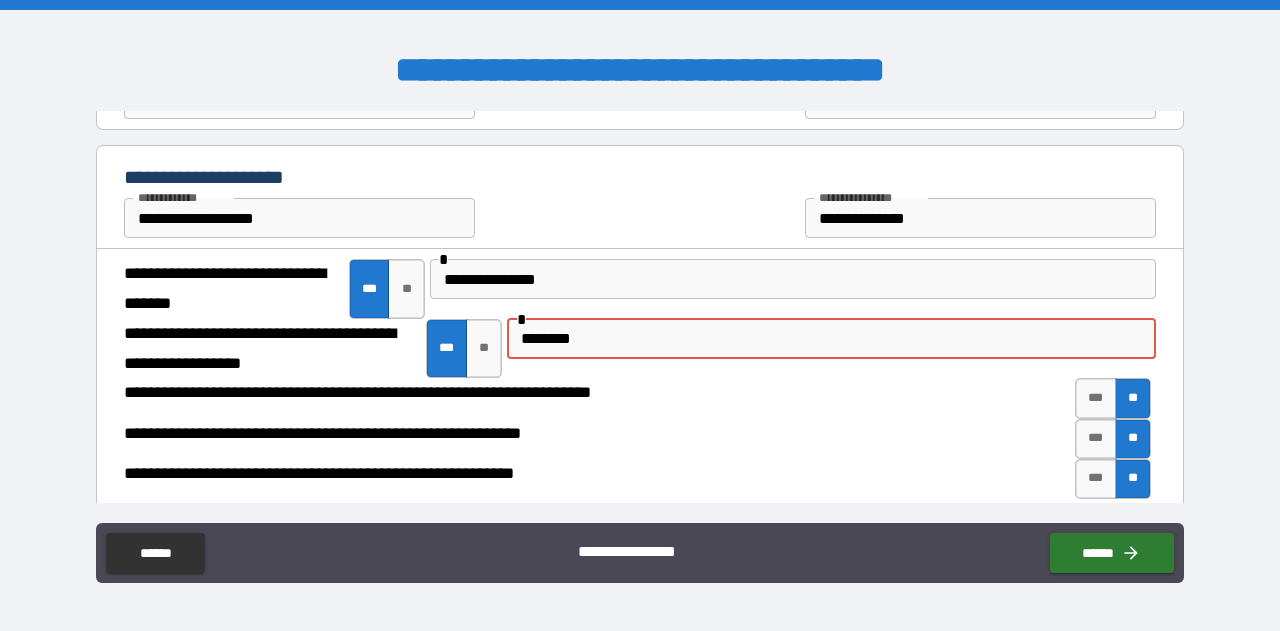 type on "*********" 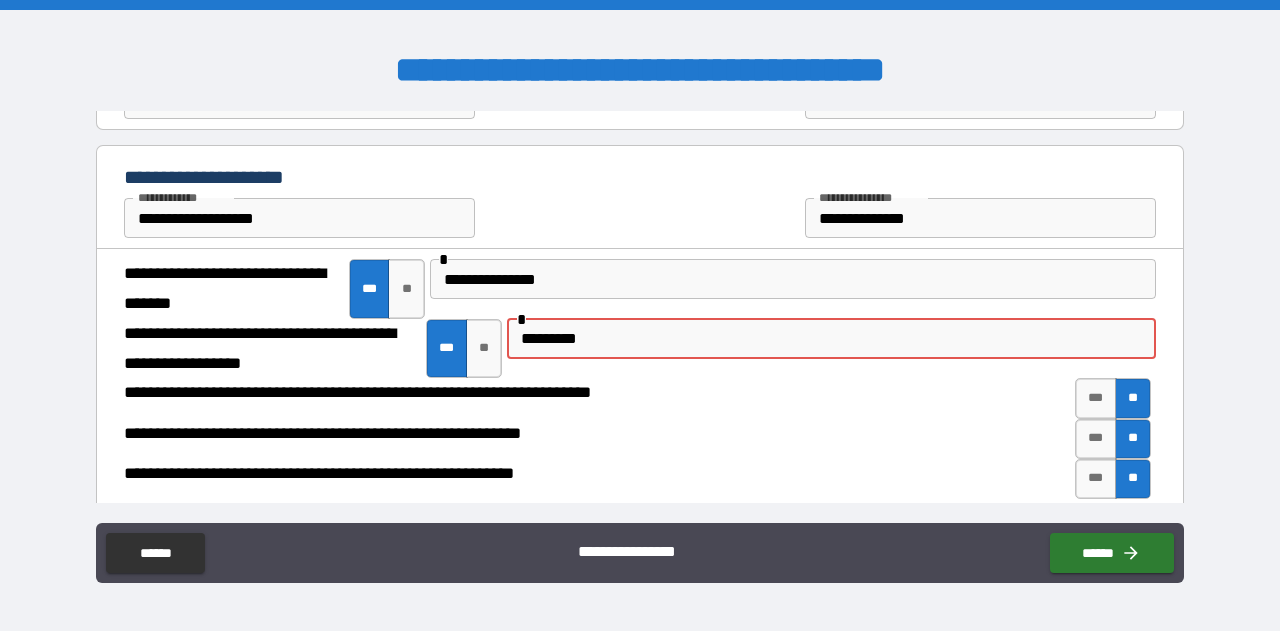 scroll, scrollTop: 684, scrollLeft: 0, axis: vertical 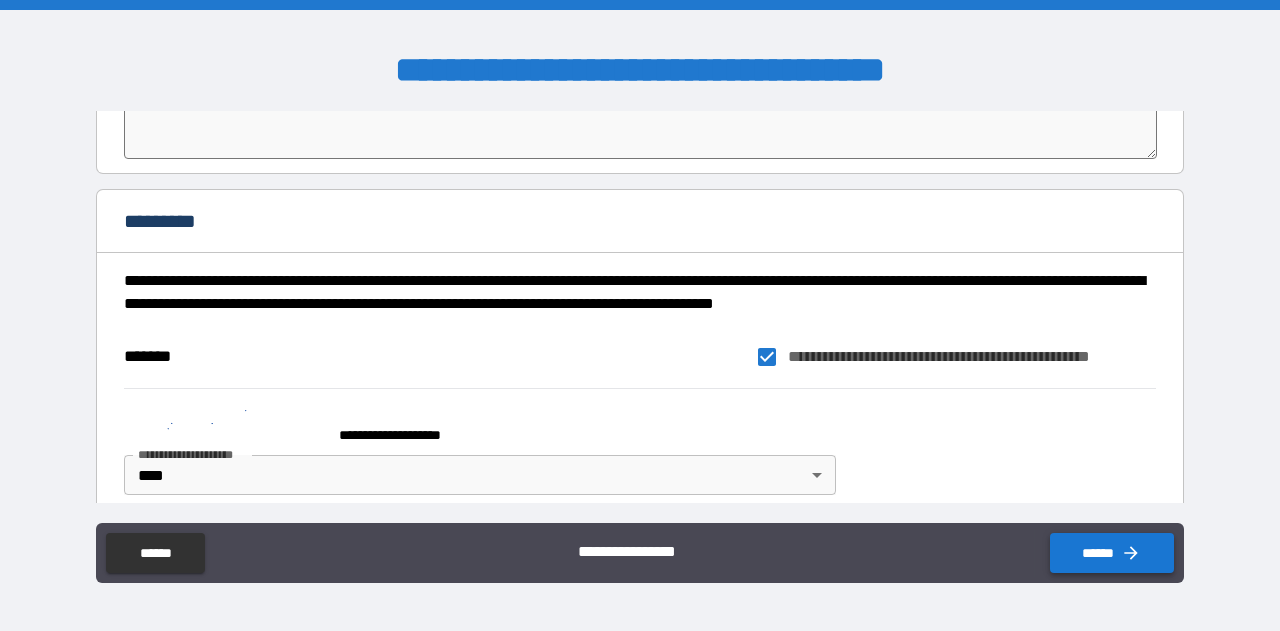 click 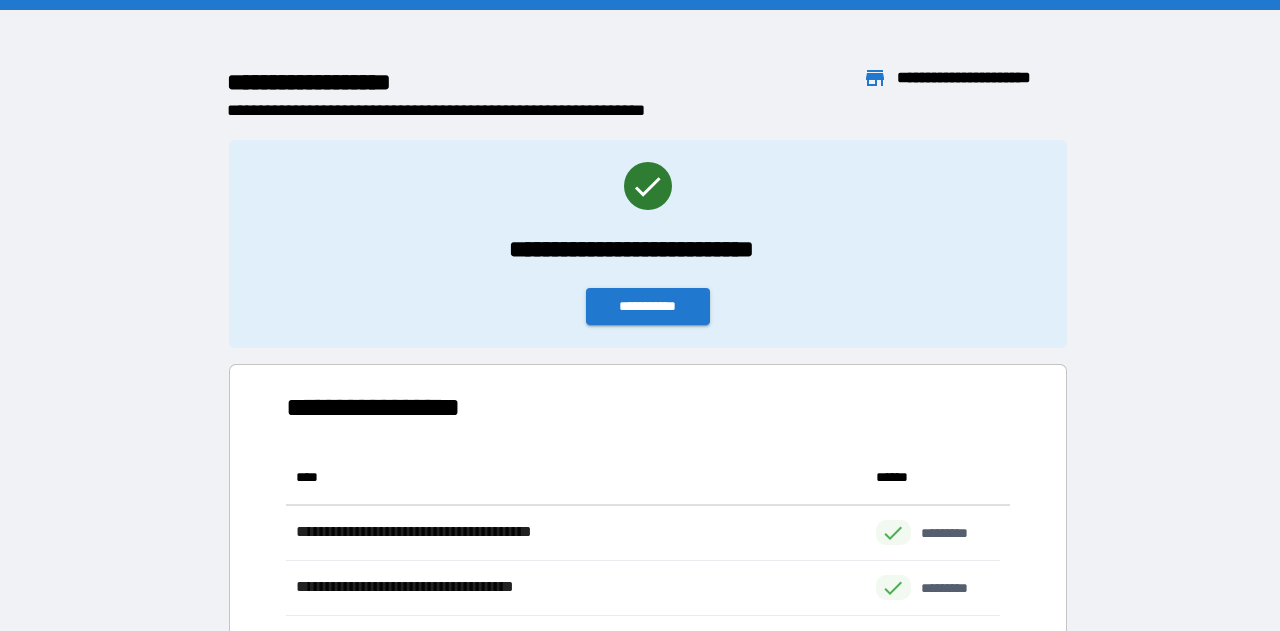 scroll, scrollTop: 16, scrollLeft: 16, axis: both 